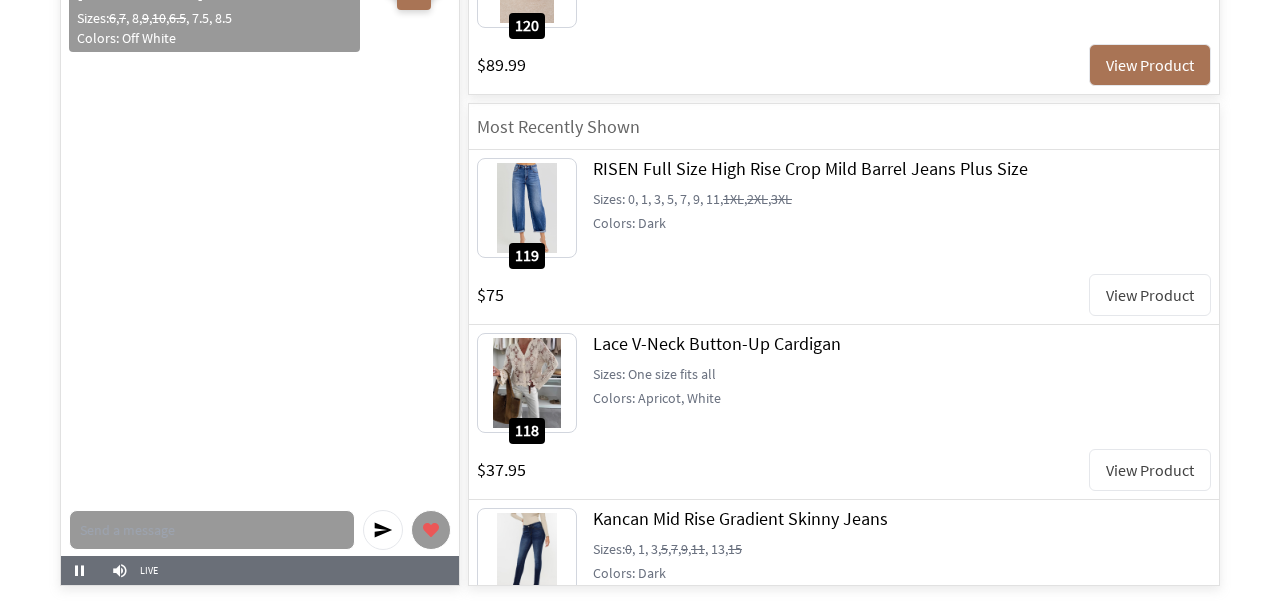 scroll, scrollTop: 0, scrollLeft: 0, axis: both 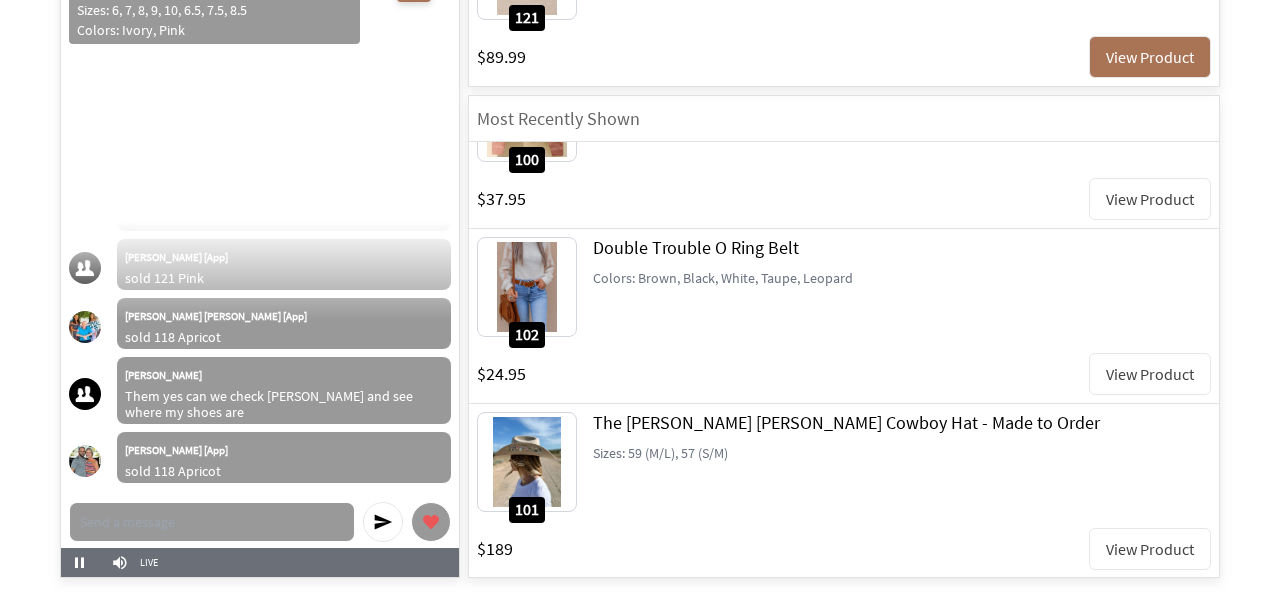 click on "View Product" at bounding box center (1150, 549) 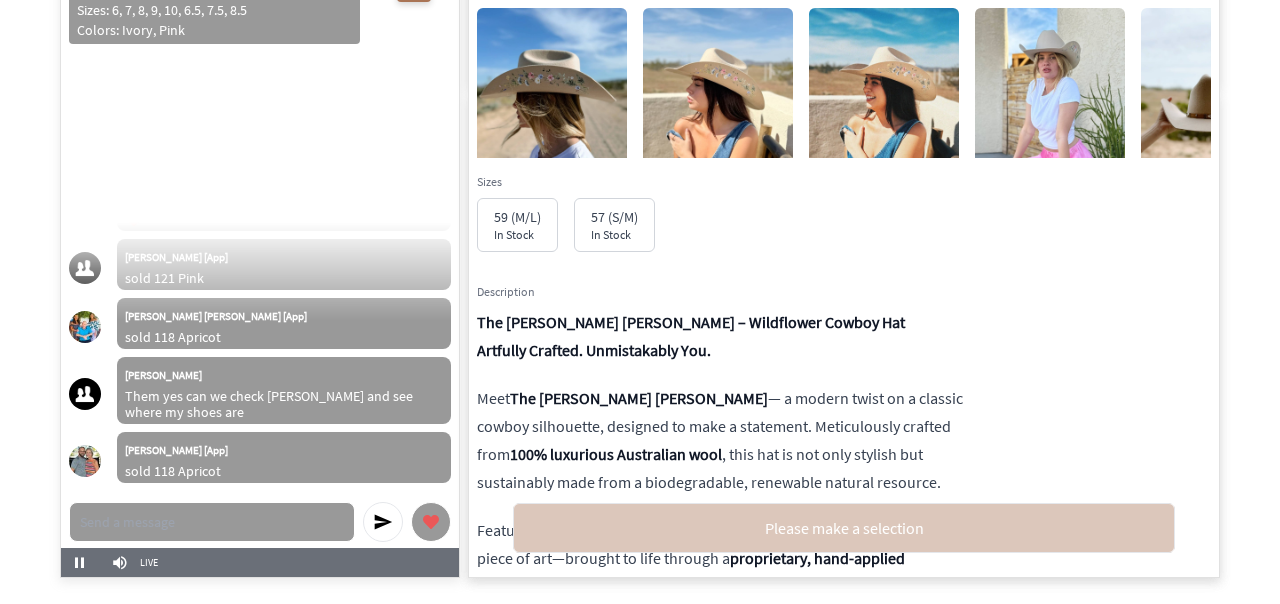 click at bounding box center (552, 108) 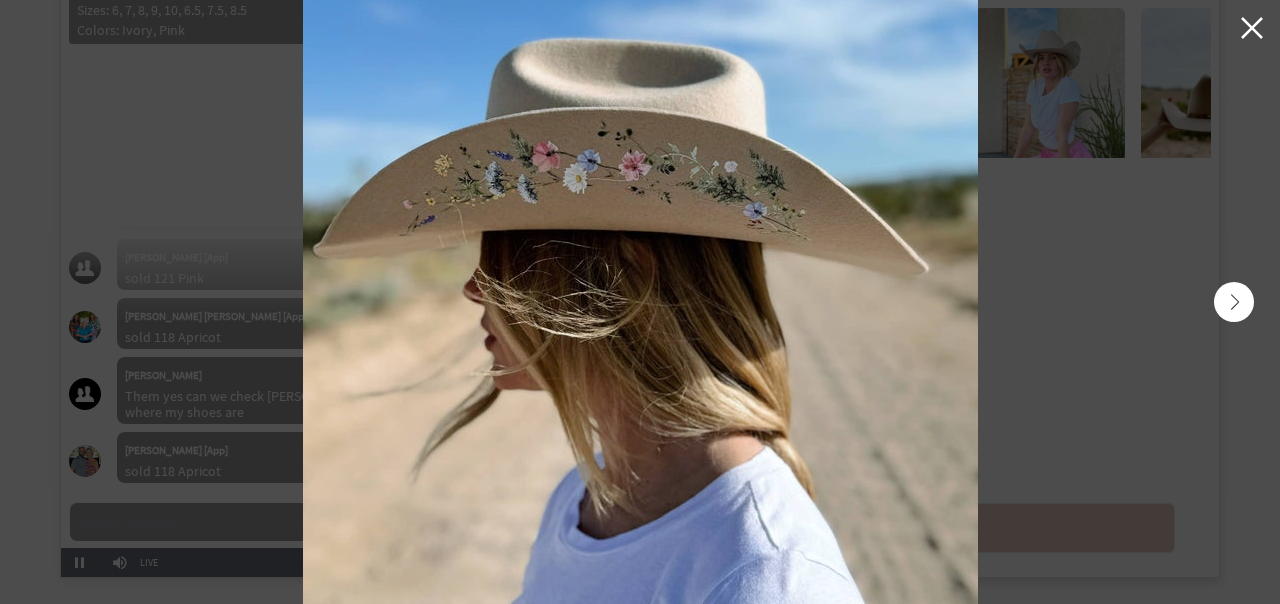 scroll, scrollTop: 294, scrollLeft: 0, axis: vertical 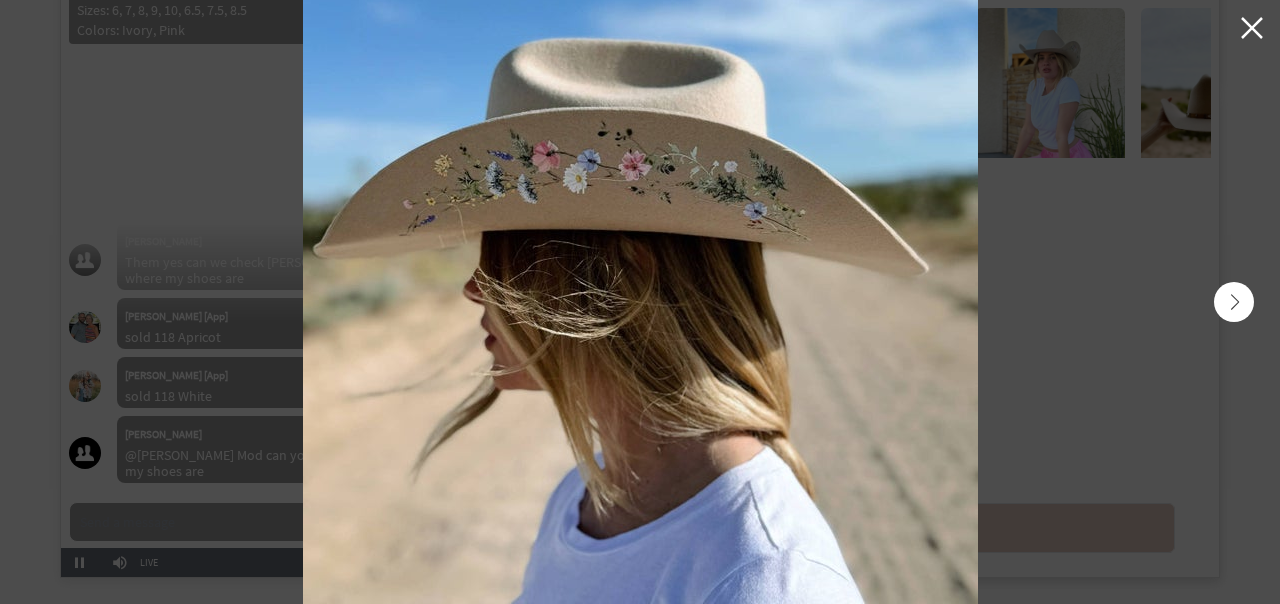 click at bounding box center [1234, 302] 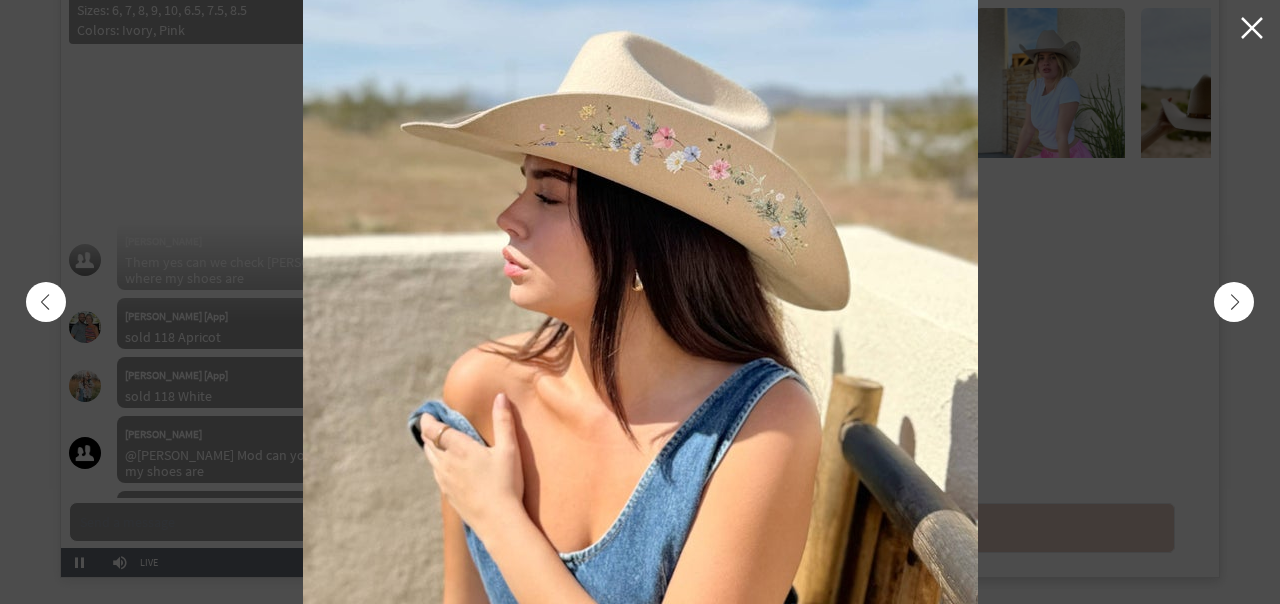 scroll, scrollTop: 428, scrollLeft: 0, axis: vertical 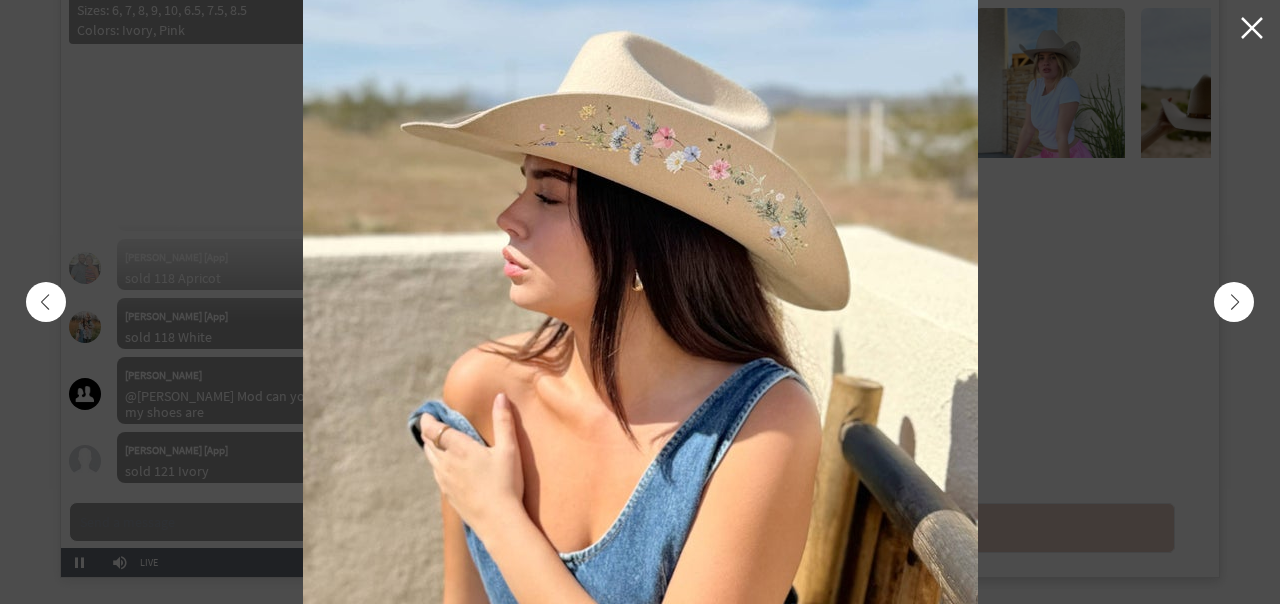 click at bounding box center (46, 302) 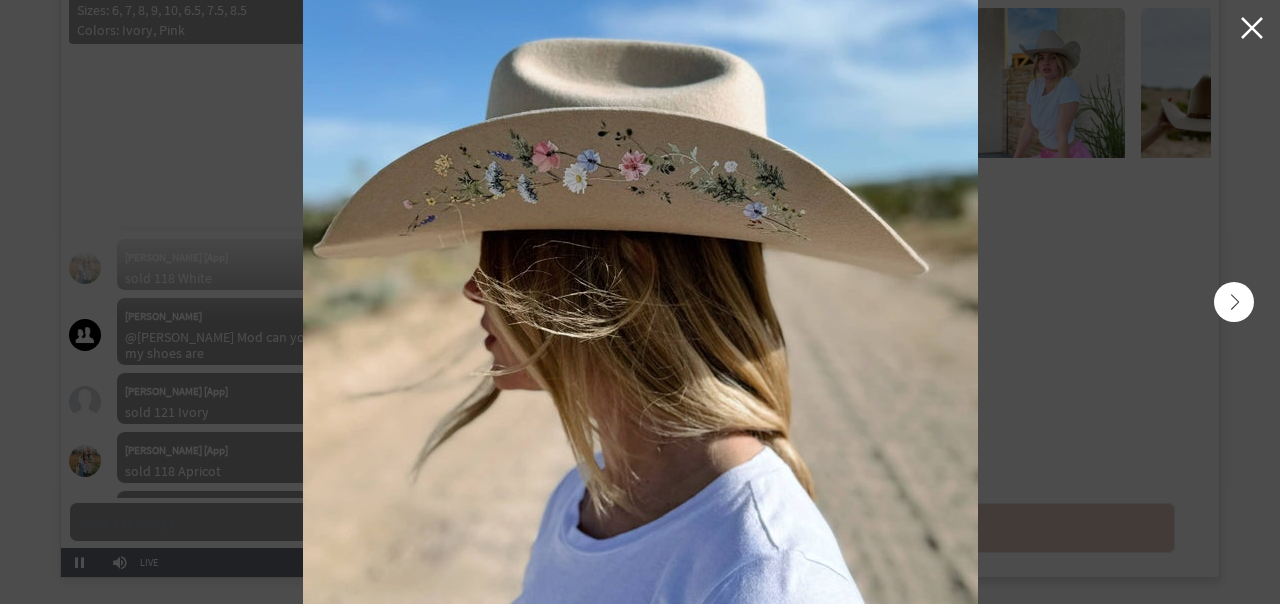scroll, scrollTop: 546, scrollLeft: 0, axis: vertical 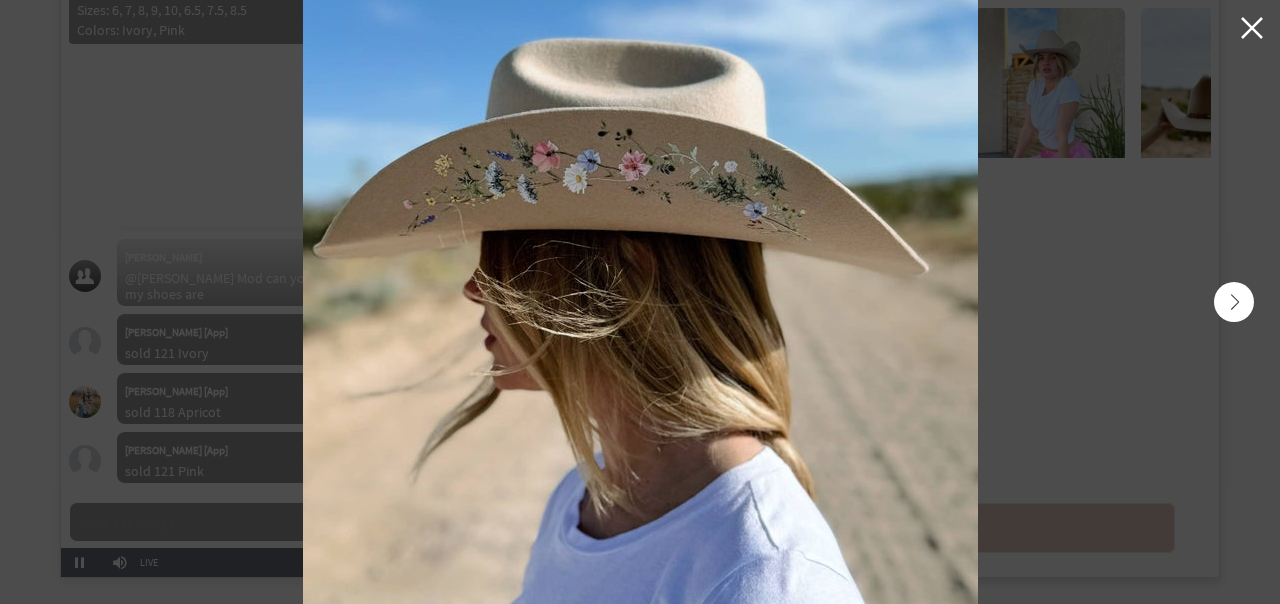 click at bounding box center (1234, 302) 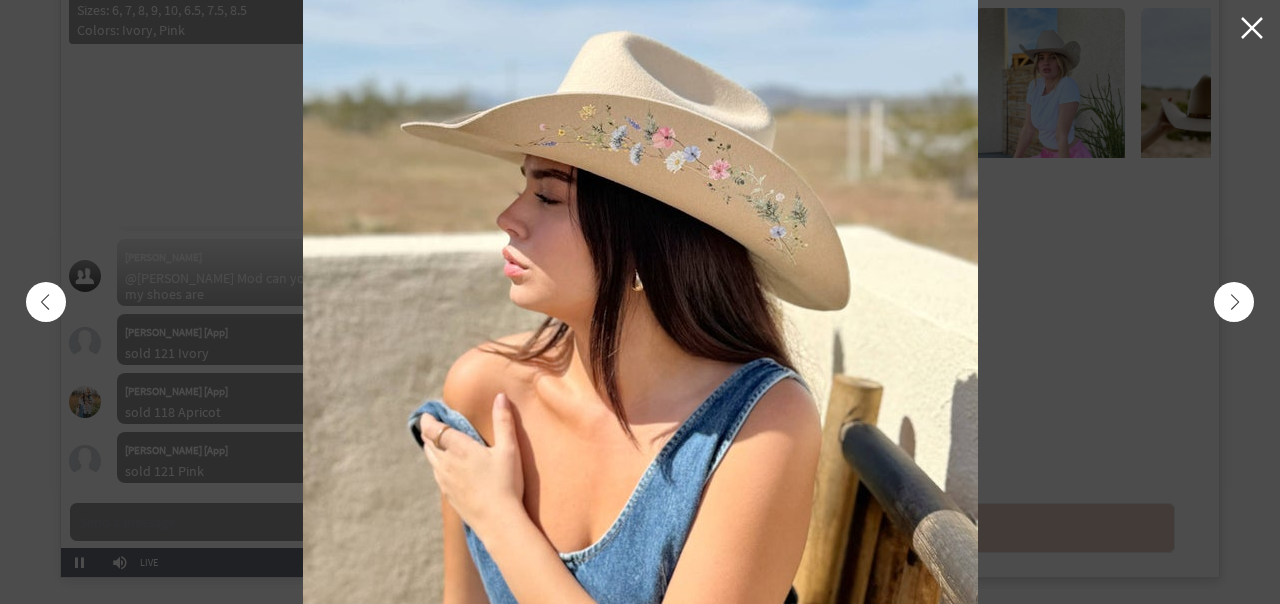 click at bounding box center [1234, 302] 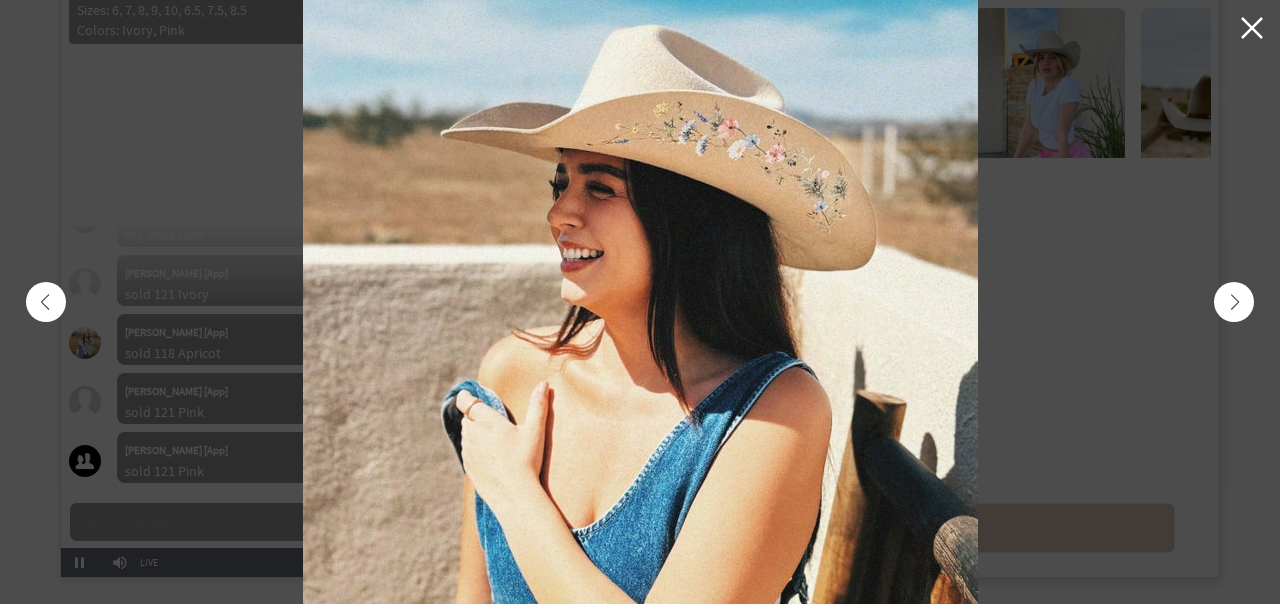 click at bounding box center (1234, 302) 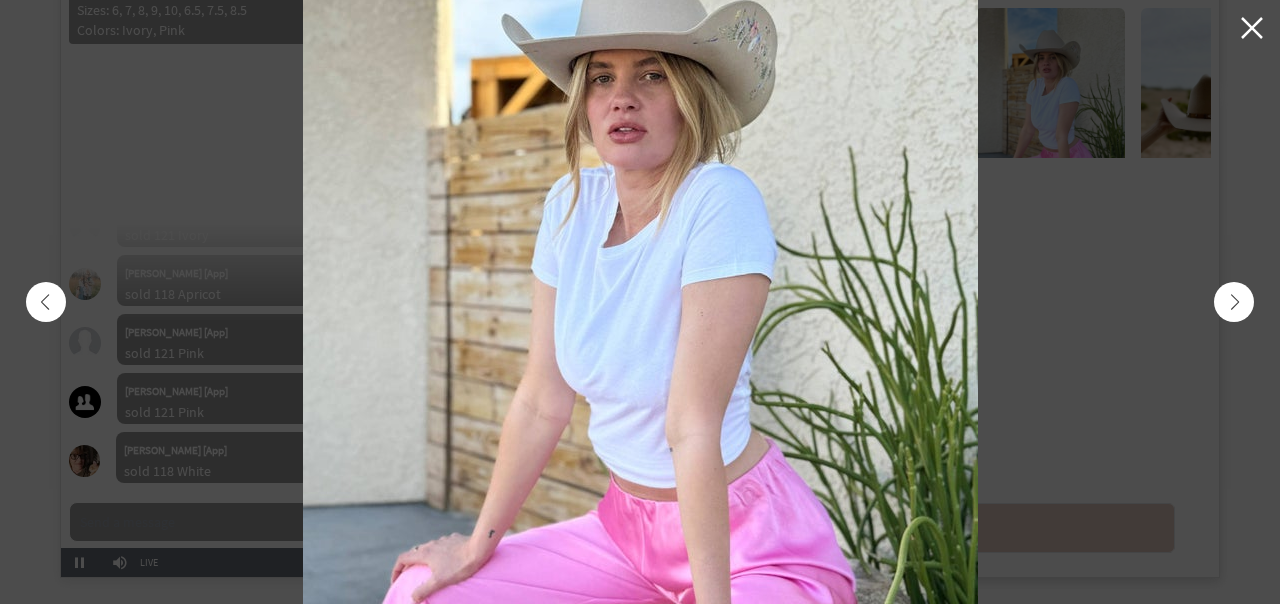 scroll, scrollTop: 723, scrollLeft: 0, axis: vertical 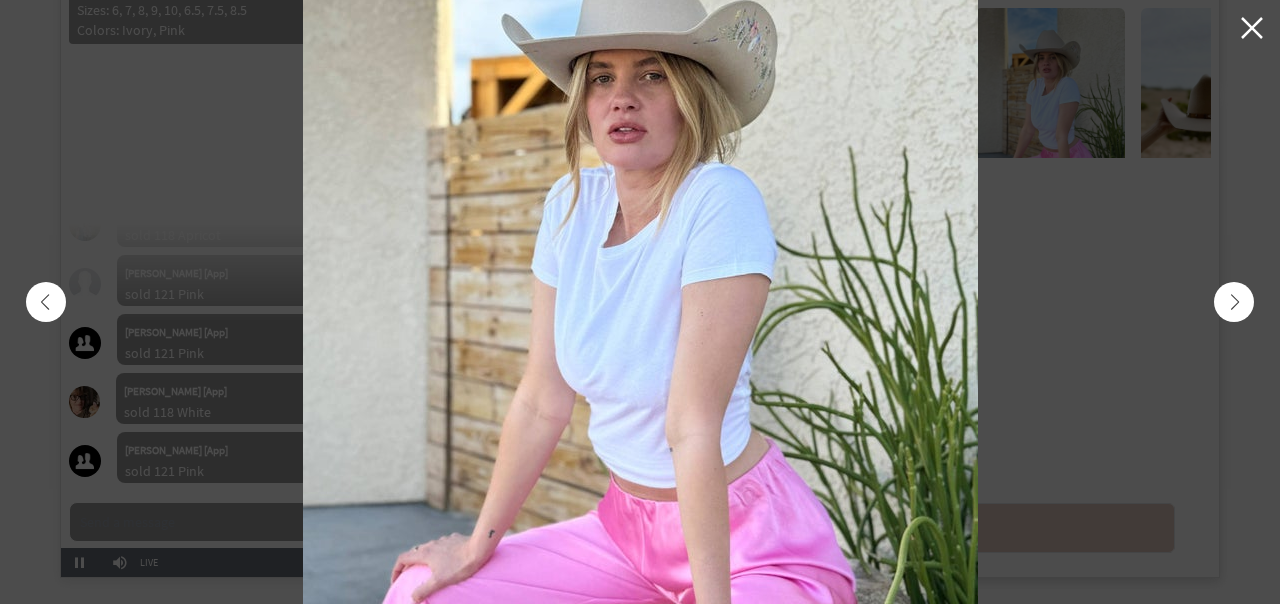 click 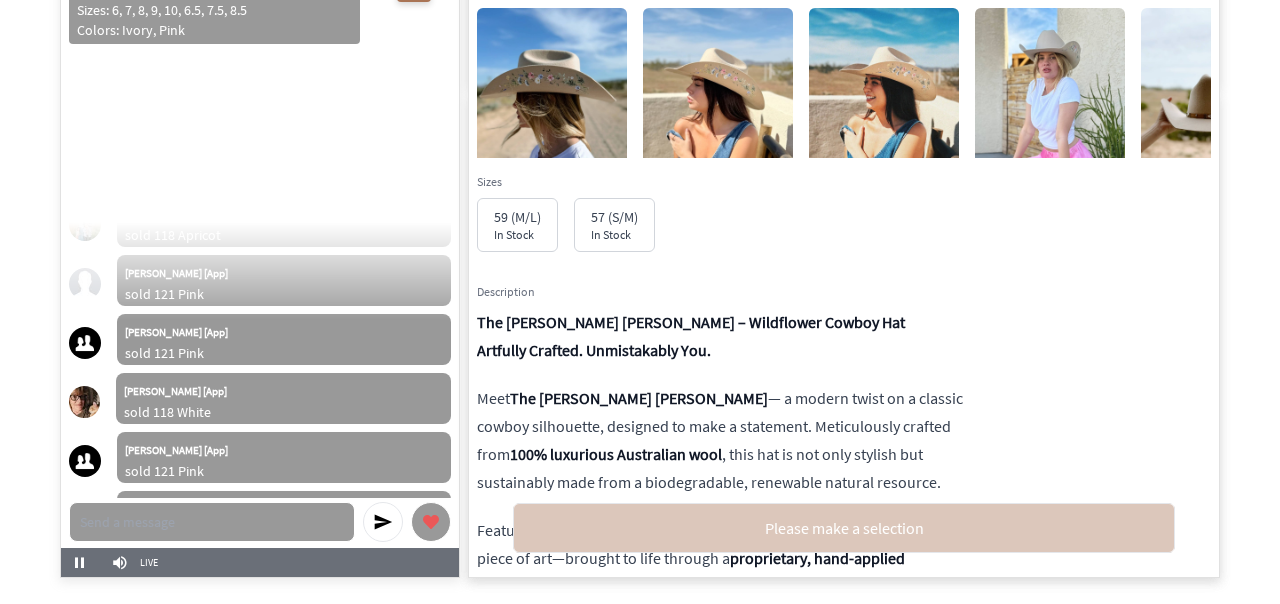 scroll, scrollTop: 782, scrollLeft: 0, axis: vertical 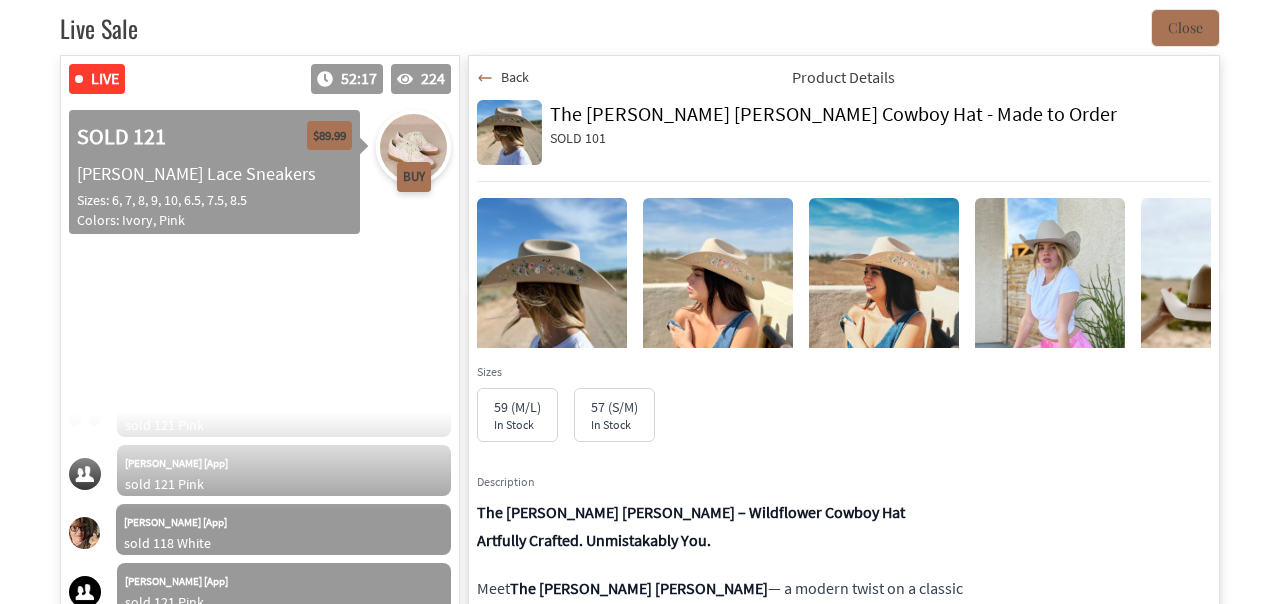 click on "Back" at bounding box center [515, 77] 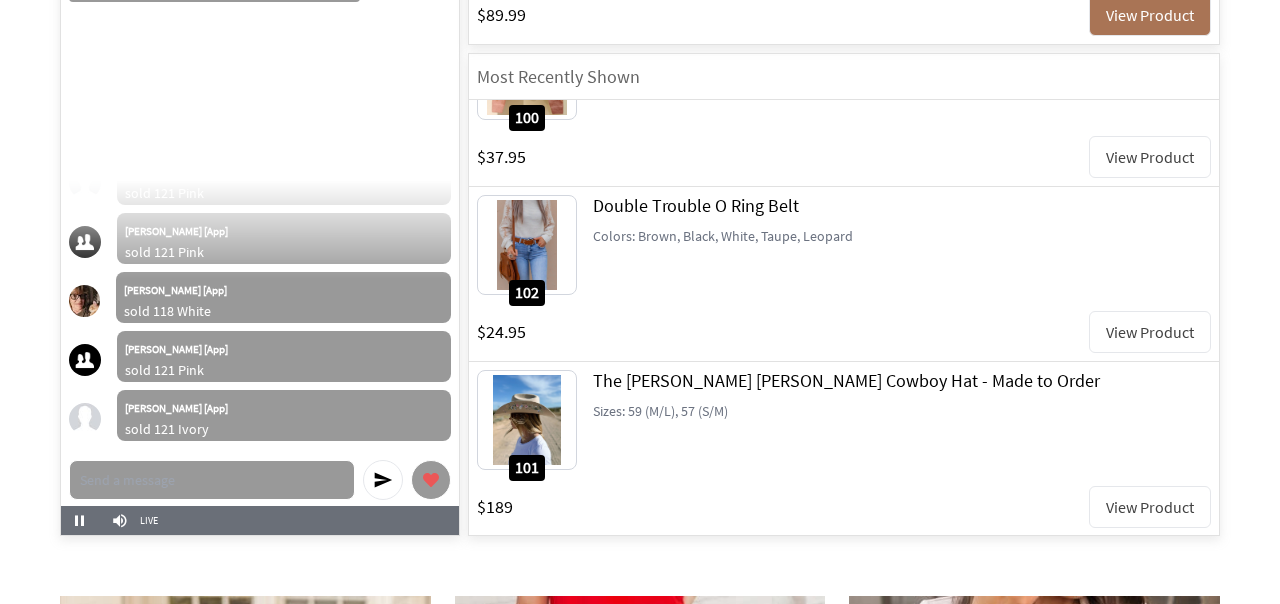 scroll, scrollTop: 608, scrollLeft: 0, axis: vertical 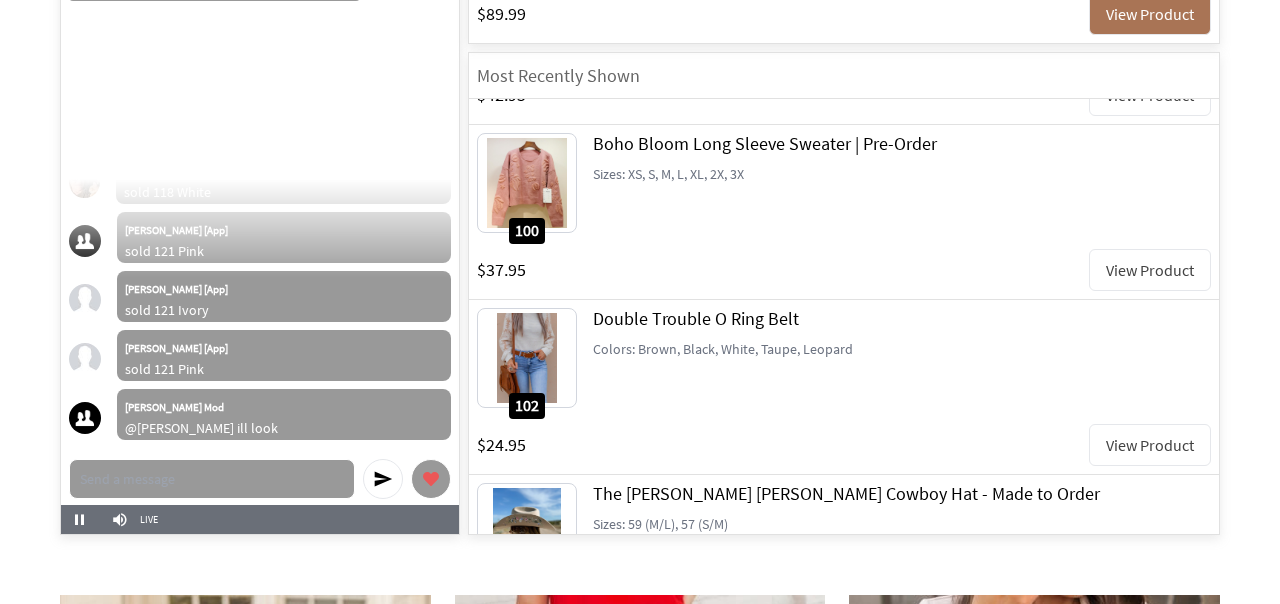 click on "View Product" at bounding box center [1150, 270] 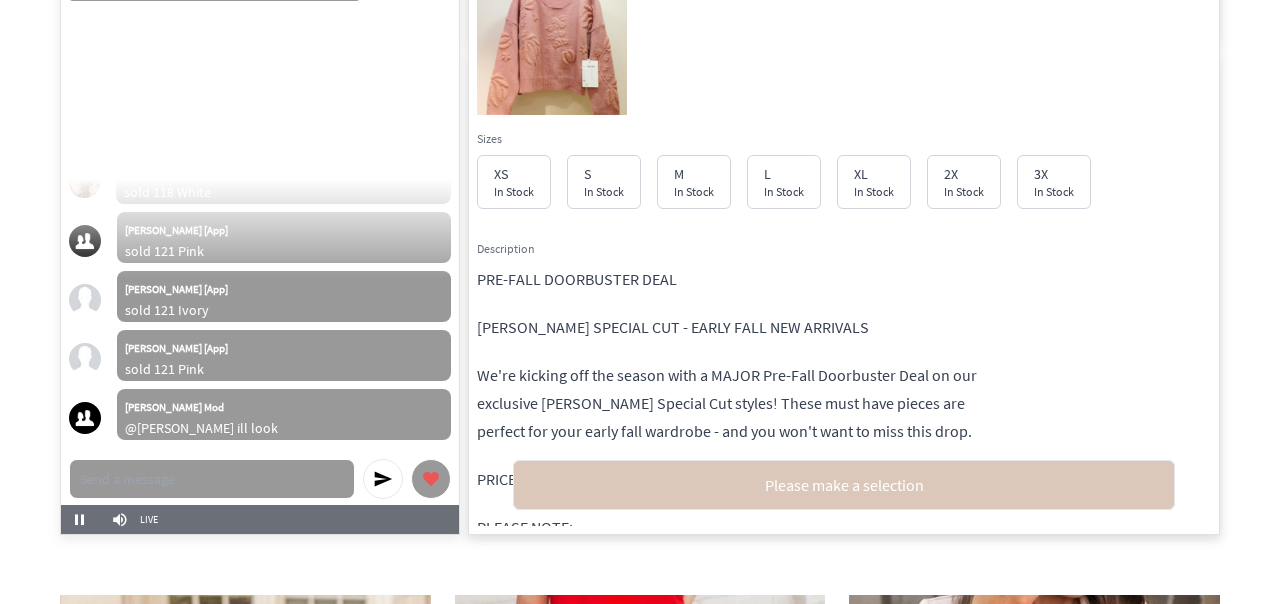 scroll, scrollTop: 959, scrollLeft: 0, axis: vertical 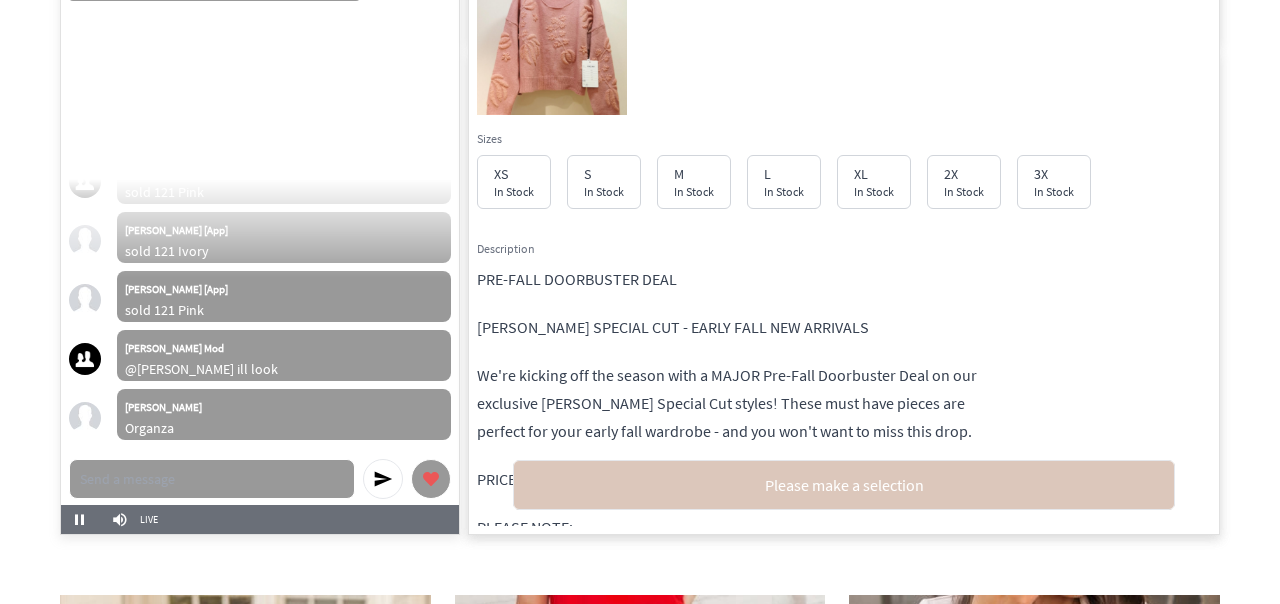 click at bounding box center (552, 50) 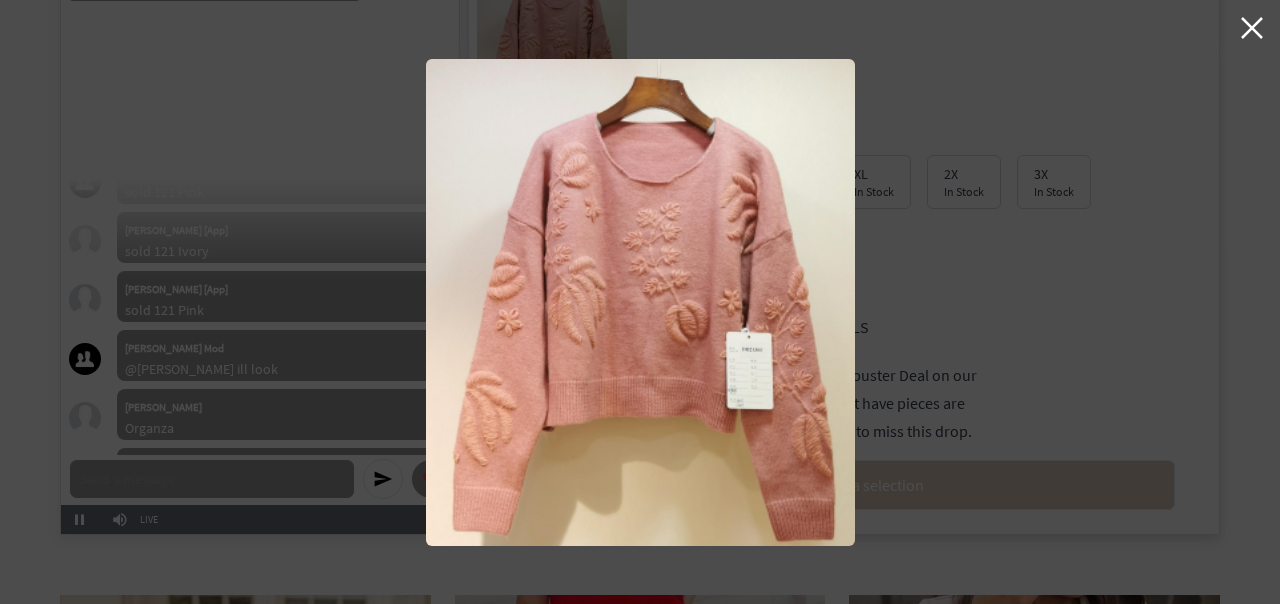 scroll, scrollTop: 1018, scrollLeft: 0, axis: vertical 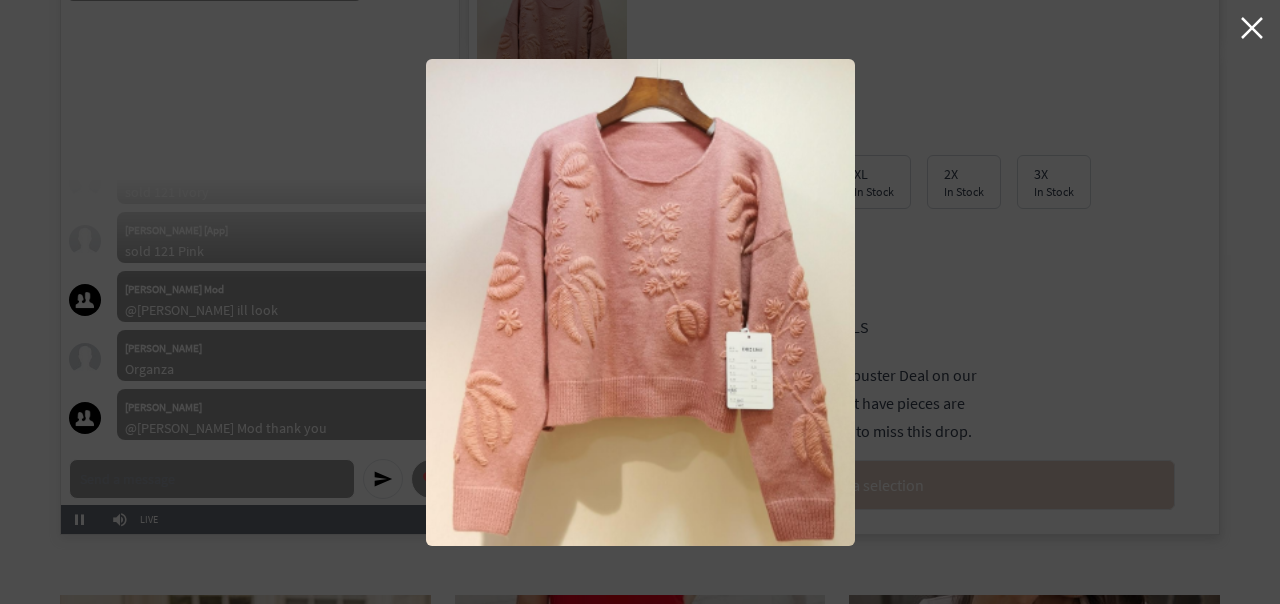 click 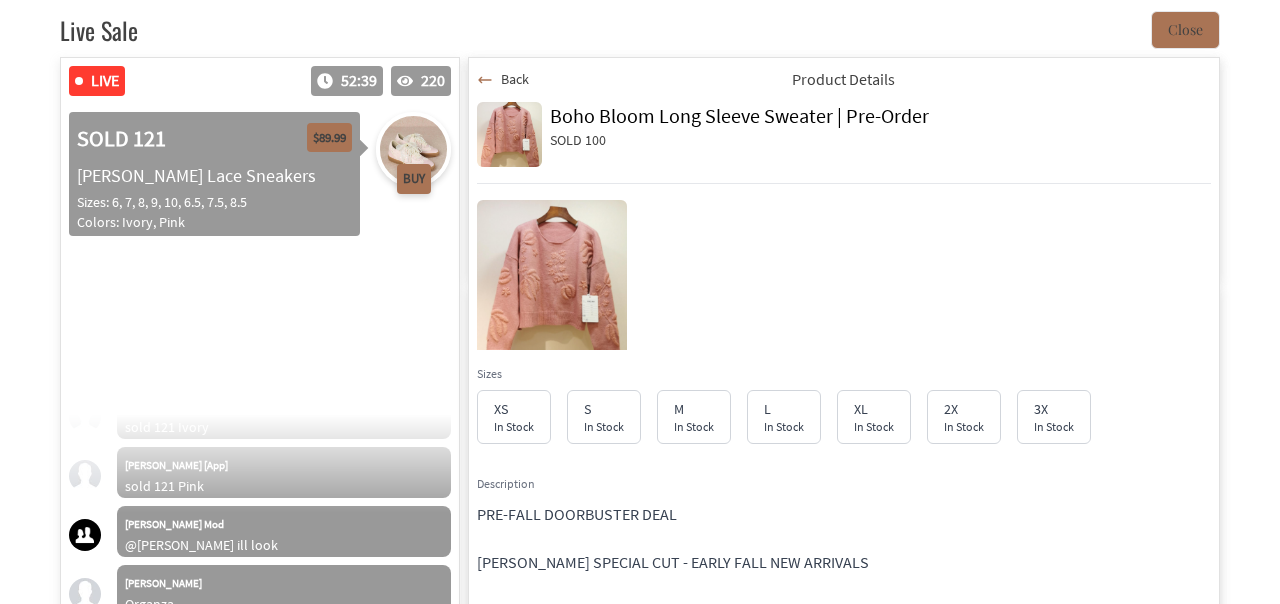 scroll, scrollTop: 373, scrollLeft: 0, axis: vertical 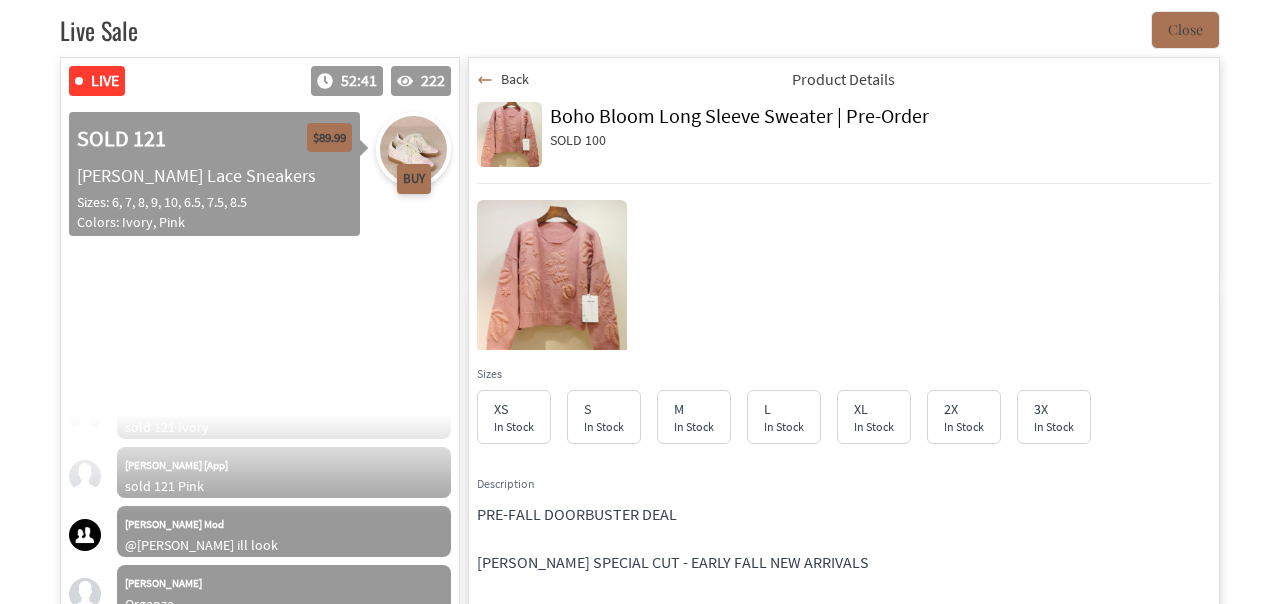 click on "Back" at bounding box center [515, 79] 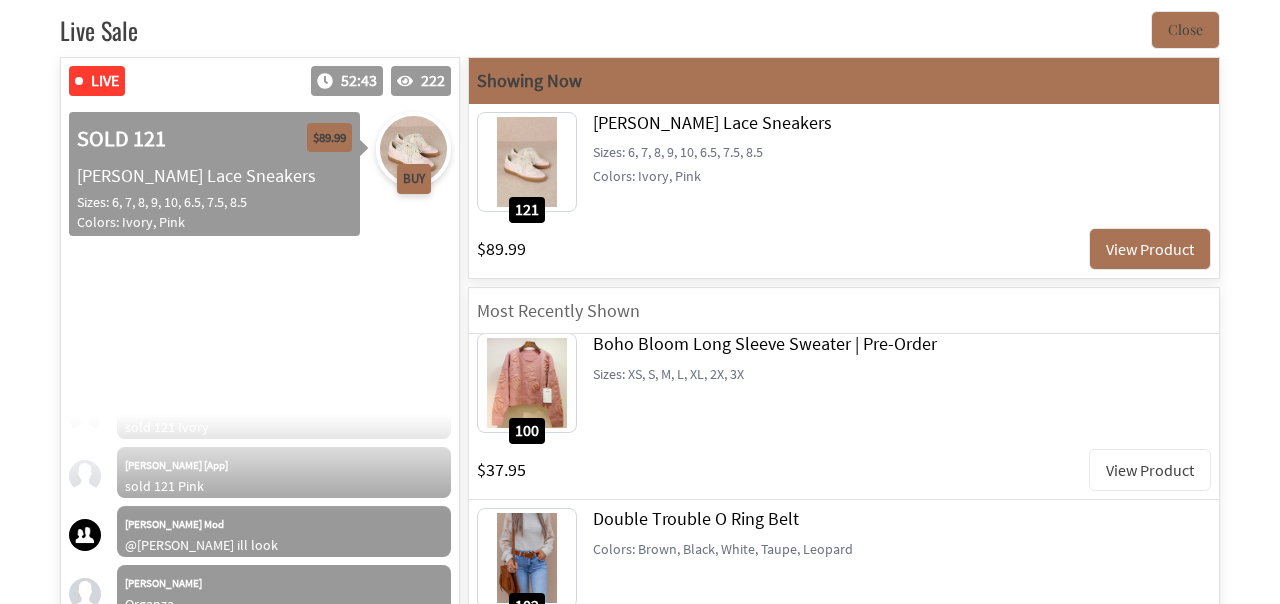 scroll, scrollTop: 3155, scrollLeft: 0, axis: vertical 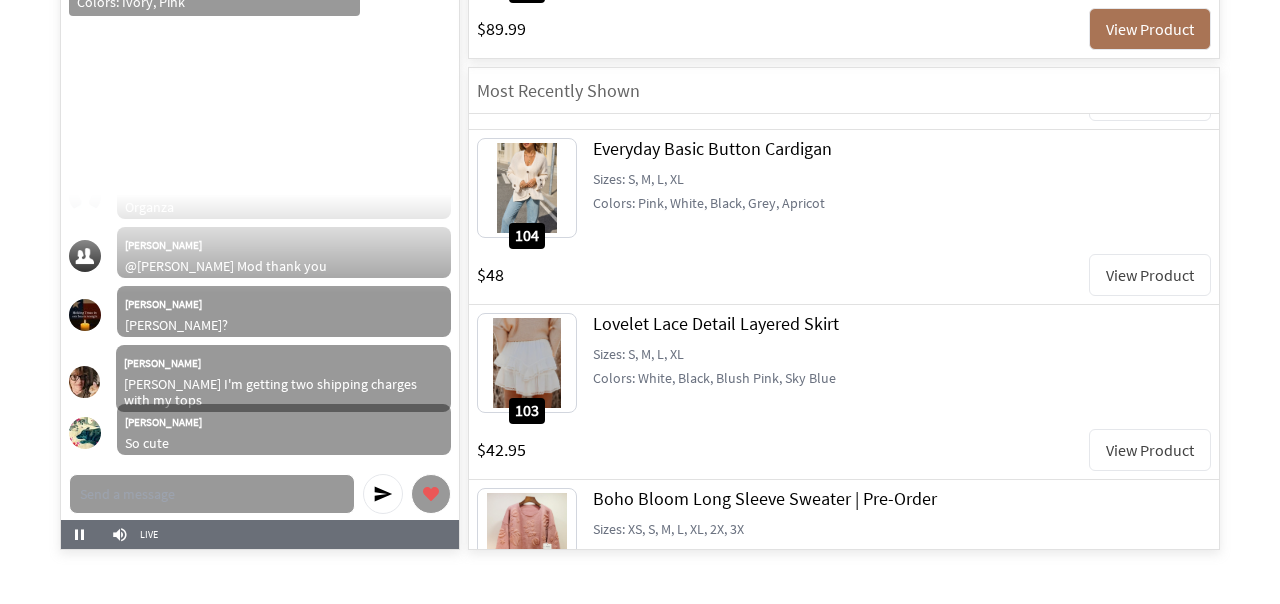 click on "View Product" at bounding box center (1150, 275) 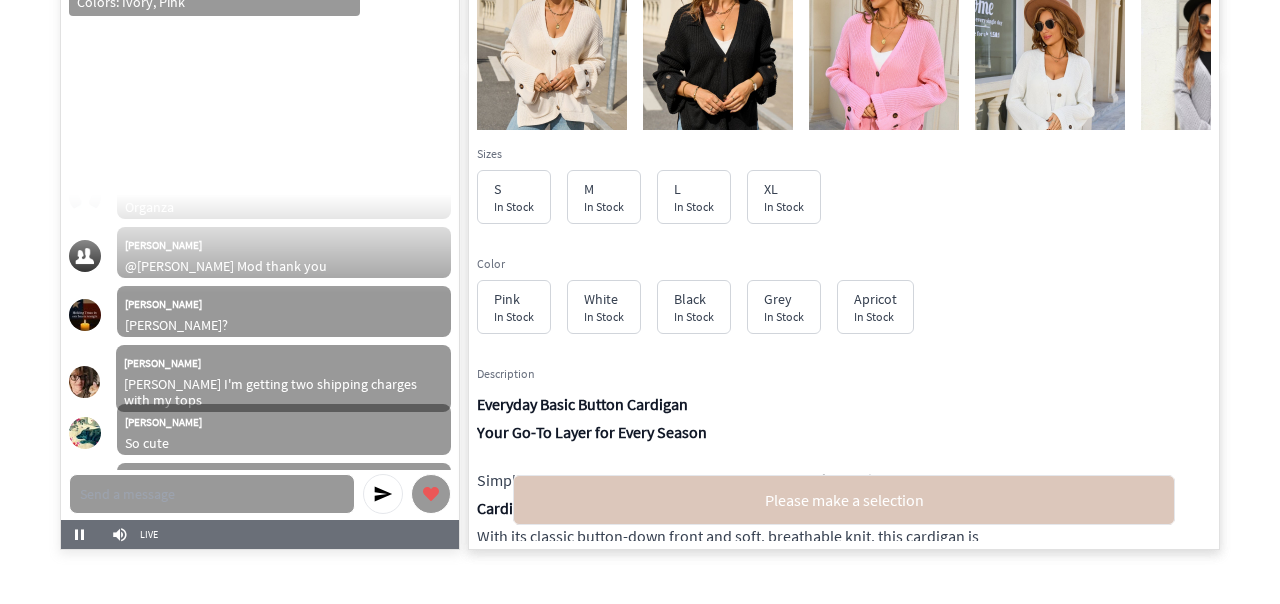 scroll, scrollTop: 1254, scrollLeft: 0, axis: vertical 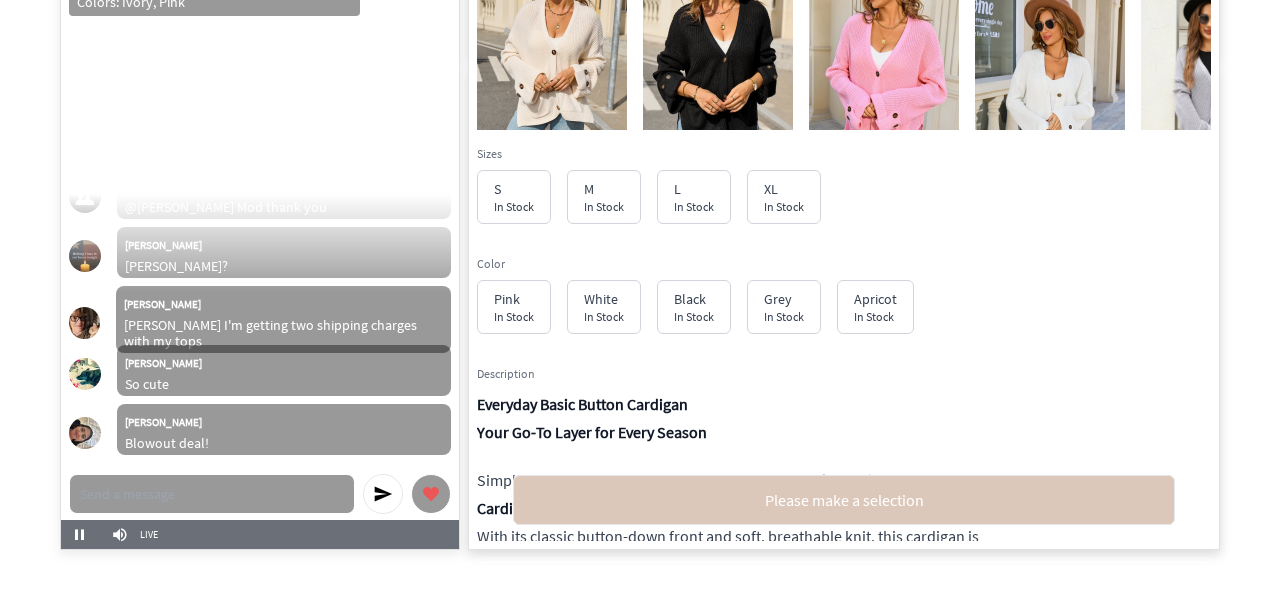 click at bounding box center (552, 92) 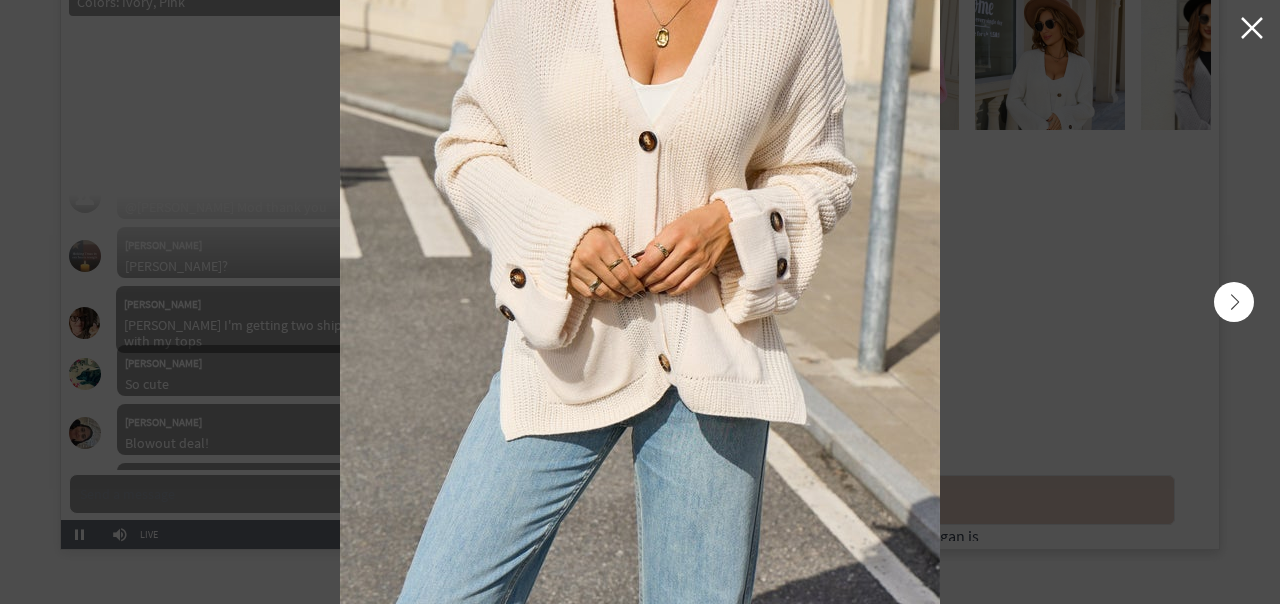 scroll, scrollTop: 1313, scrollLeft: 0, axis: vertical 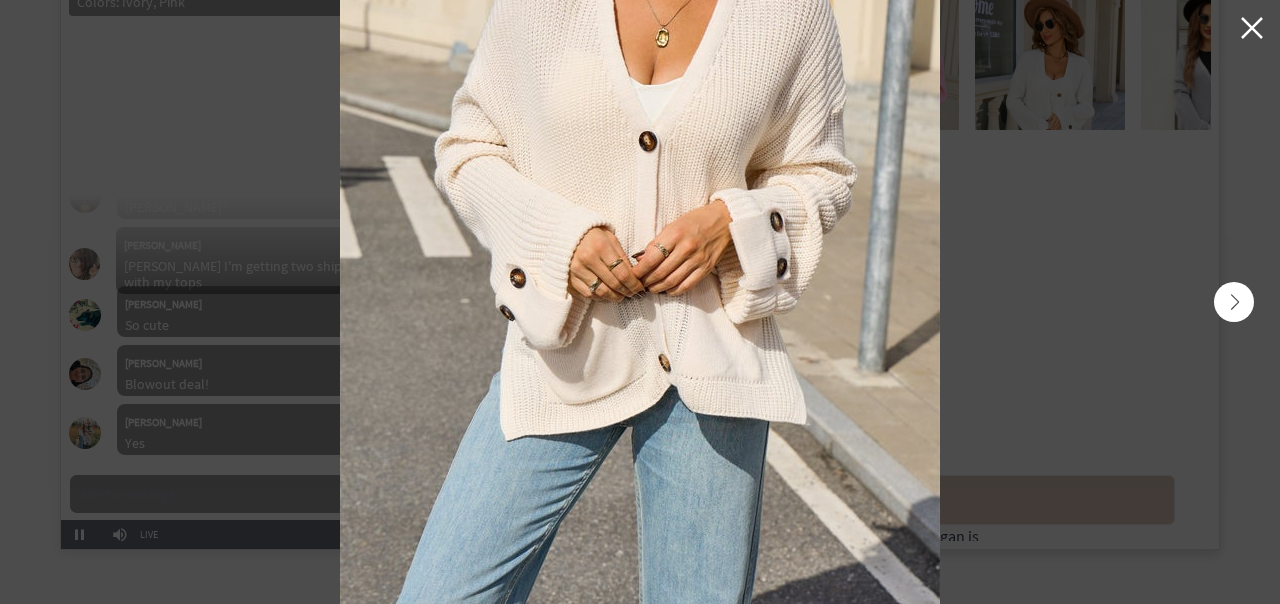 click 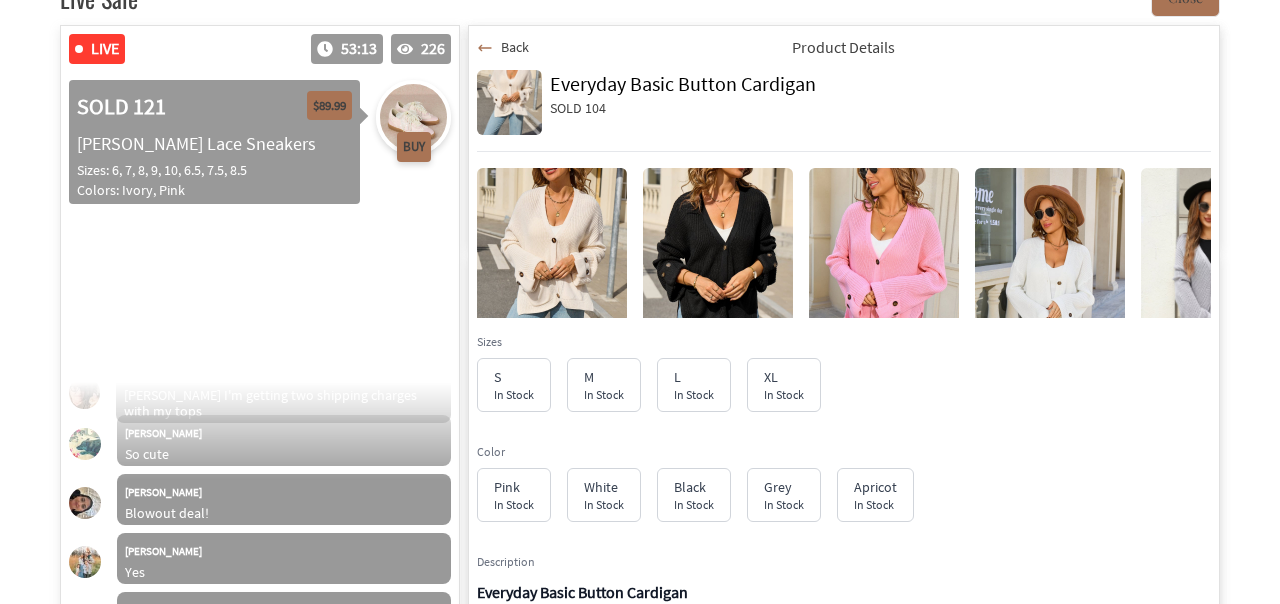 scroll, scrollTop: 409, scrollLeft: 0, axis: vertical 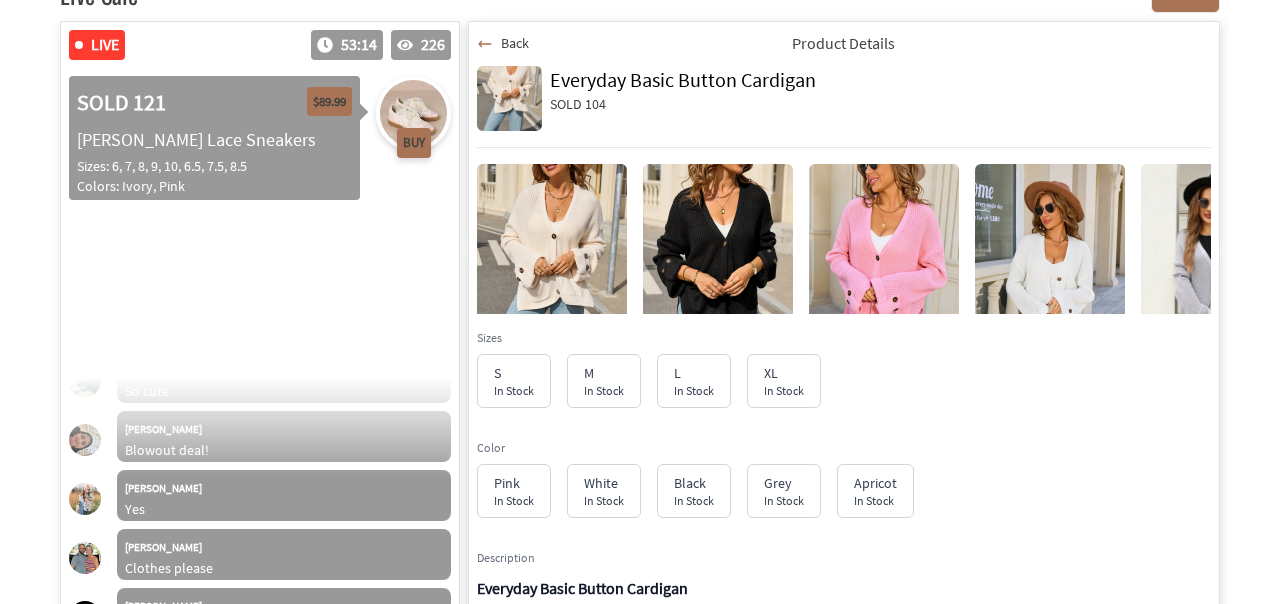 click on "Back" at bounding box center [515, 43] 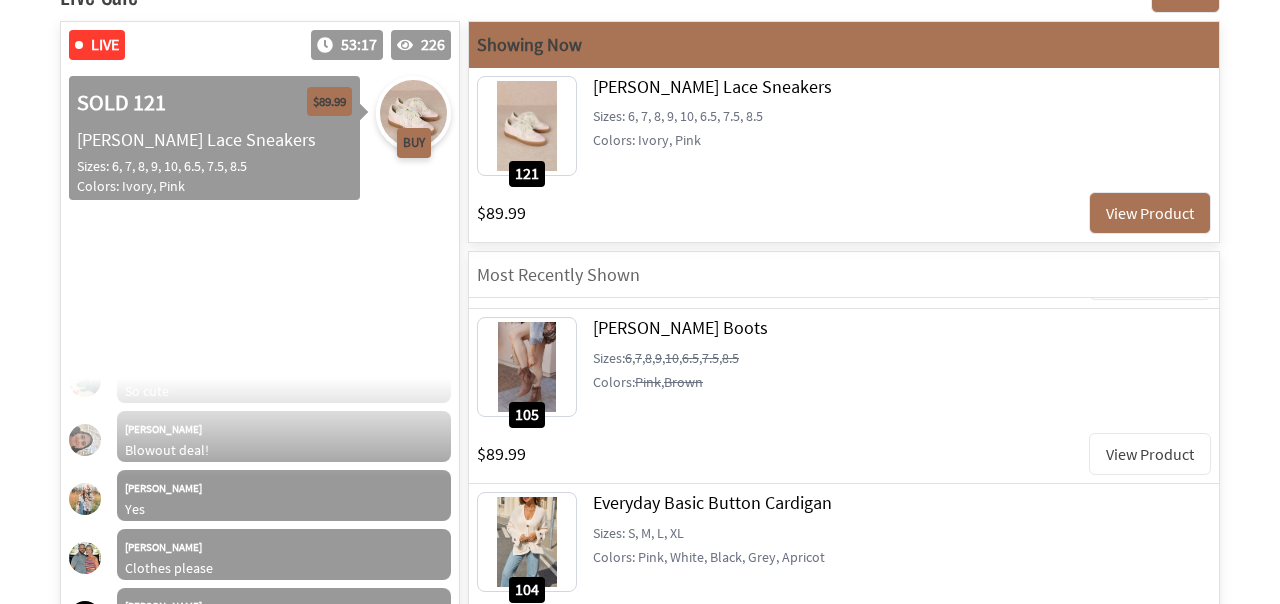 scroll, scrollTop: 2603, scrollLeft: 0, axis: vertical 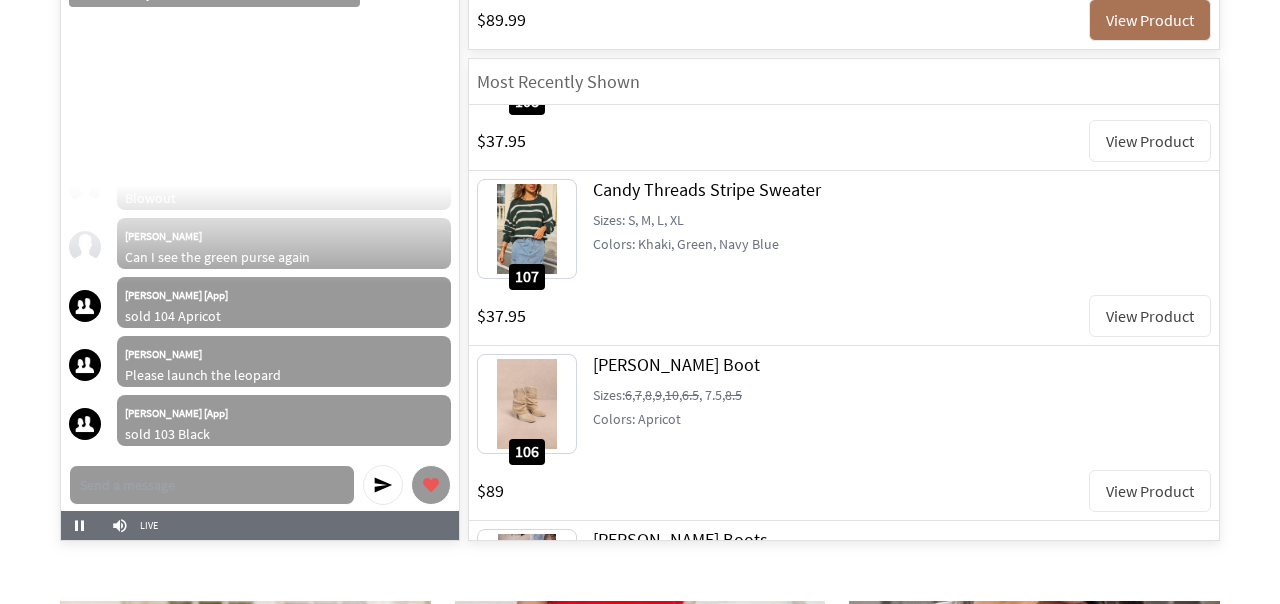 click on "View Product" at bounding box center [1150, 316] 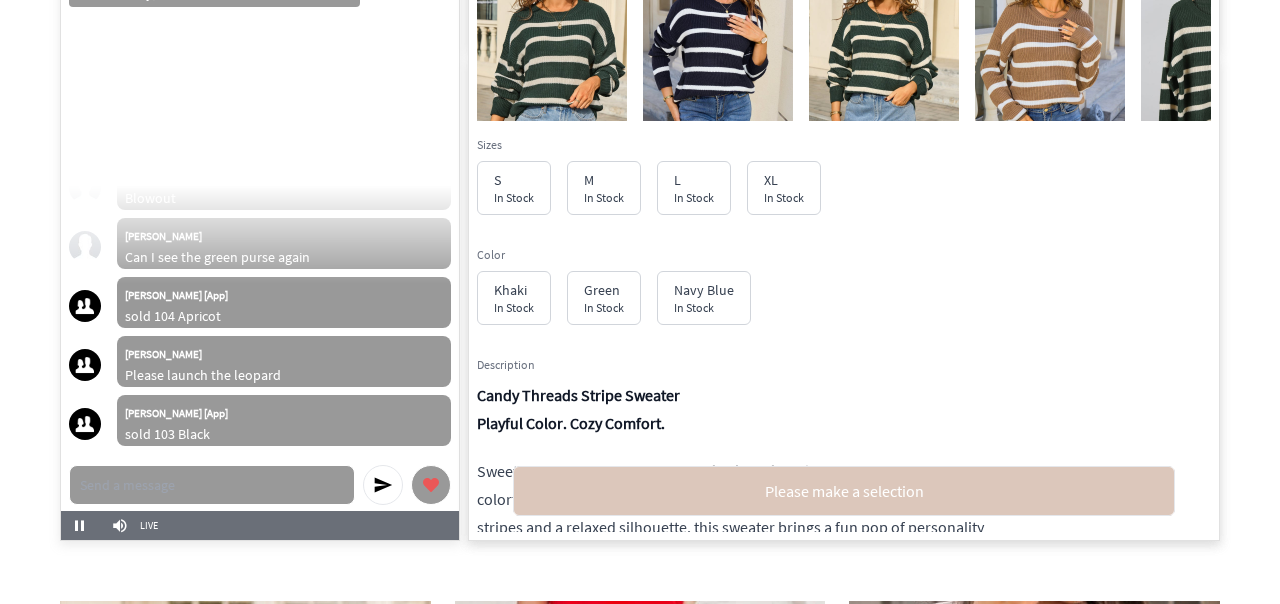 scroll, scrollTop: 1785, scrollLeft: 0, axis: vertical 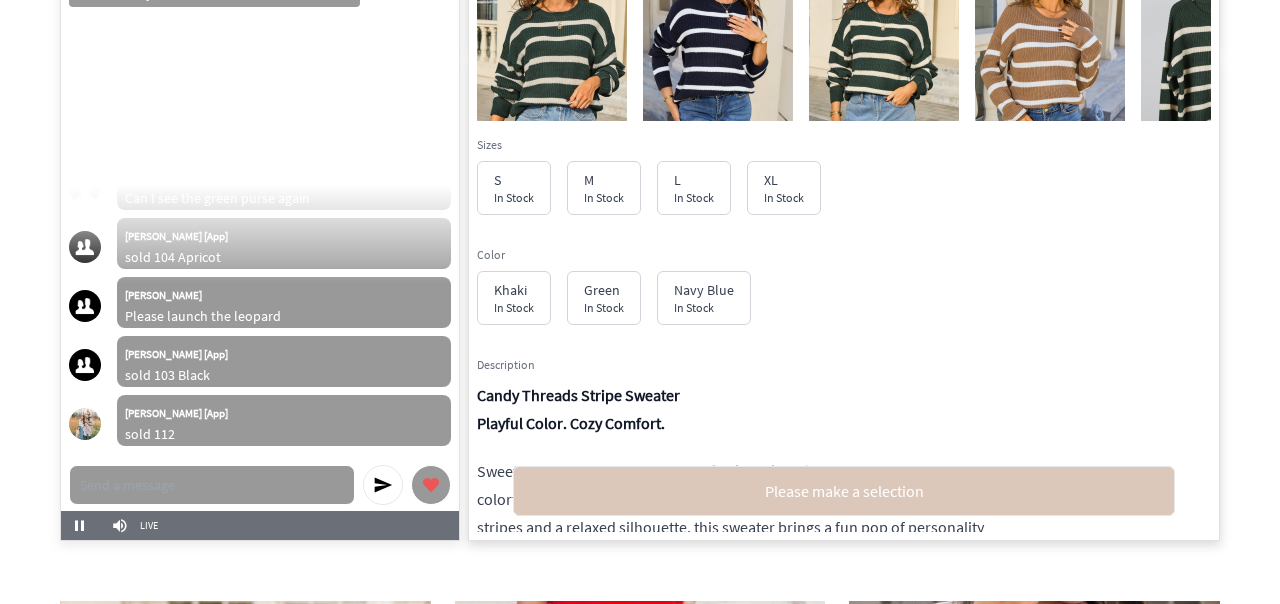 click at bounding box center [552, 83] 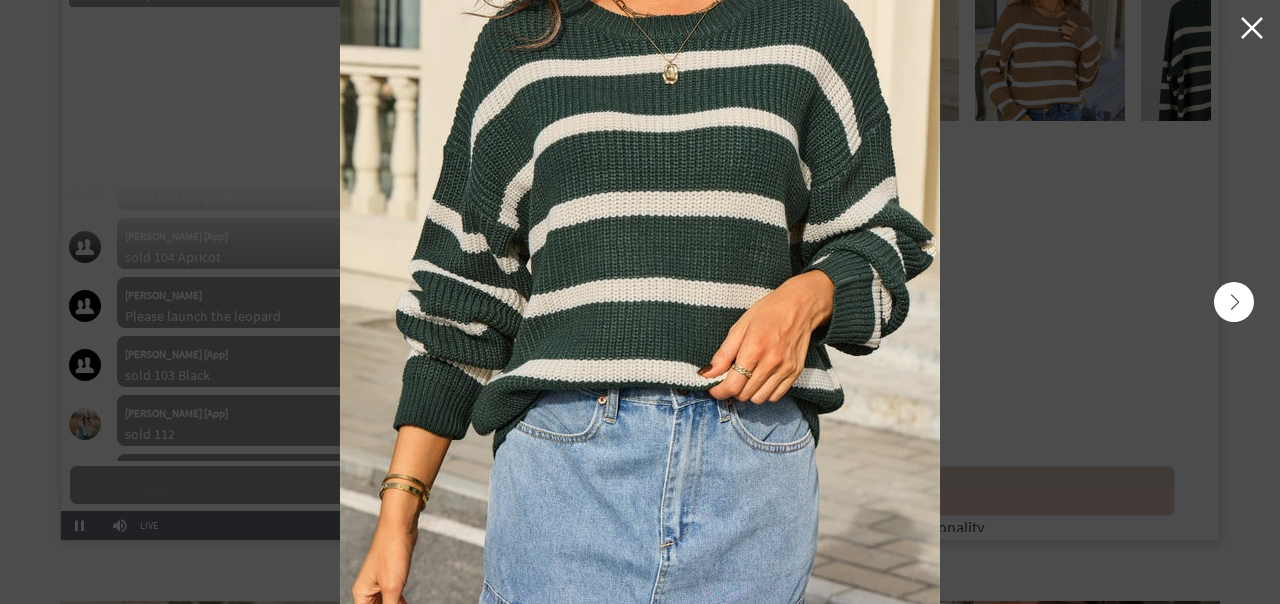 scroll, scrollTop: 1844, scrollLeft: 0, axis: vertical 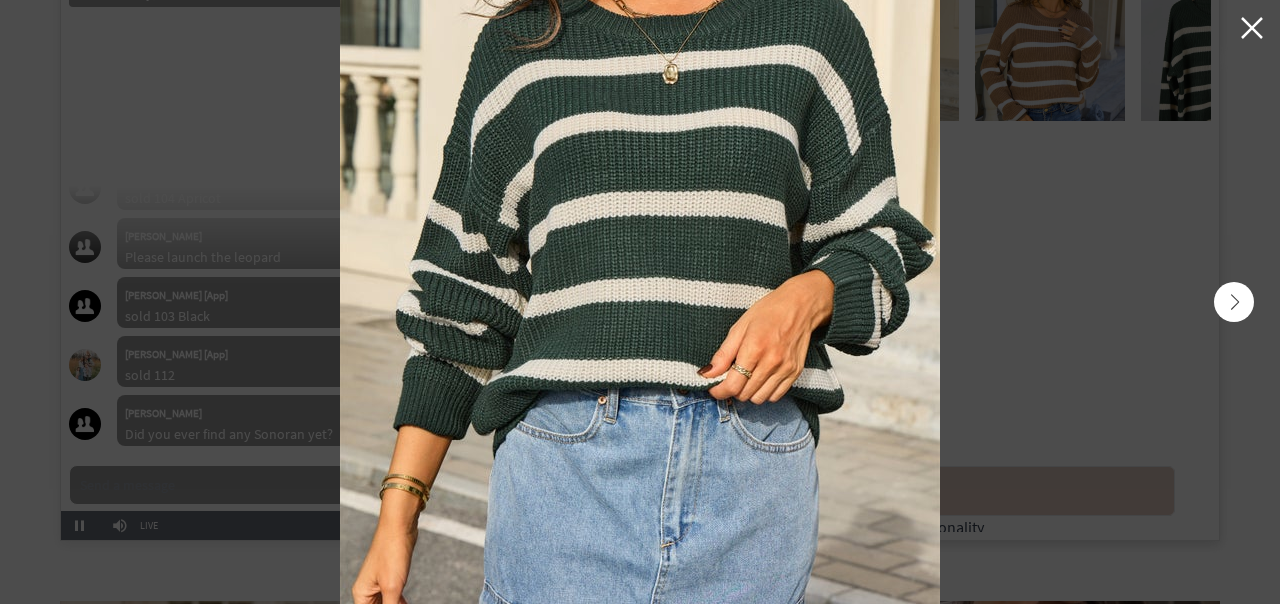 click at bounding box center (1234, 302) 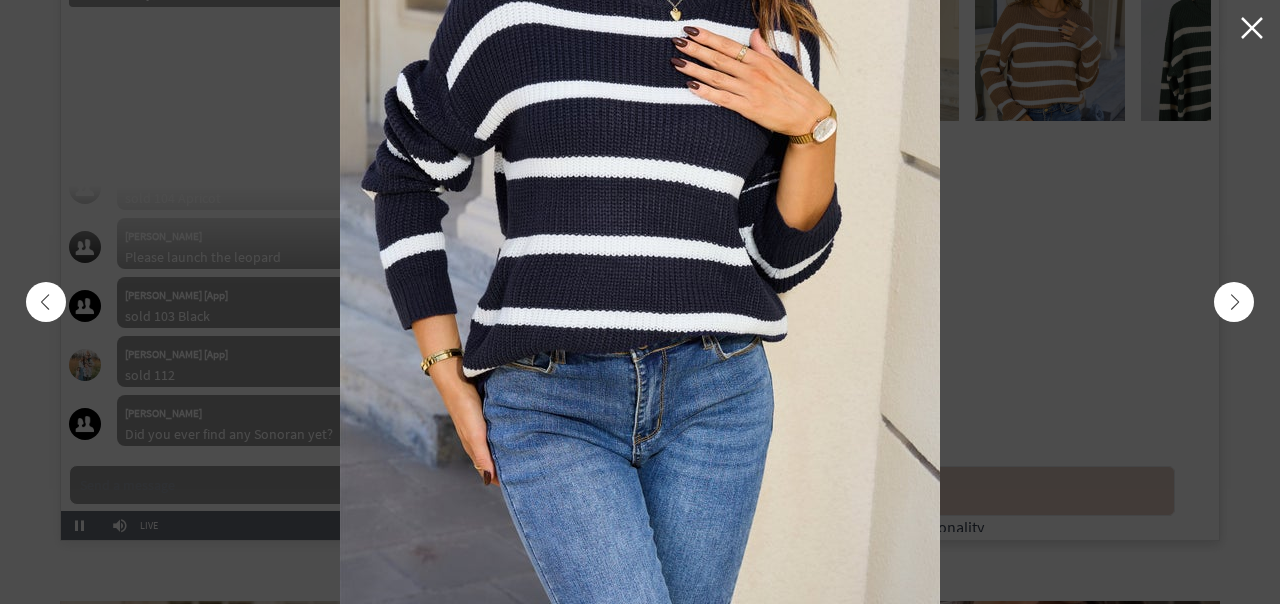 click at bounding box center [1234, 302] 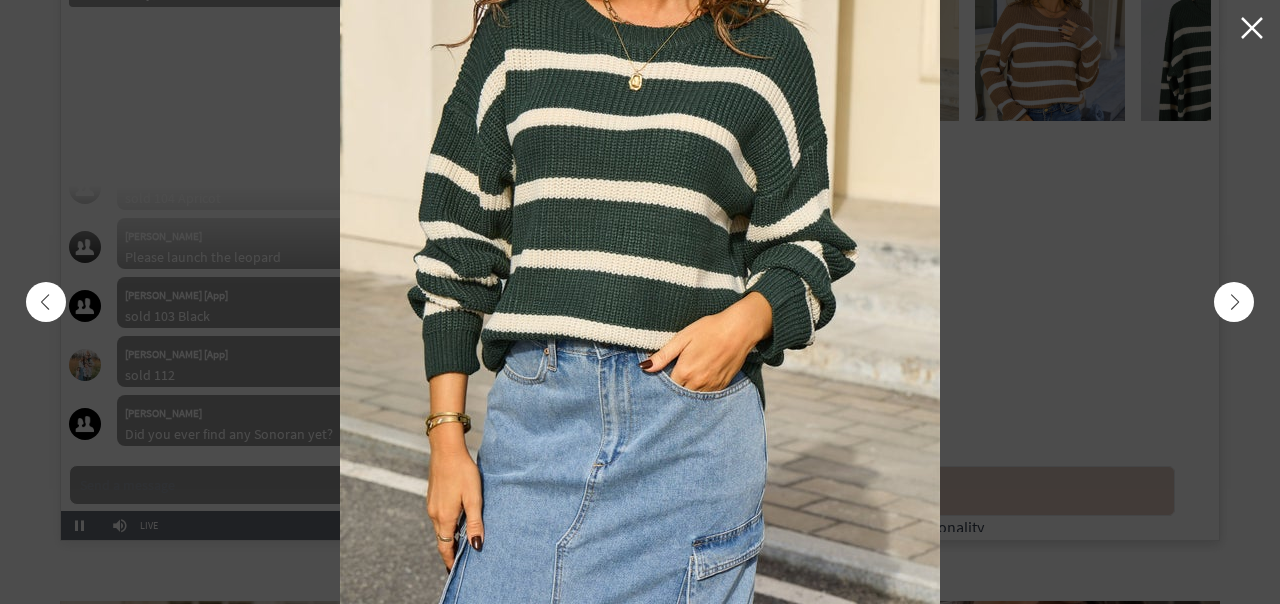 click at bounding box center [1234, 302] 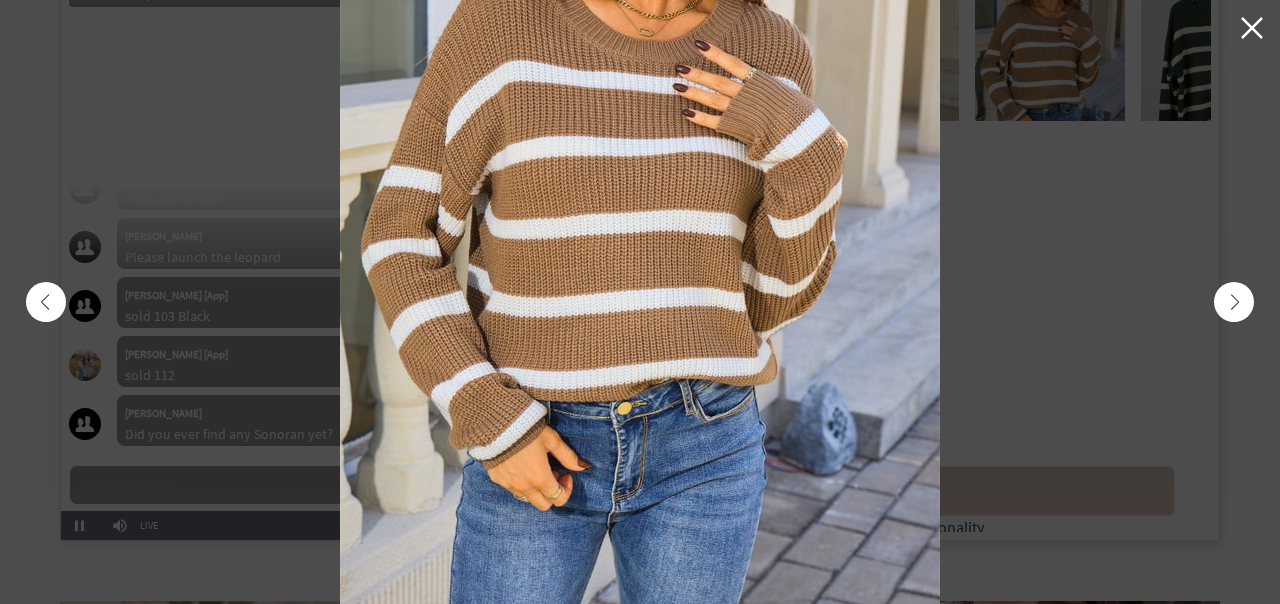 scroll, scrollTop: 1903, scrollLeft: 0, axis: vertical 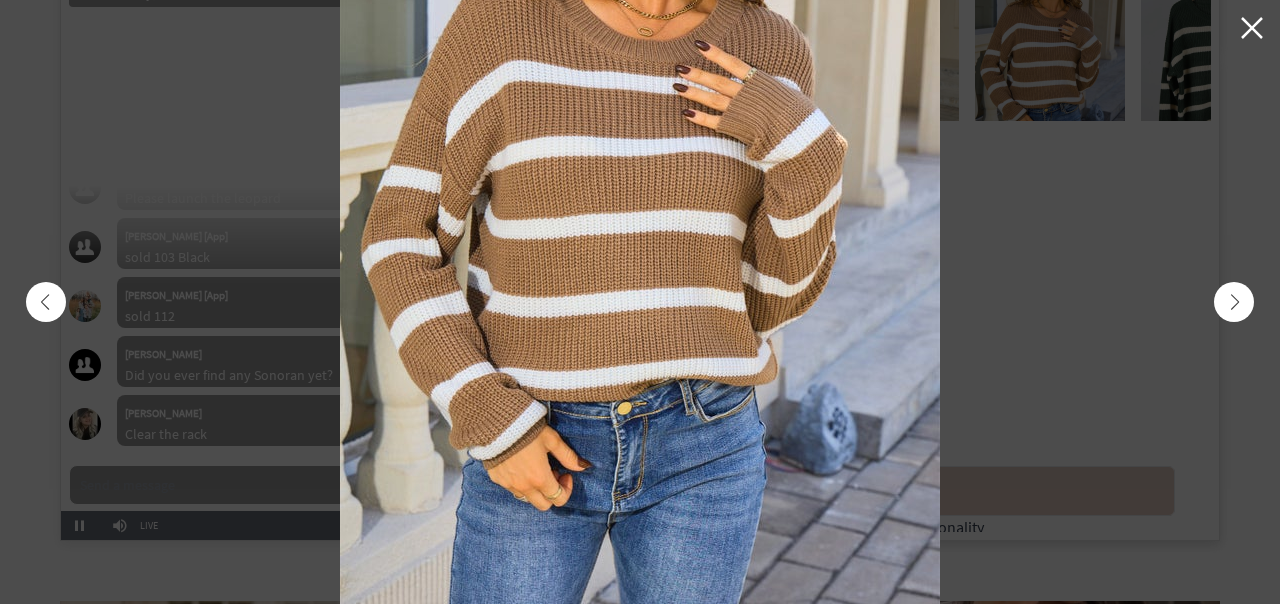 click 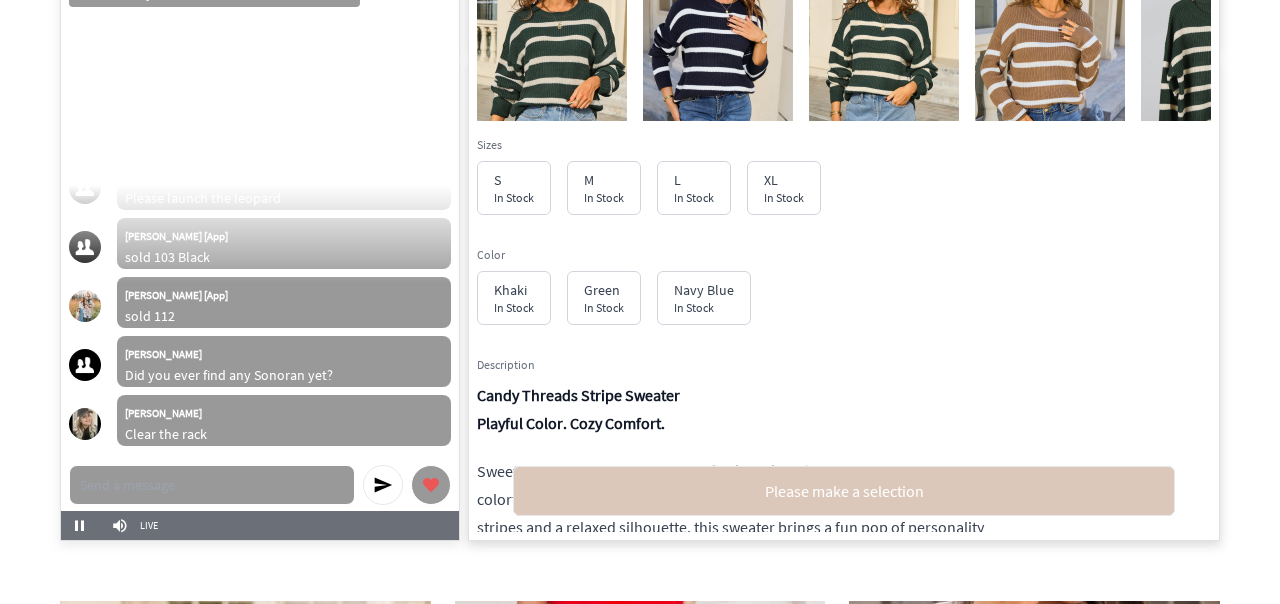 scroll, scrollTop: 1962, scrollLeft: 0, axis: vertical 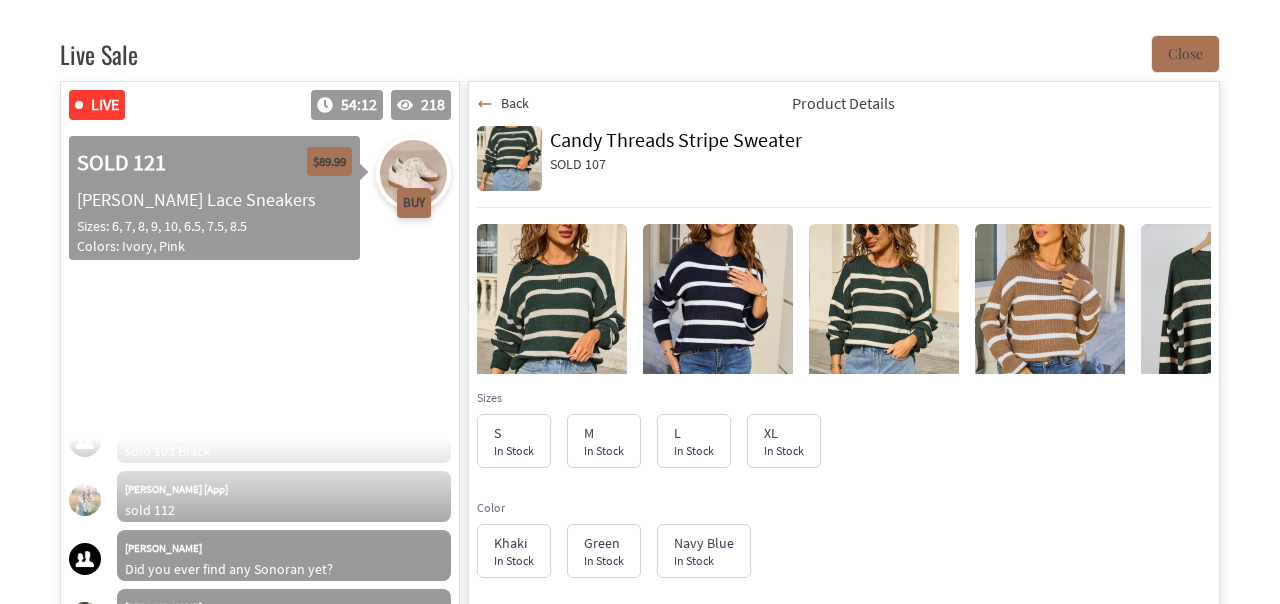 click on "Back" at bounding box center (515, 103) 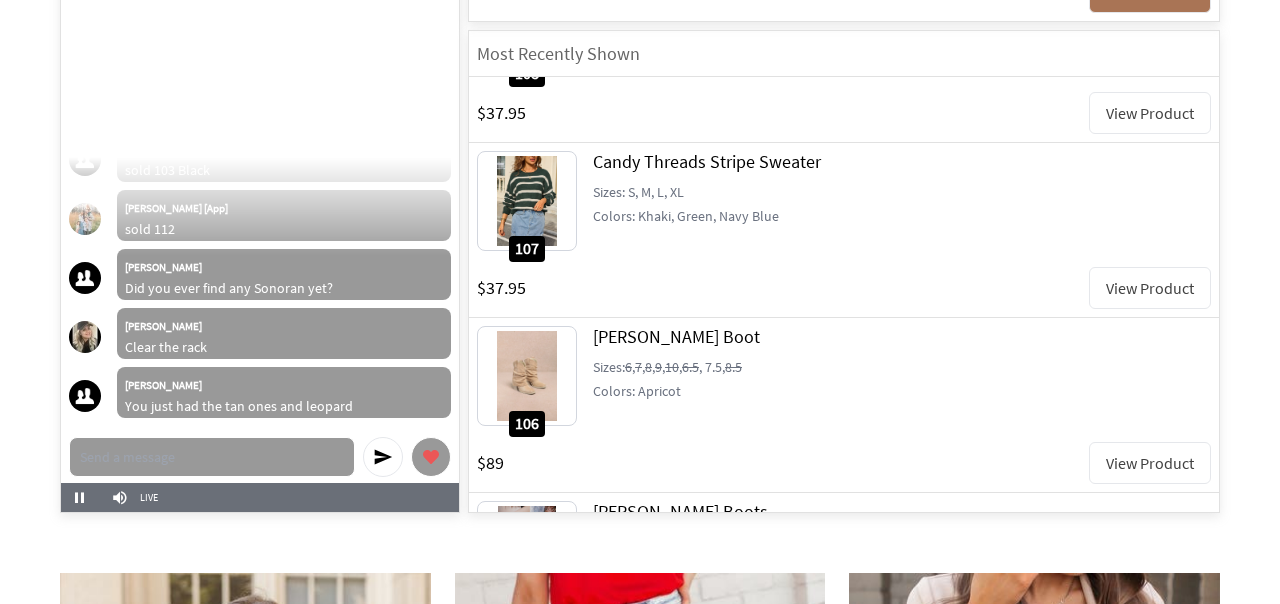 scroll, scrollTop: 646, scrollLeft: 0, axis: vertical 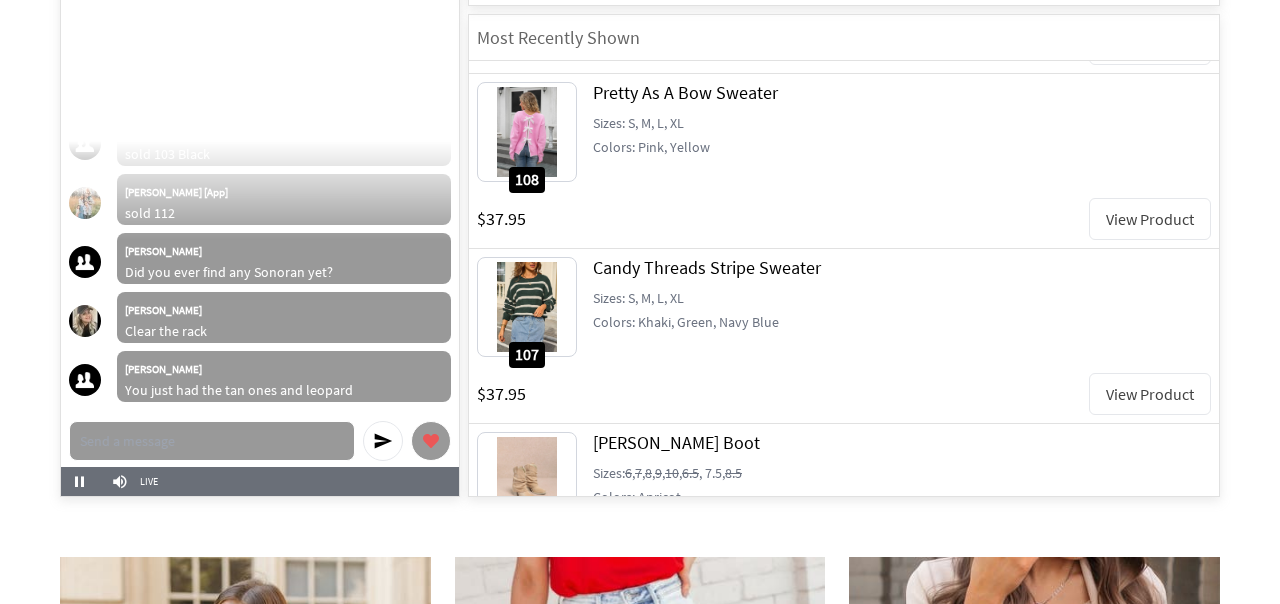 click on "View Product" at bounding box center [1150, 219] 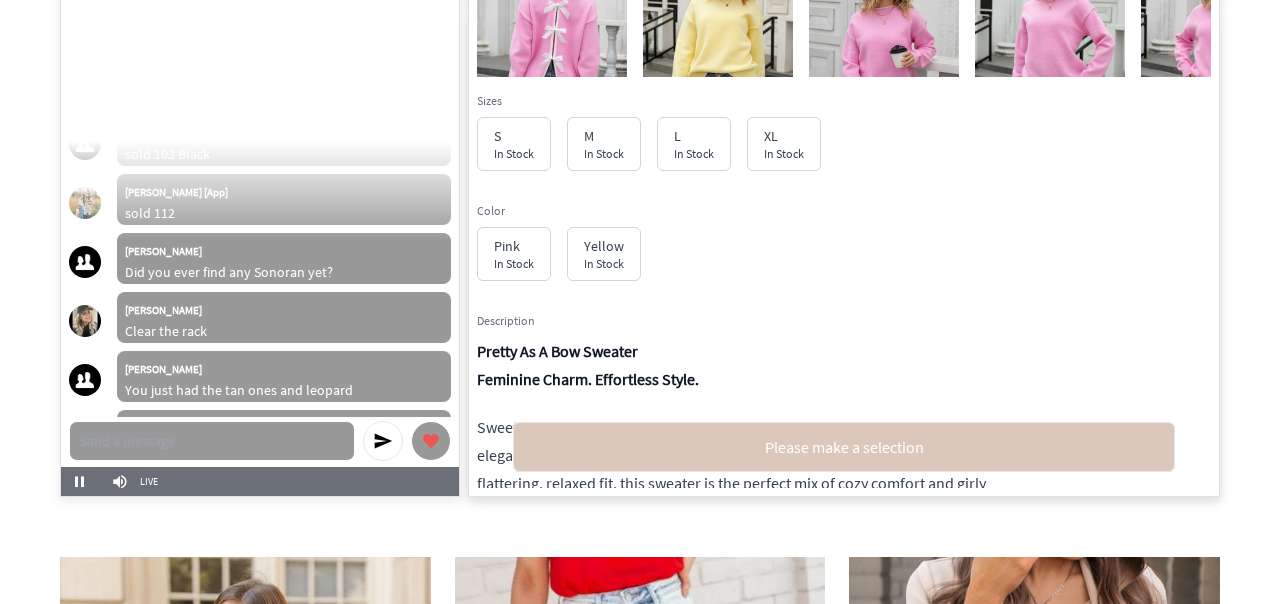 scroll, scrollTop: 2021, scrollLeft: 0, axis: vertical 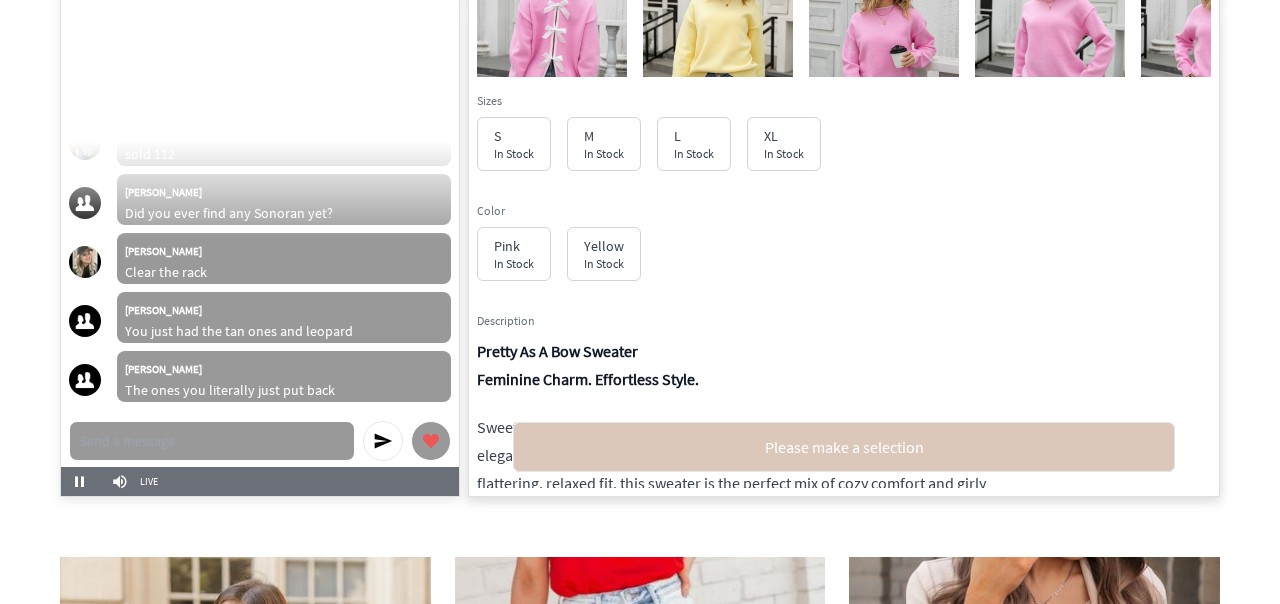 click at bounding box center [552, 39] 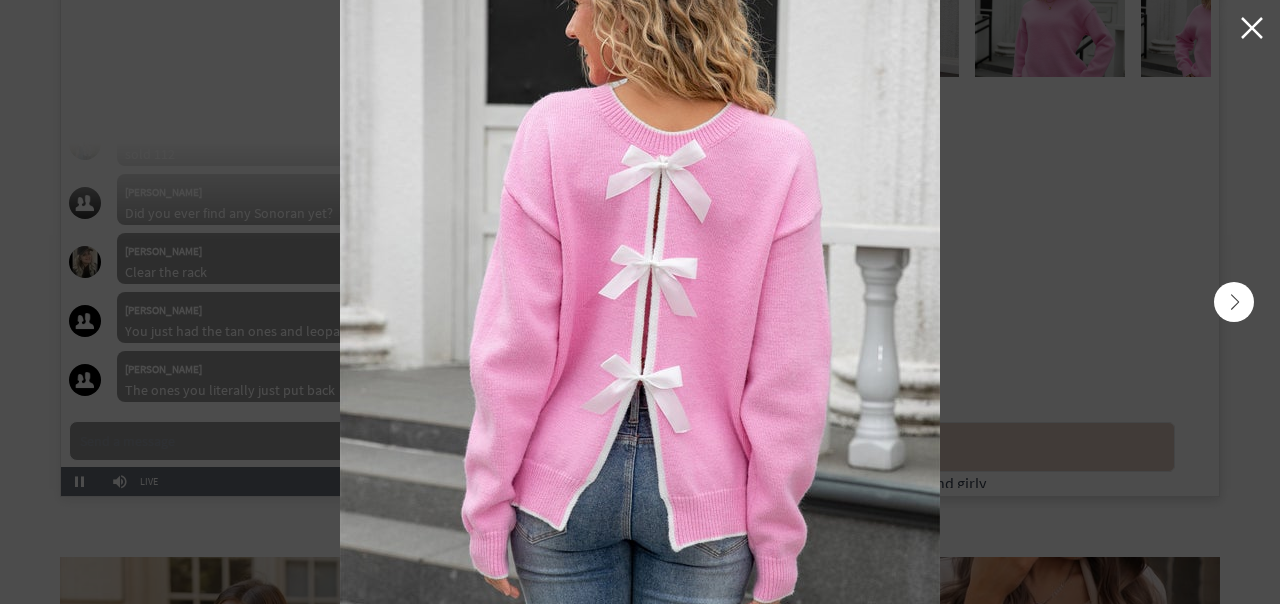 click at bounding box center (1234, 302) 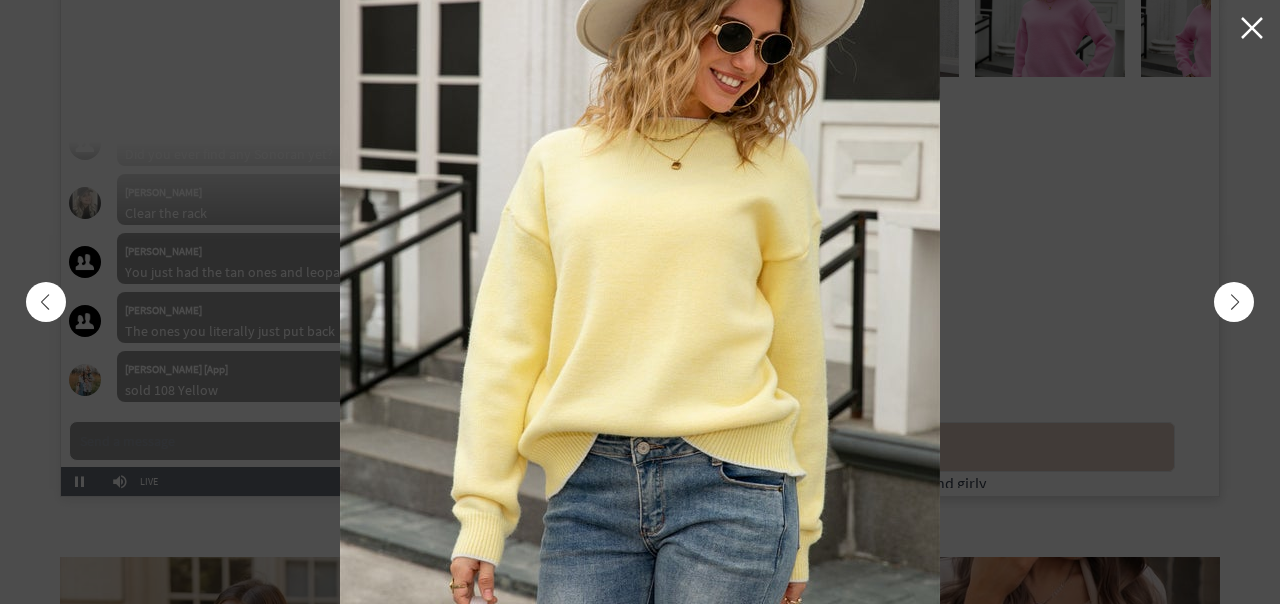 scroll, scrollTop: 2155, scrollLeft: 0, axis: vertical 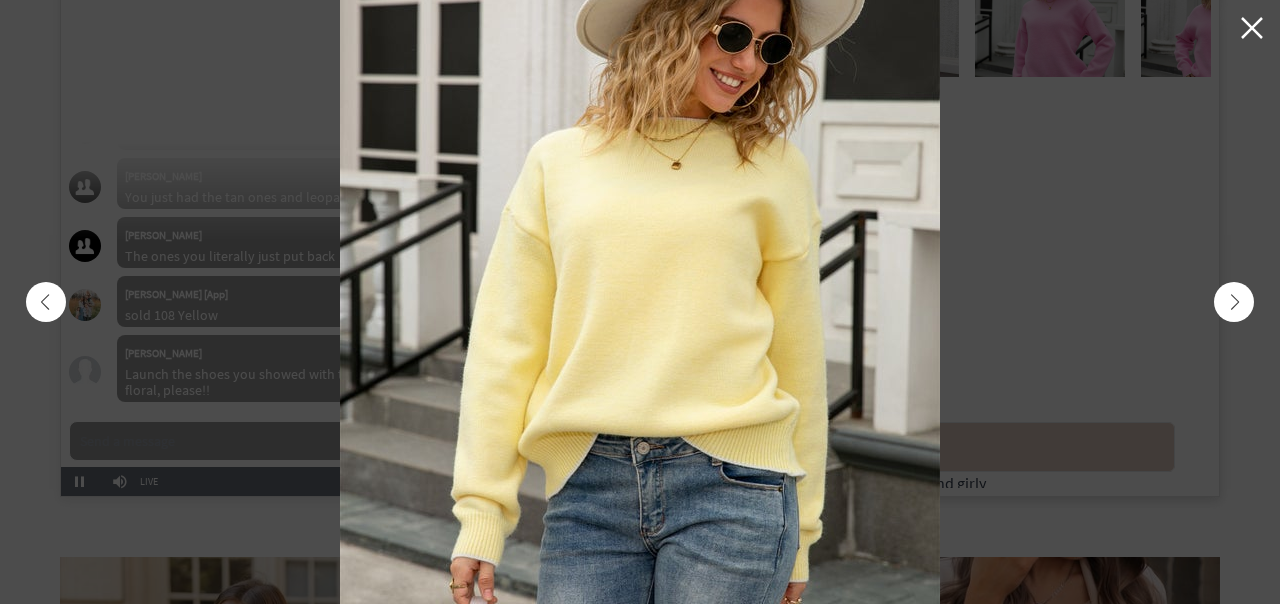 click at bounding box center [1234, 302] 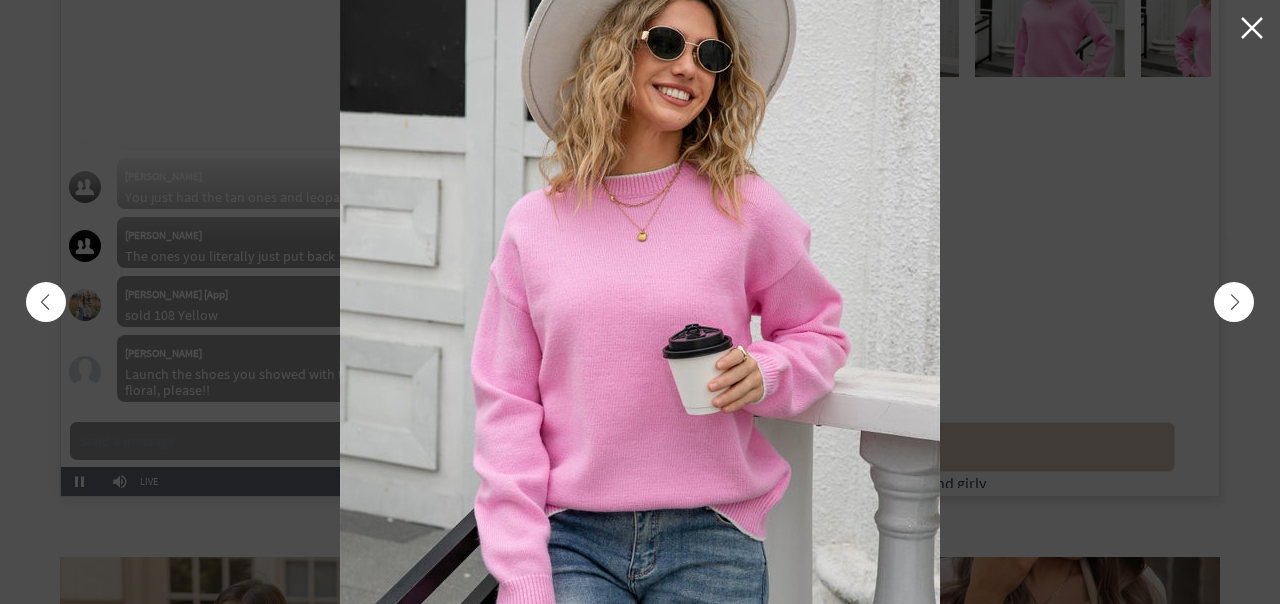 click at bounding box center (1234, 302) 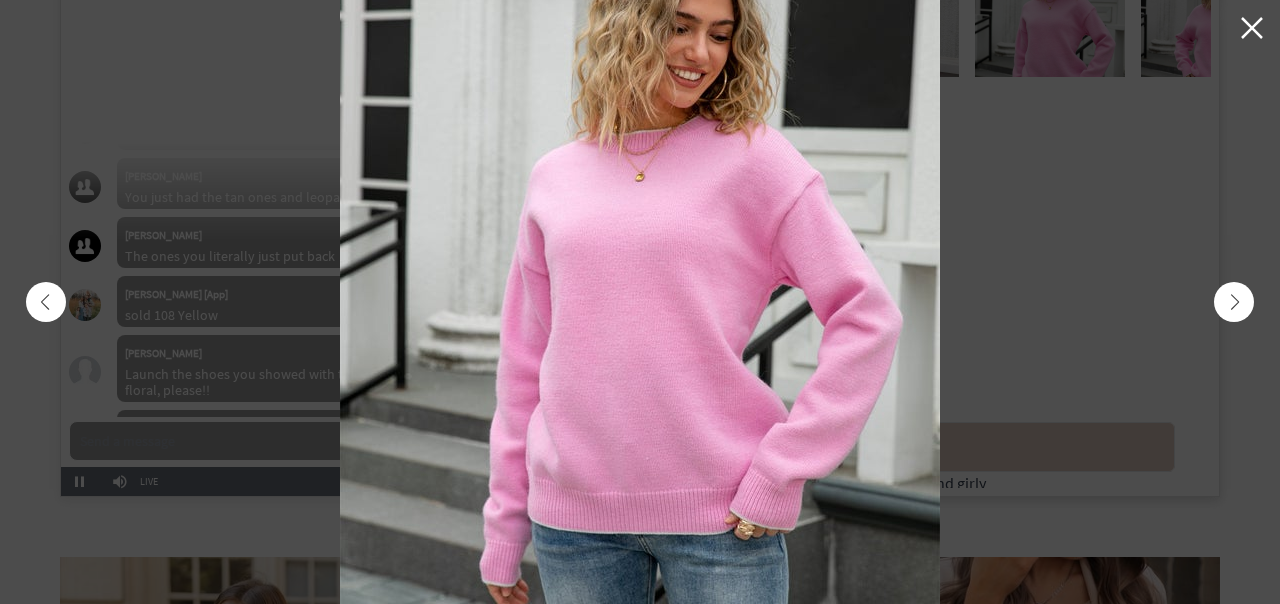 scroll, scrollTop: 2214, scrollLeft: 0, axis: vertical 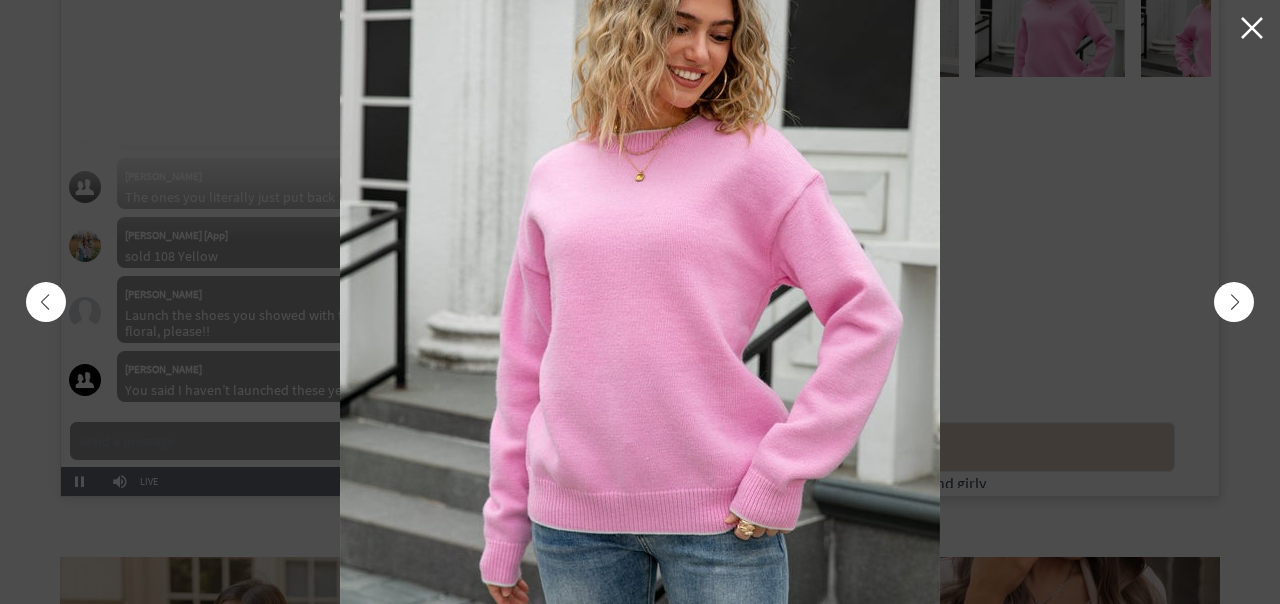 click at bounding box center [1234, 302] 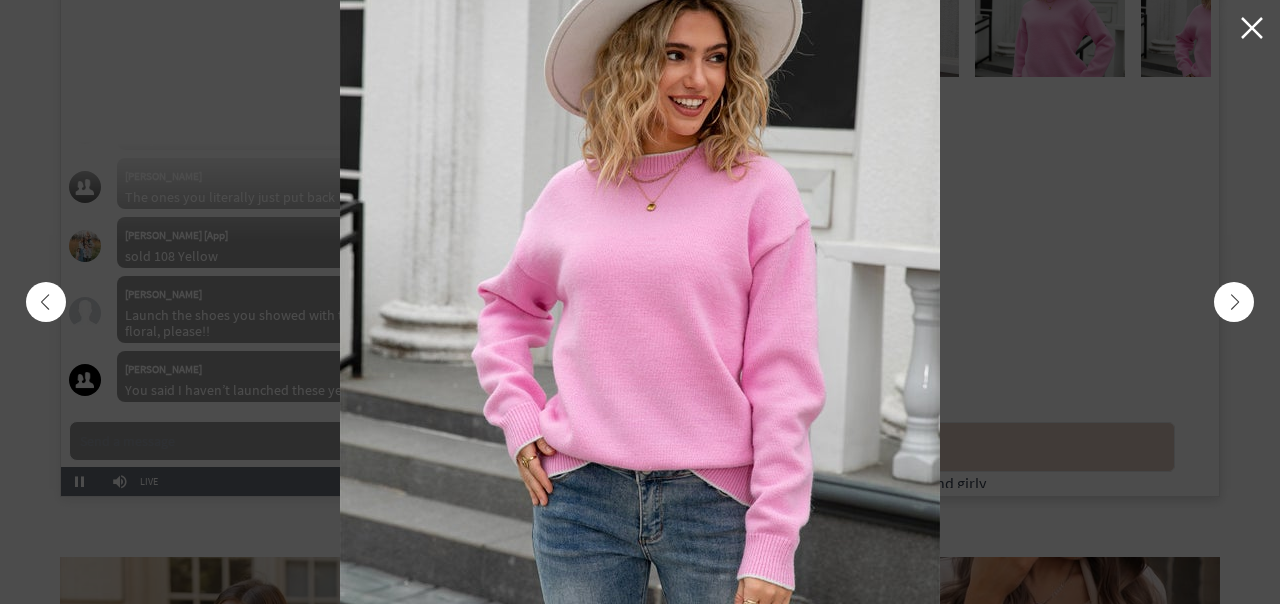 click at bounding box center (1234, 302) 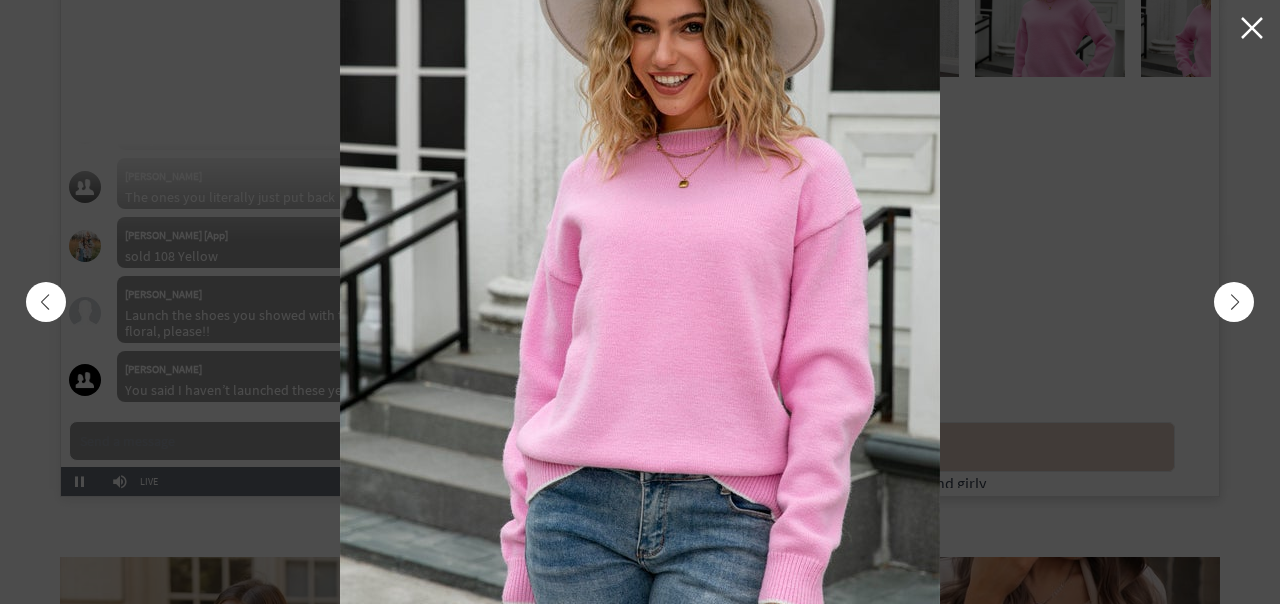 click at bounding box center (1234, 302) 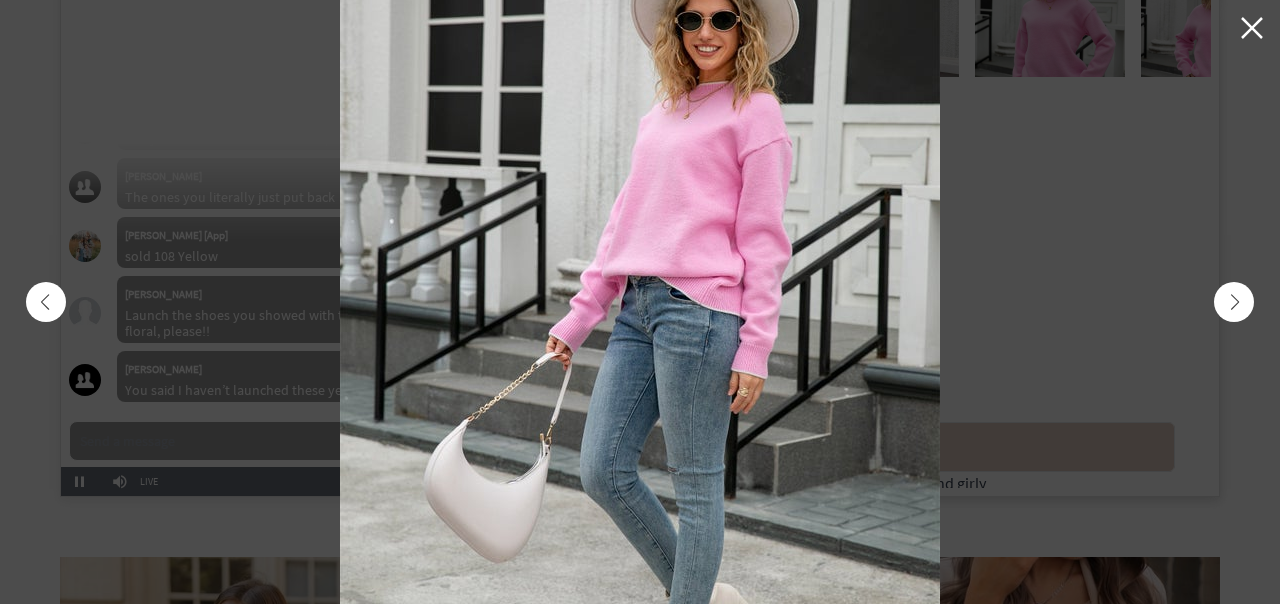 click at bounding box center [1234, 302] 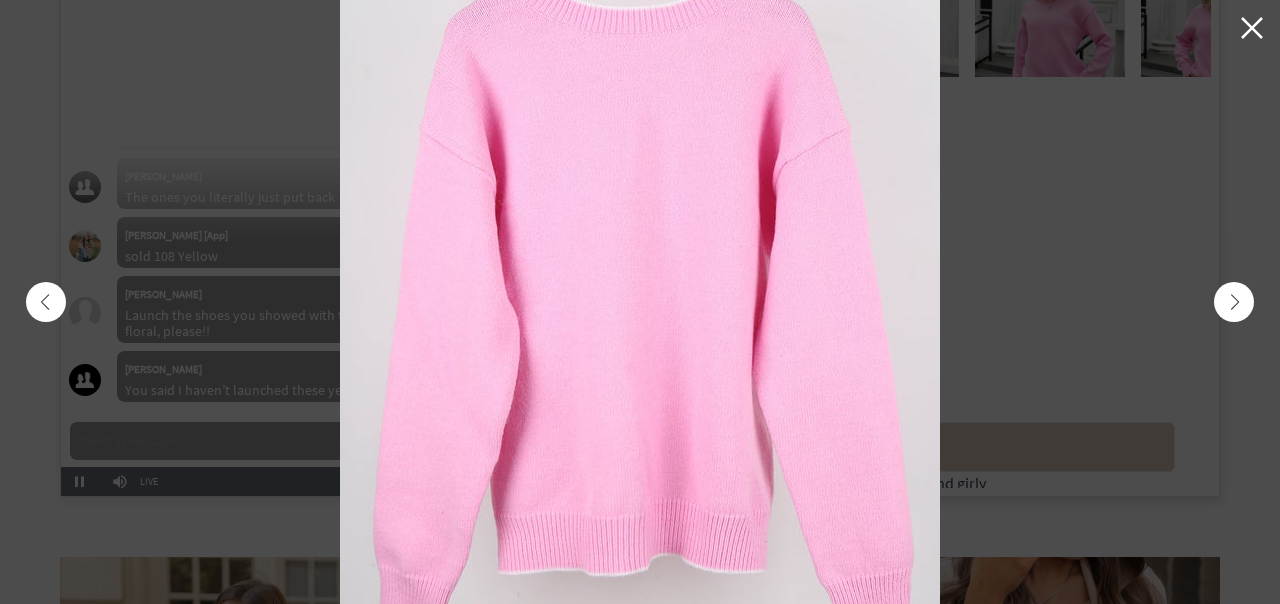 click at bounding box center [1234, 302] 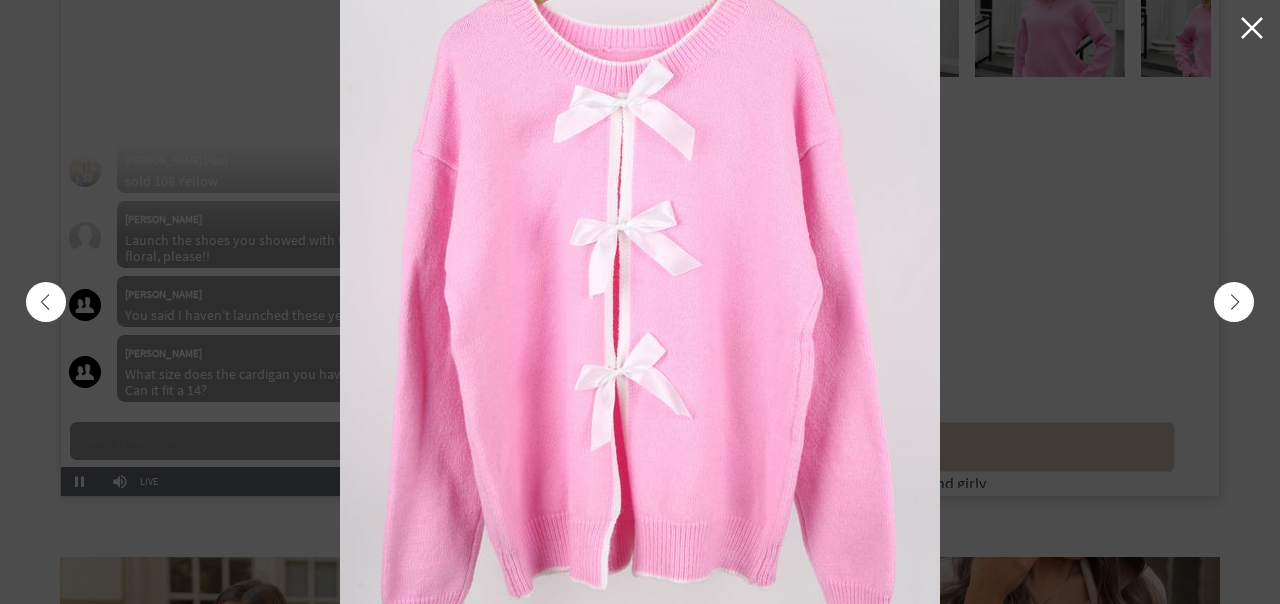 scroll, scrollTop: 2348, scrollLeft: 0, axis: vertical 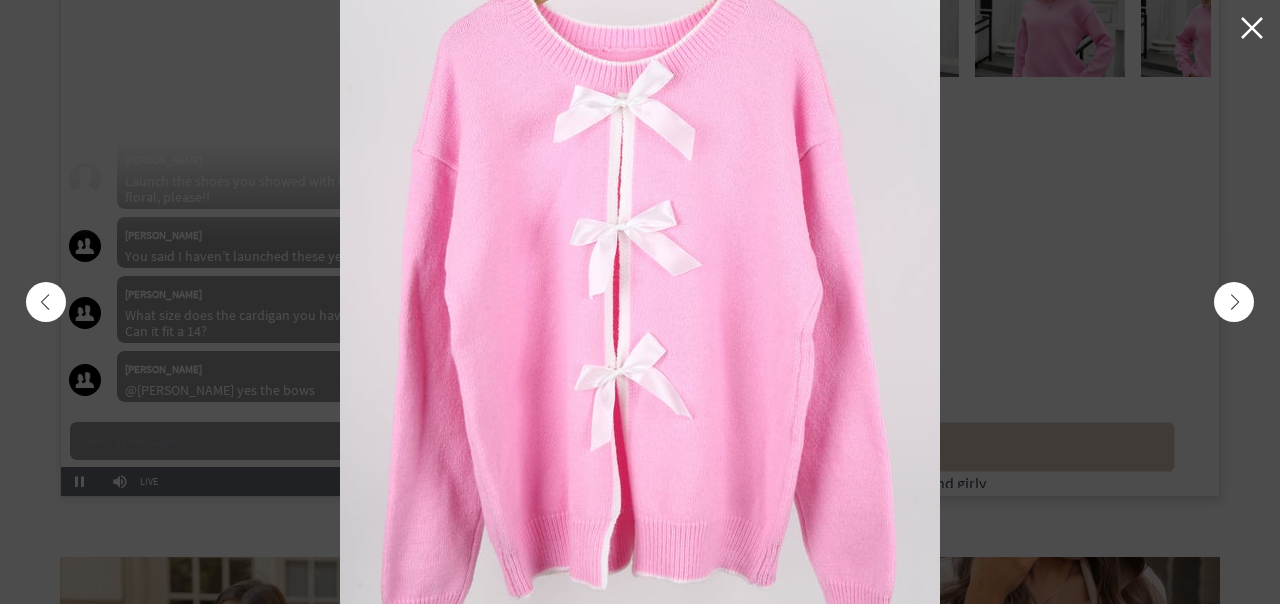 click 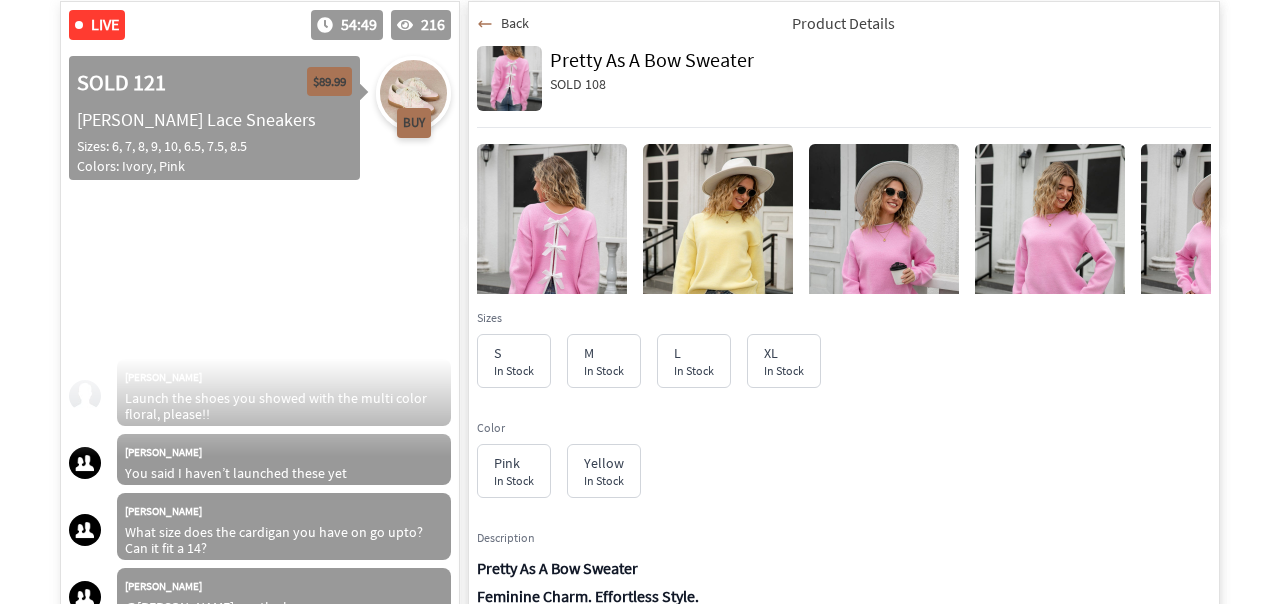 scroll, scrollTop: 419, scrollLeft: 0, axis: vertical 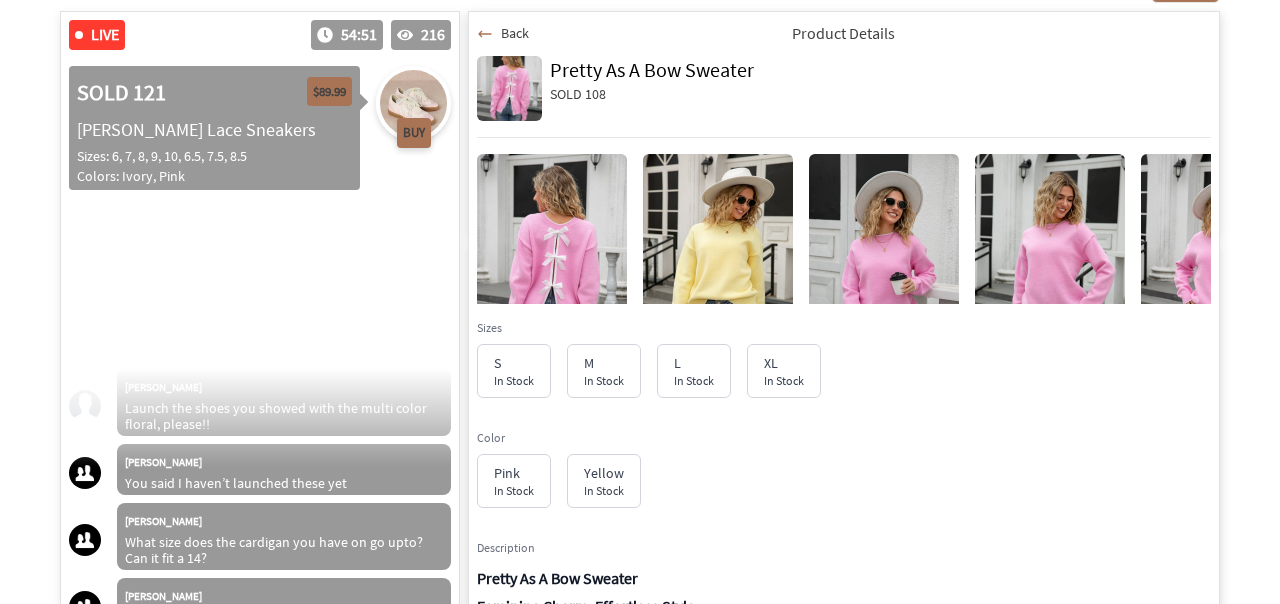 click on "Back" at bounding box center (515, 33) 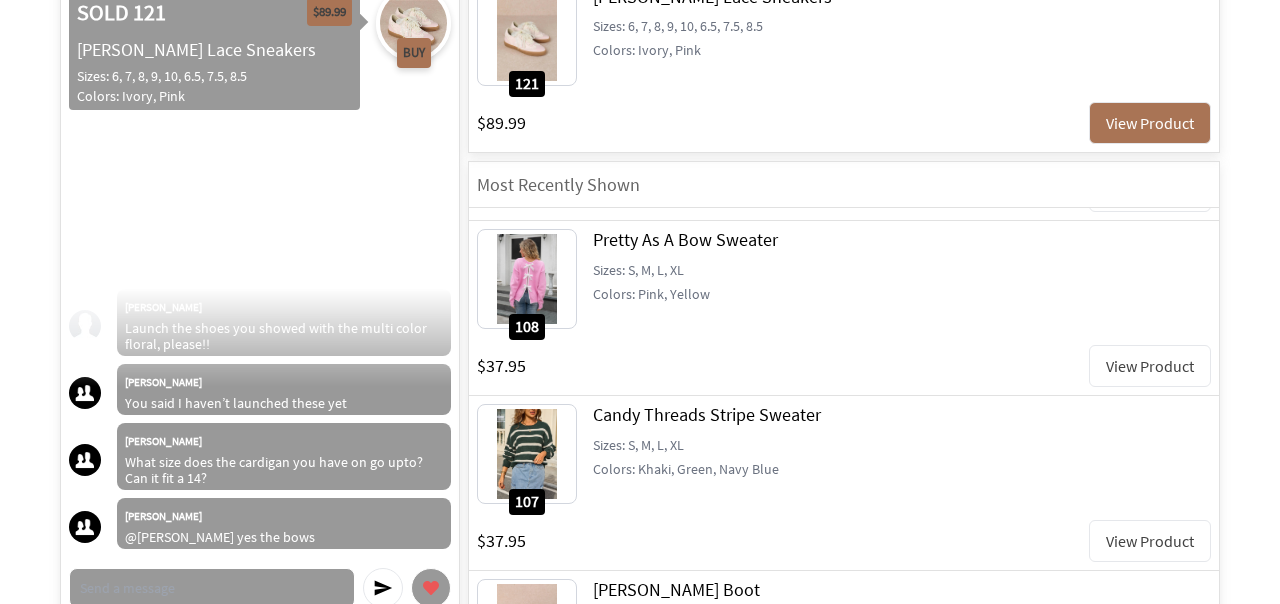 scroll, scrollTop: 500, scrollLeft: 0, axis: vertical 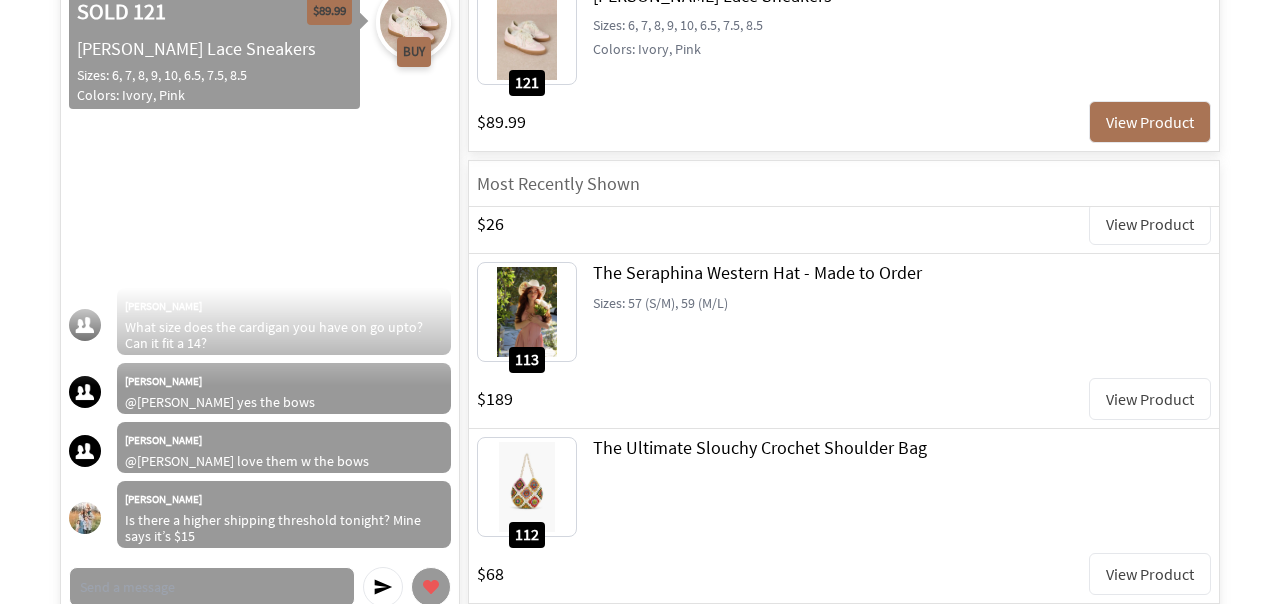 click on "View Product" at bounding box center (1150, 399) 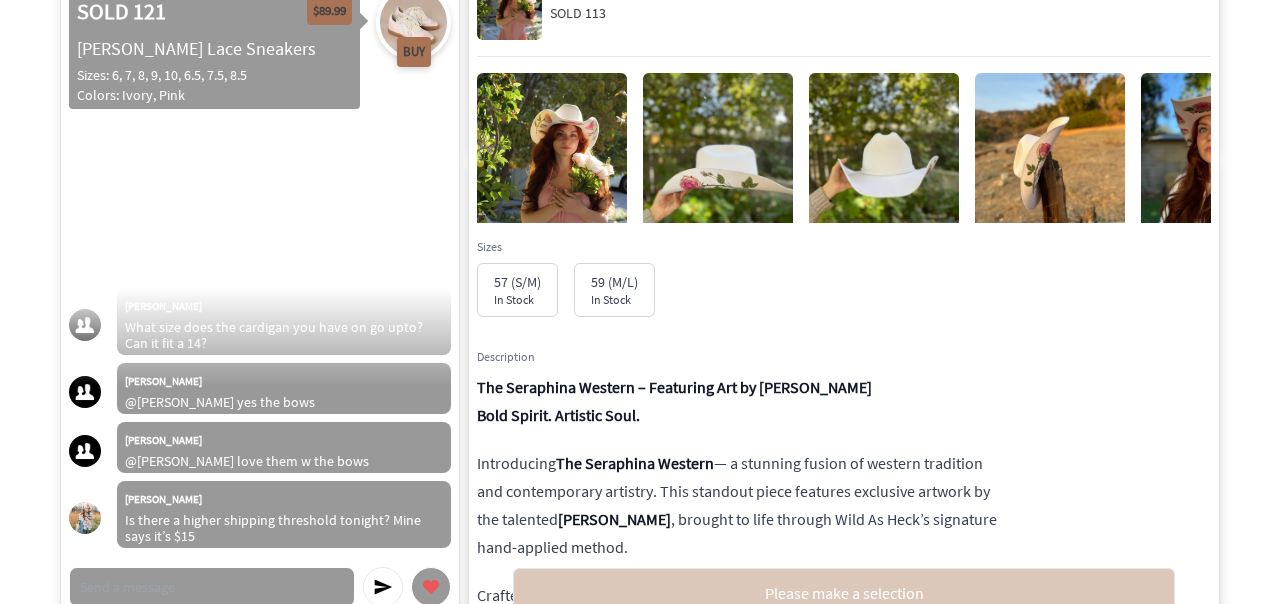 scroll, scrollTop: 2557, scrollLeft: 0, axis: vertical 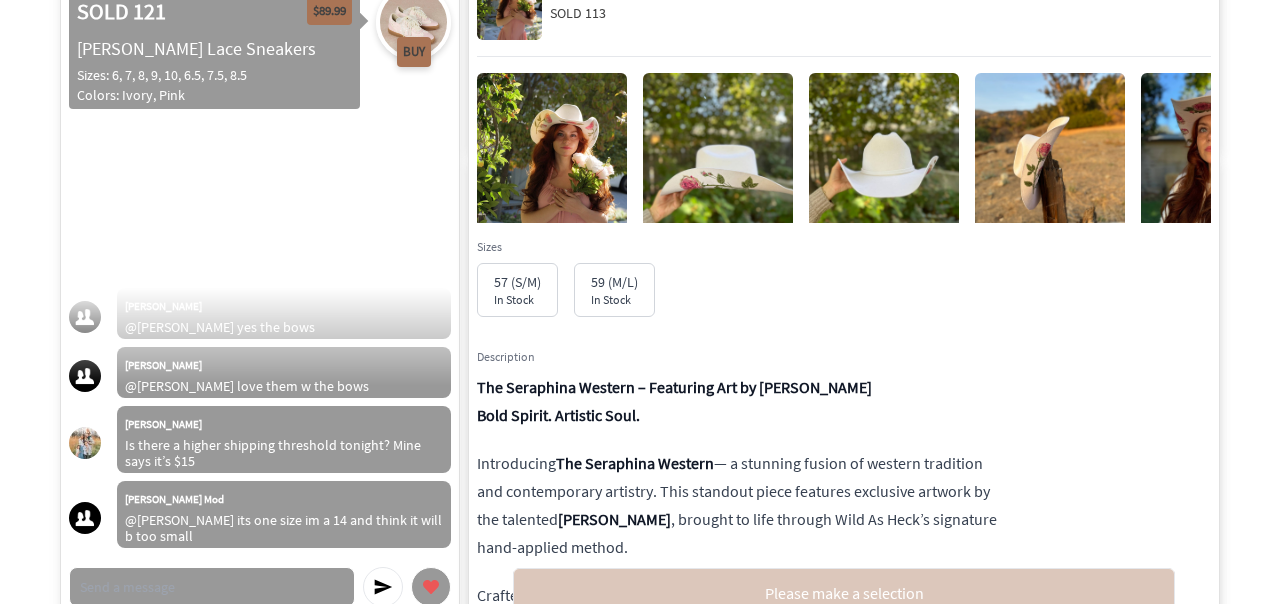 click at bounding box center (552, 185) 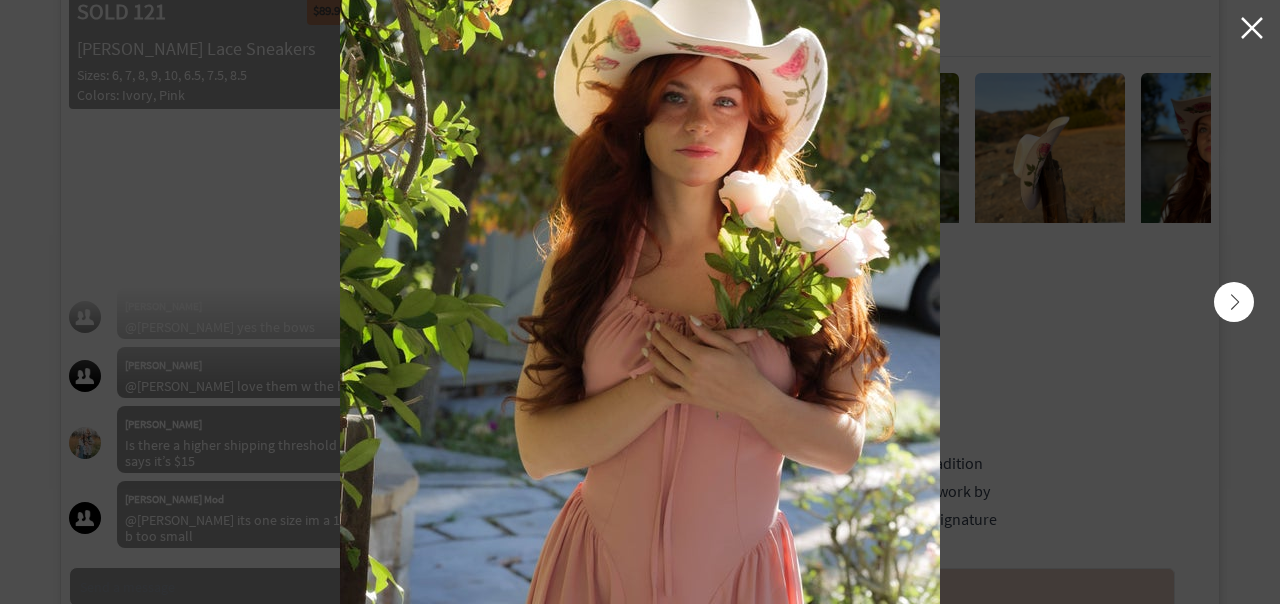 click at bounding box center [1234, 302] 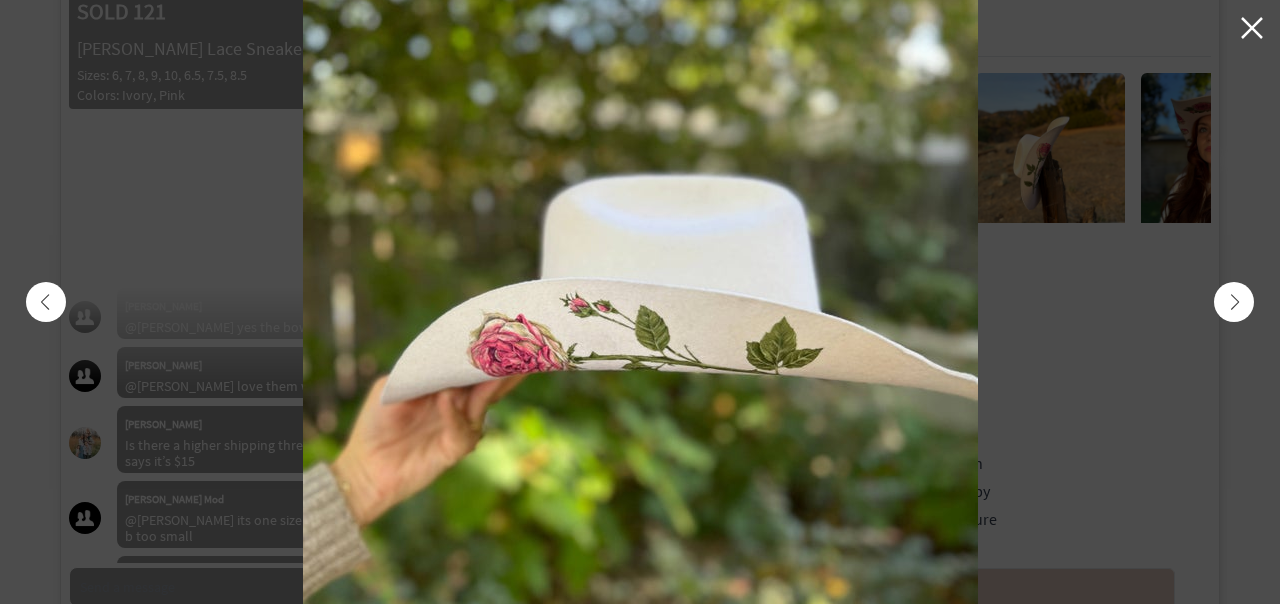 scroll, scrollTop: 2616, scrollLeft: 0, axis: vertical 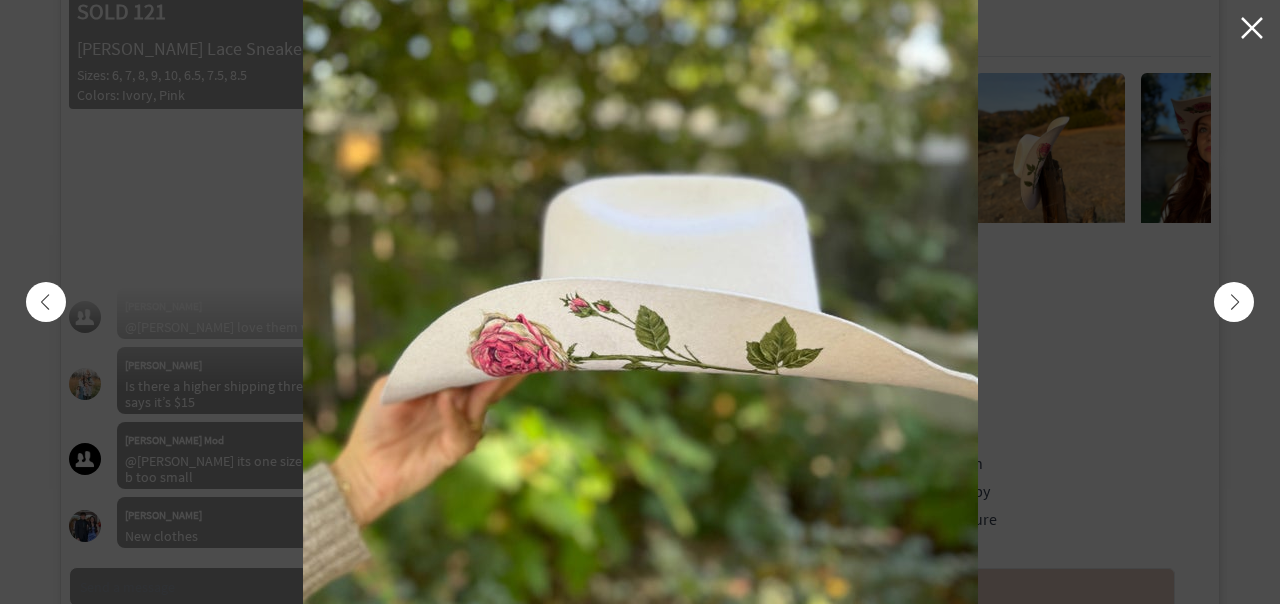 click at bounding box center (1234, 302) 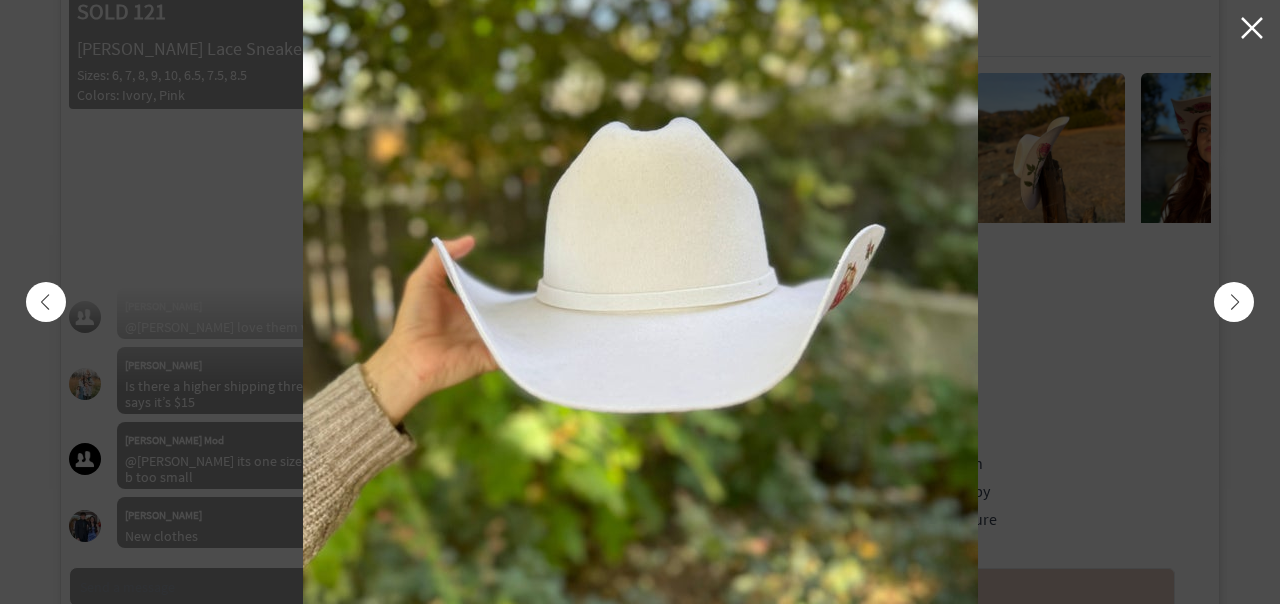 scroll, scrollTop: 2691, scrollLeft: 0, axis: vertical 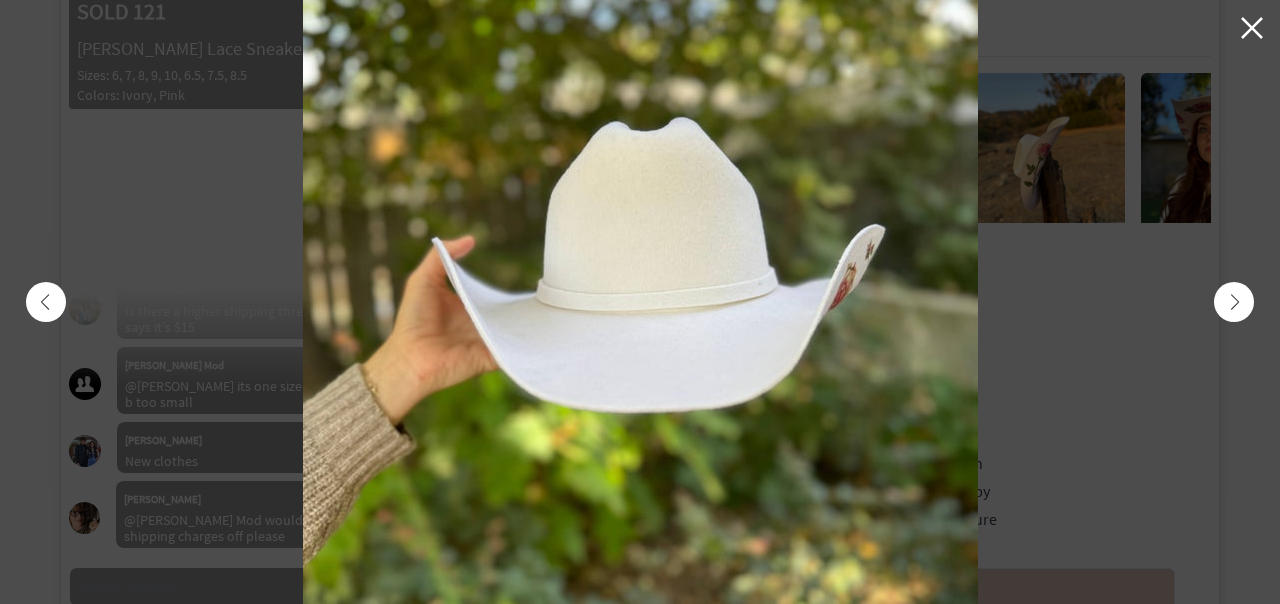 click at bounding box center [1234, 302] 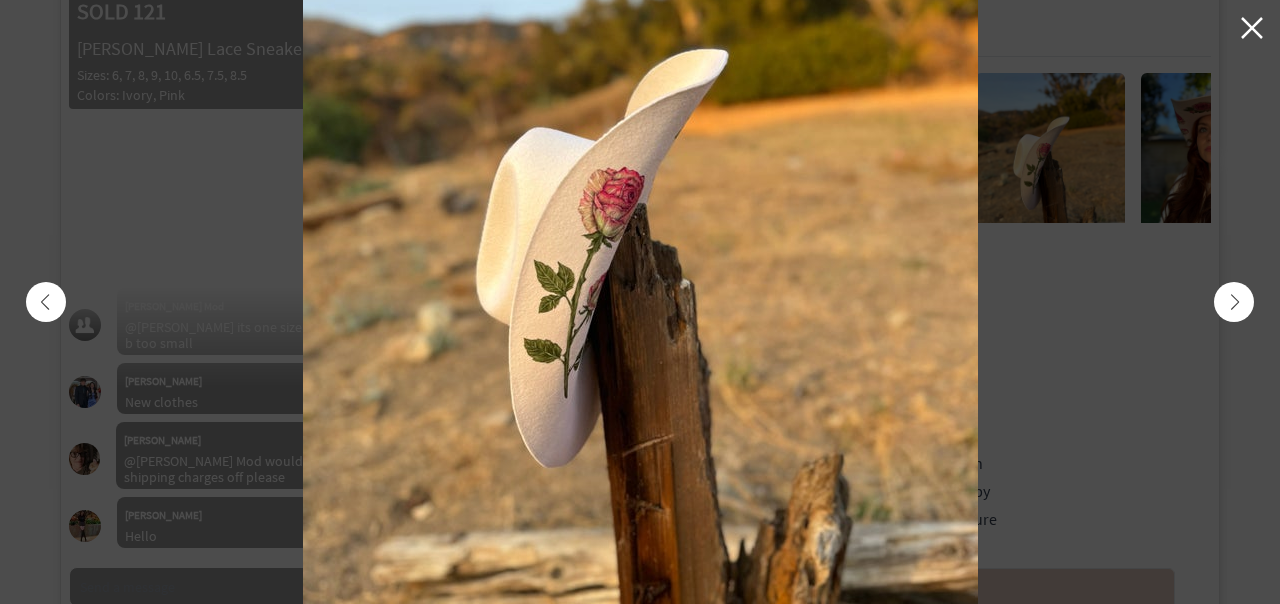 scroll, scrollTop: 2809, scrollLeft: 0, axis: vertical 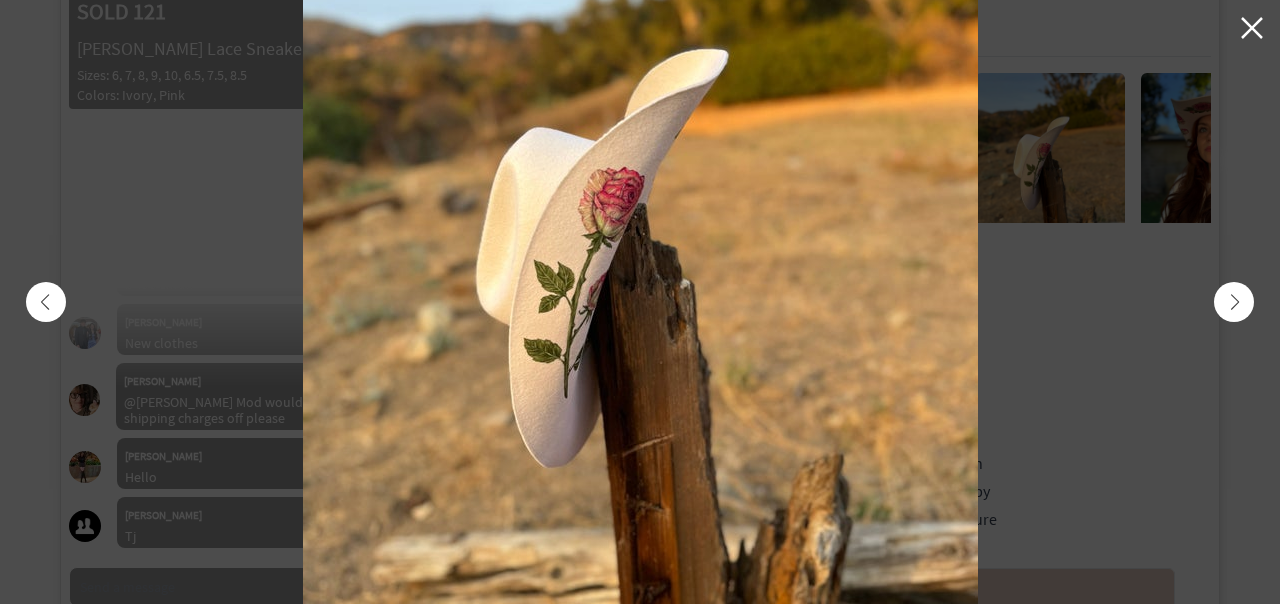 click 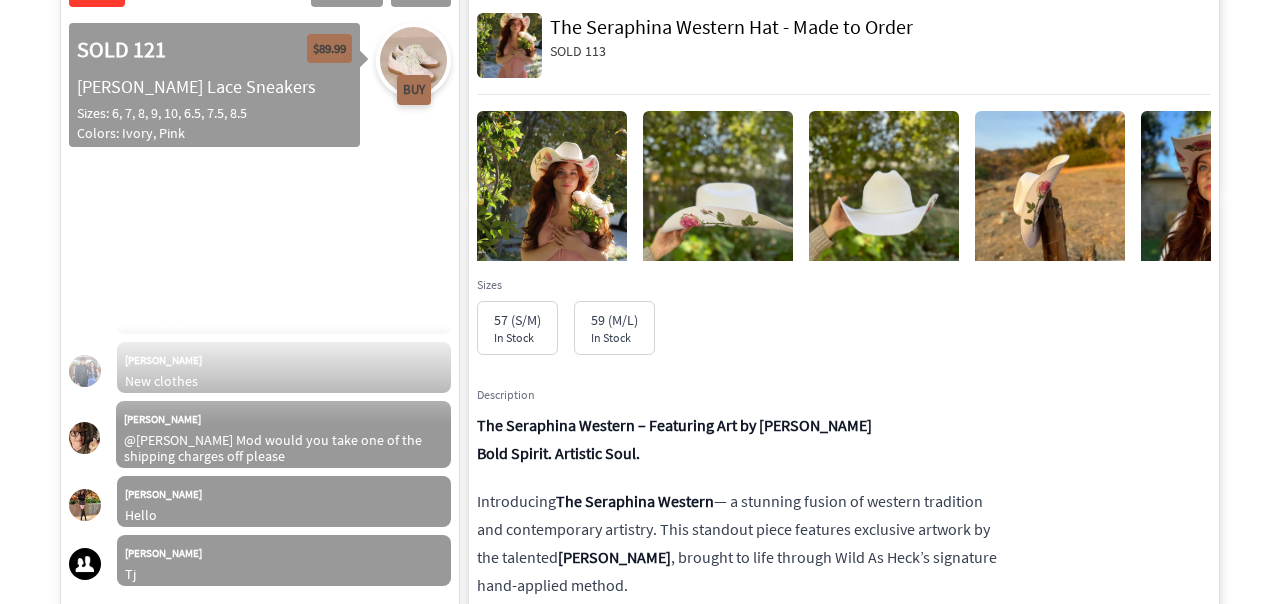 scroll, scrollTop: 385, scrollLeft: 1, axis: both 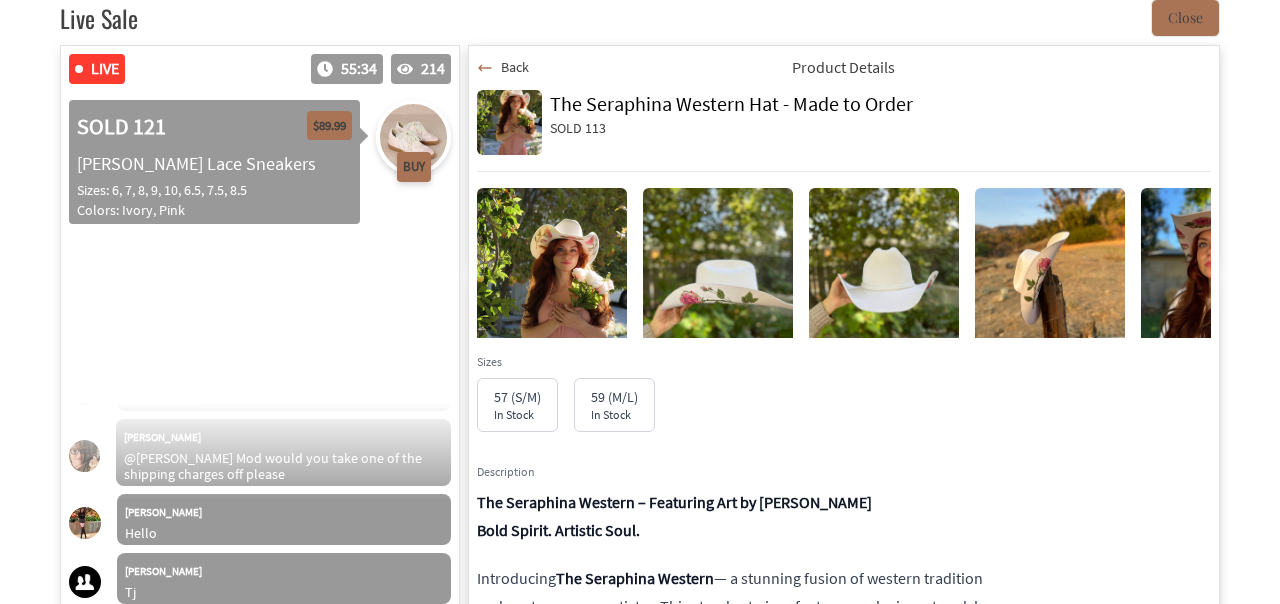 click on "Back" at bounding box center (515, 67) 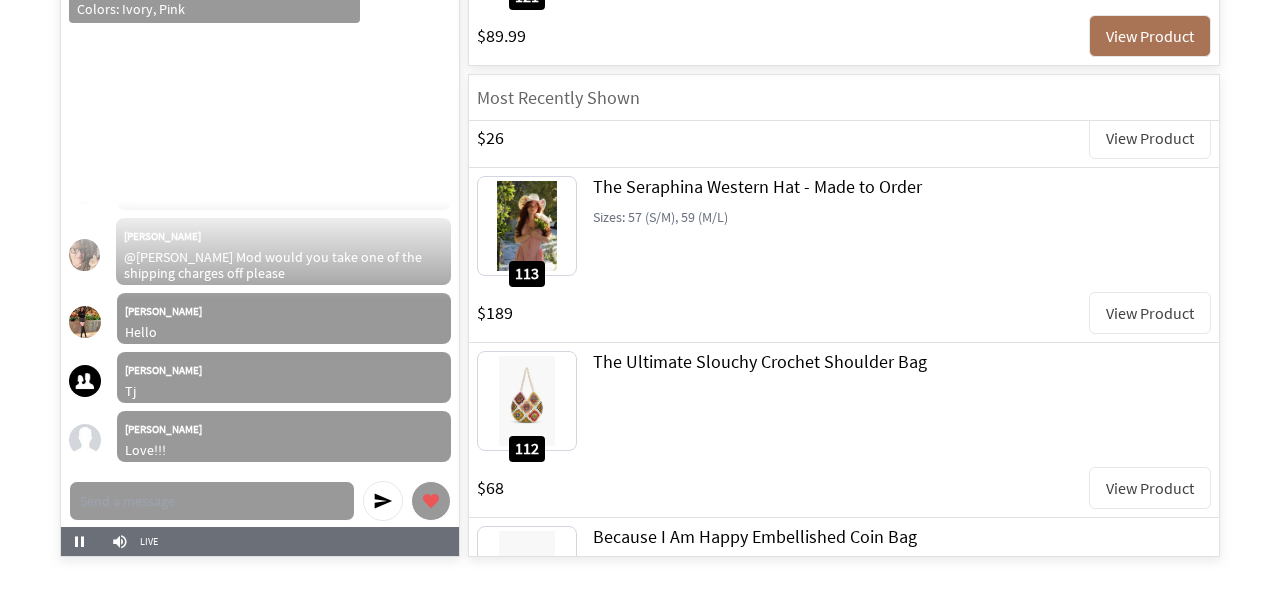 scroll, scrollTop: 584, scrollLeft: 0, axis: vertical 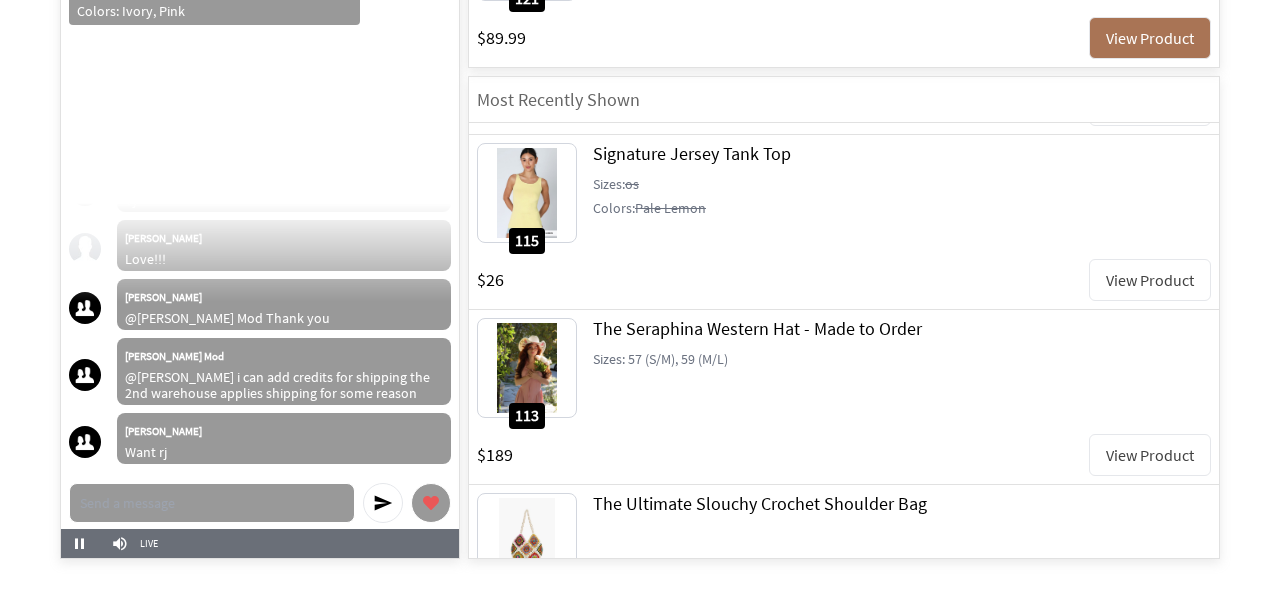 click on "View Product" at bounding box center [1150, 280] 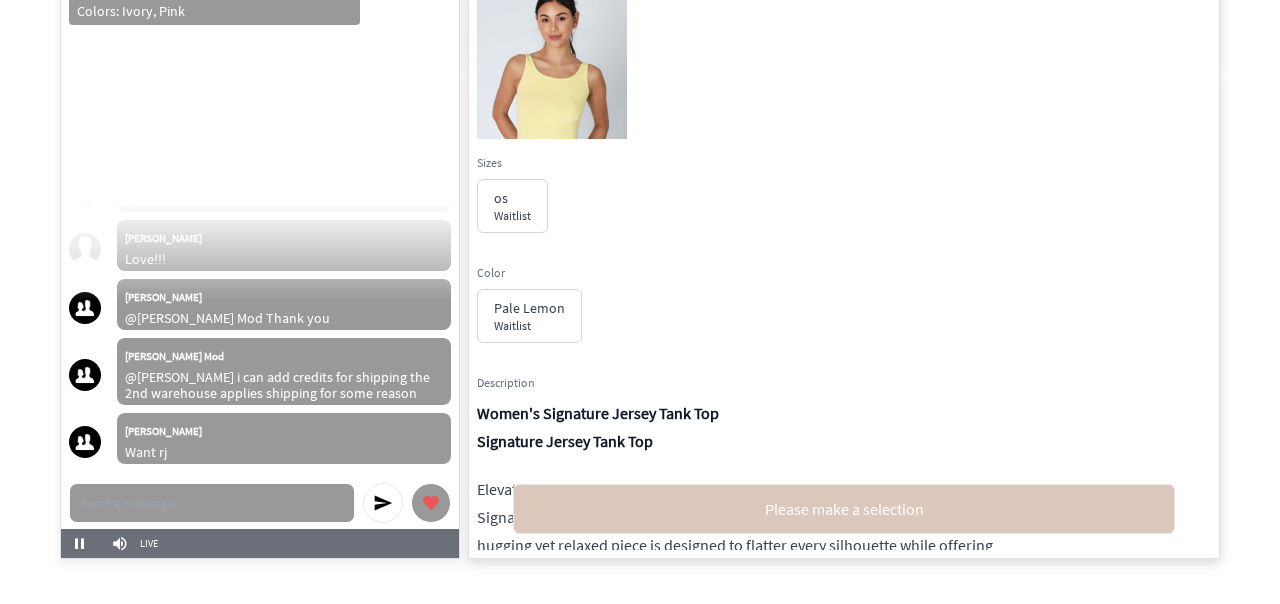 scroll, scrollTop: 3120, scrollLeft: 0, axis: vertical 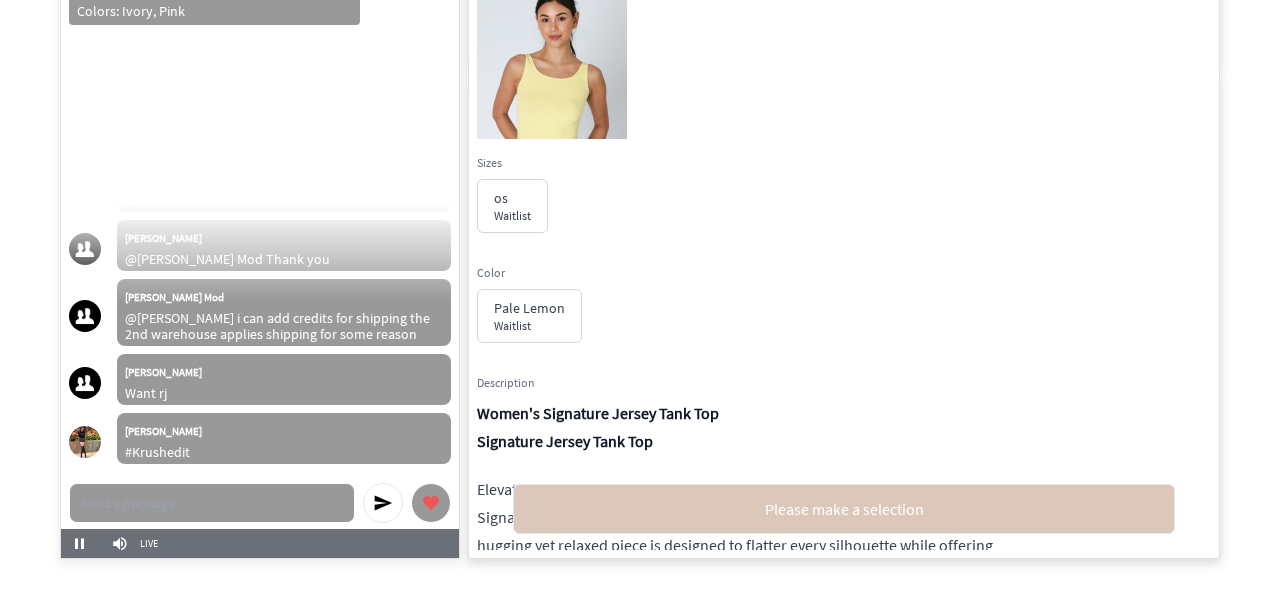 click at bounding box center [552, 101] 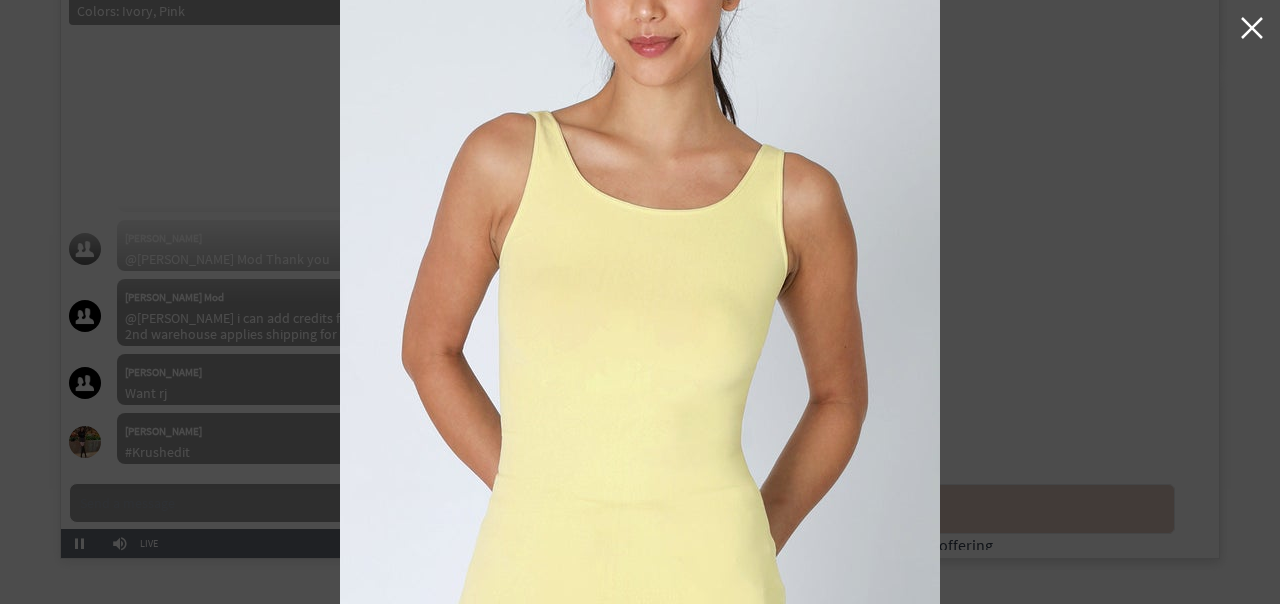 scroll, scrollTop: 3179, scrollLeft: 0, axis: vertical 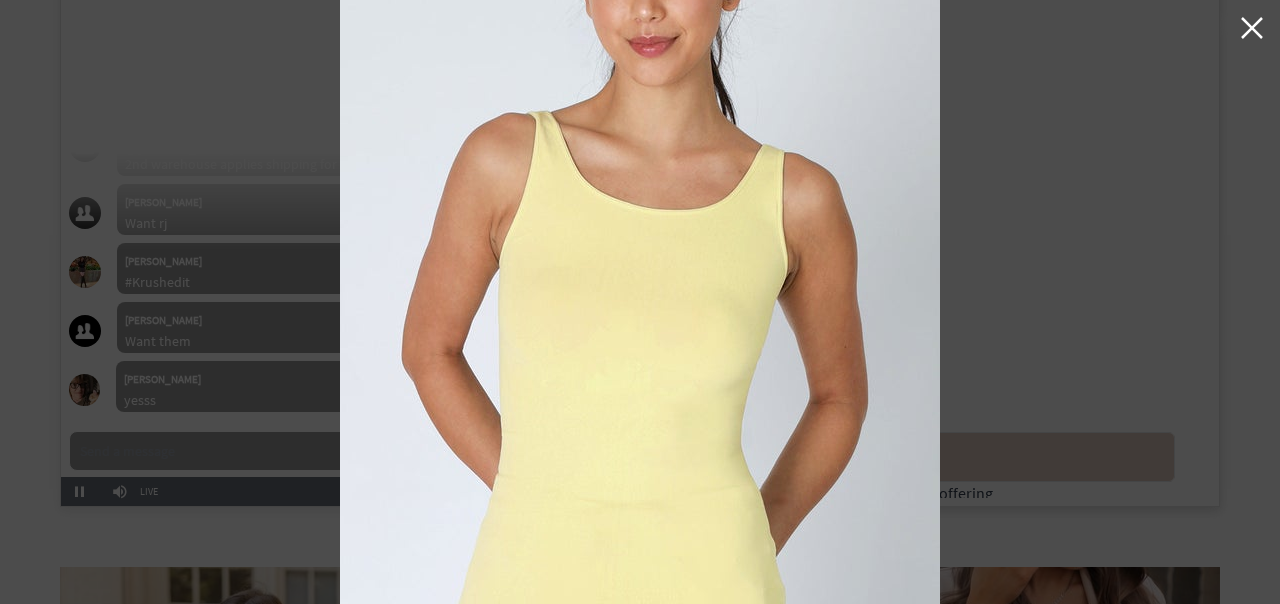 click 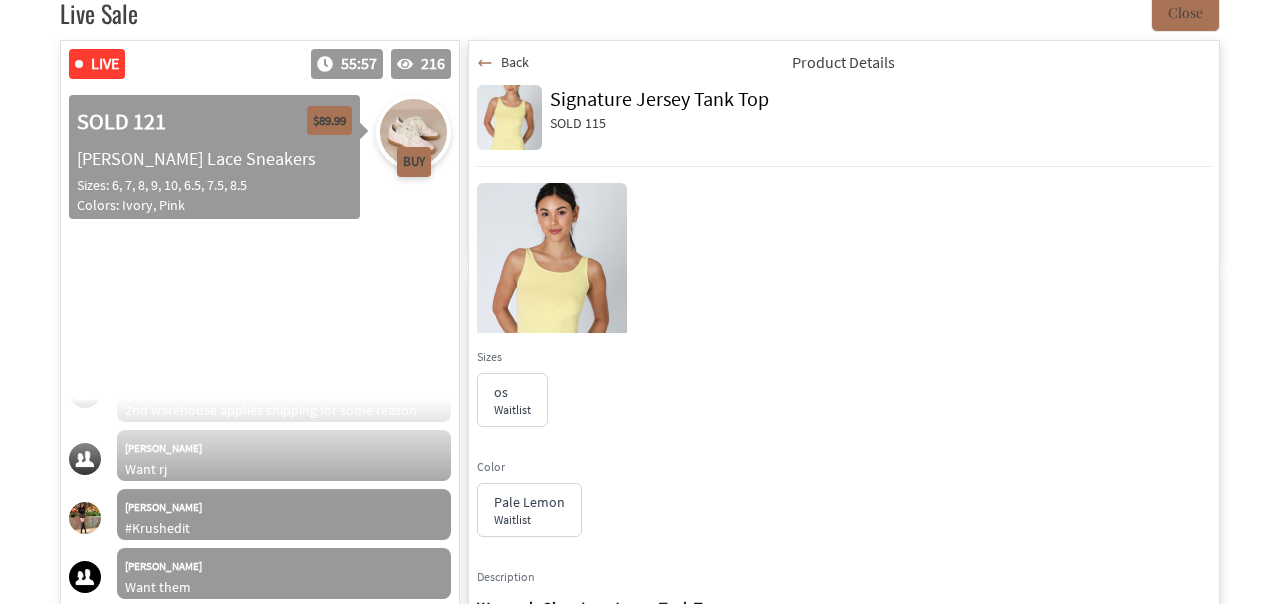 scroll, scrollTop: 390, scrollLeft: 0, axis: vertical 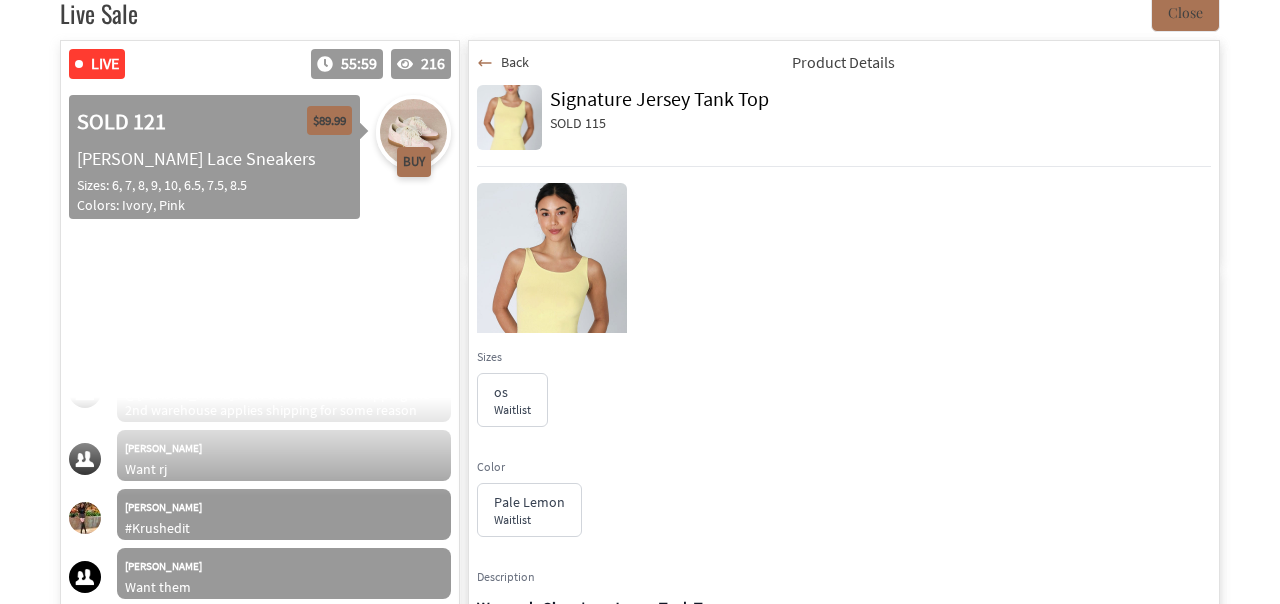 click on "Back" at bounding box center [515, 62] 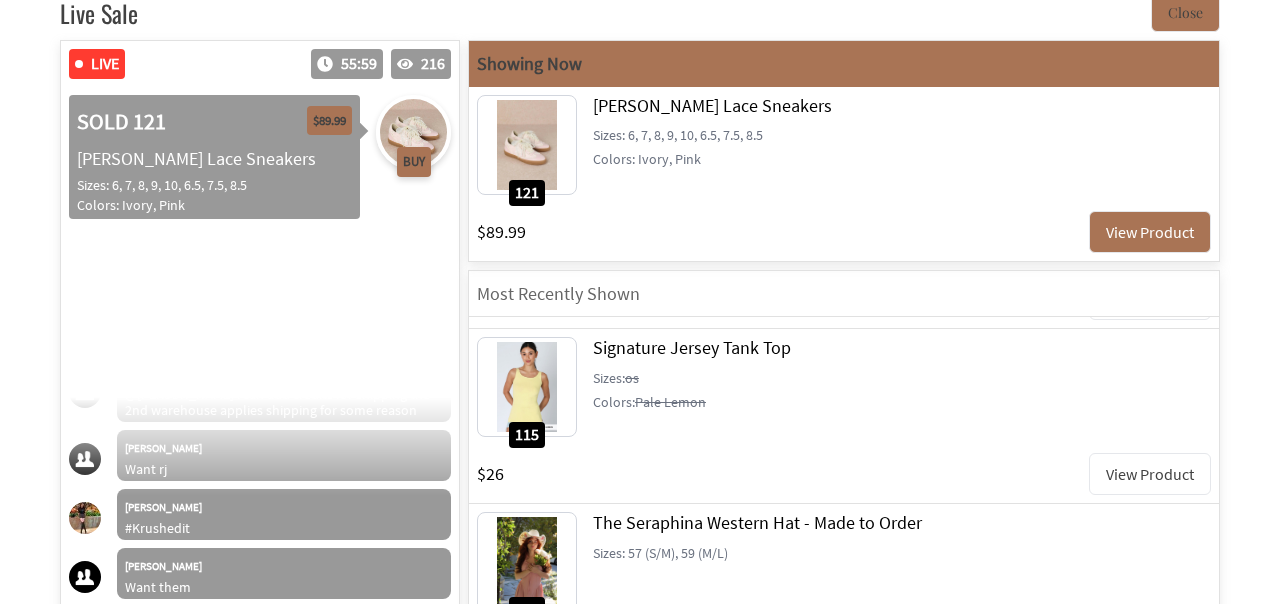 scroll, scrollTop: 3297, scrollLeft: 0, axis: vertical 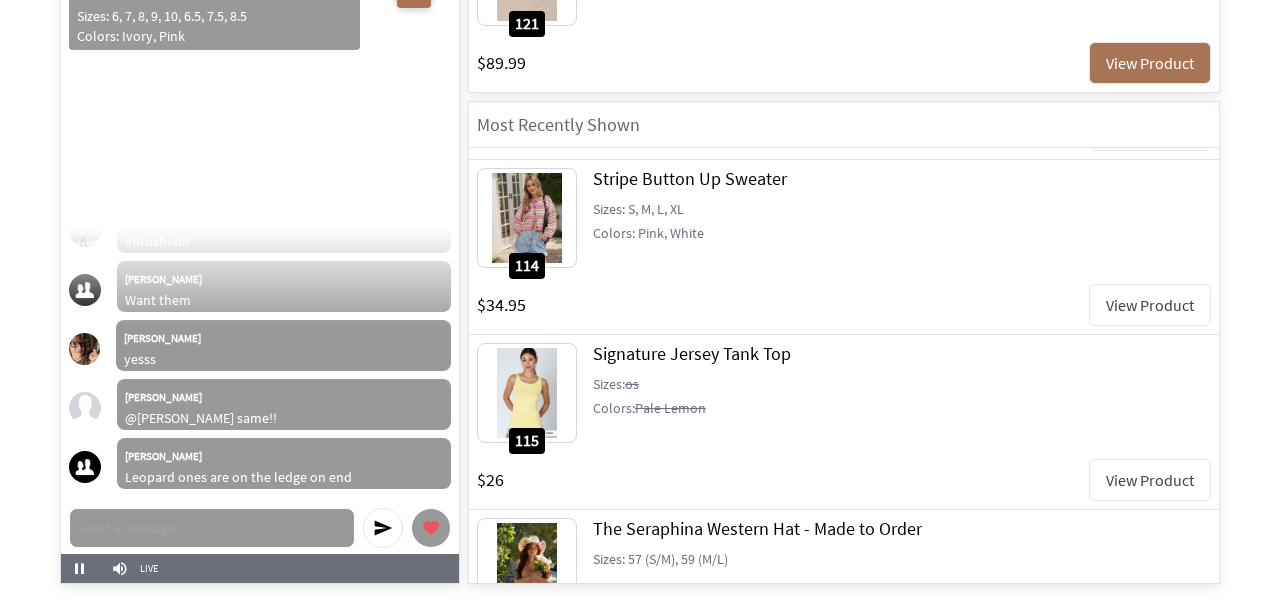 click on "View Product" at bounding box center [1150, 305] 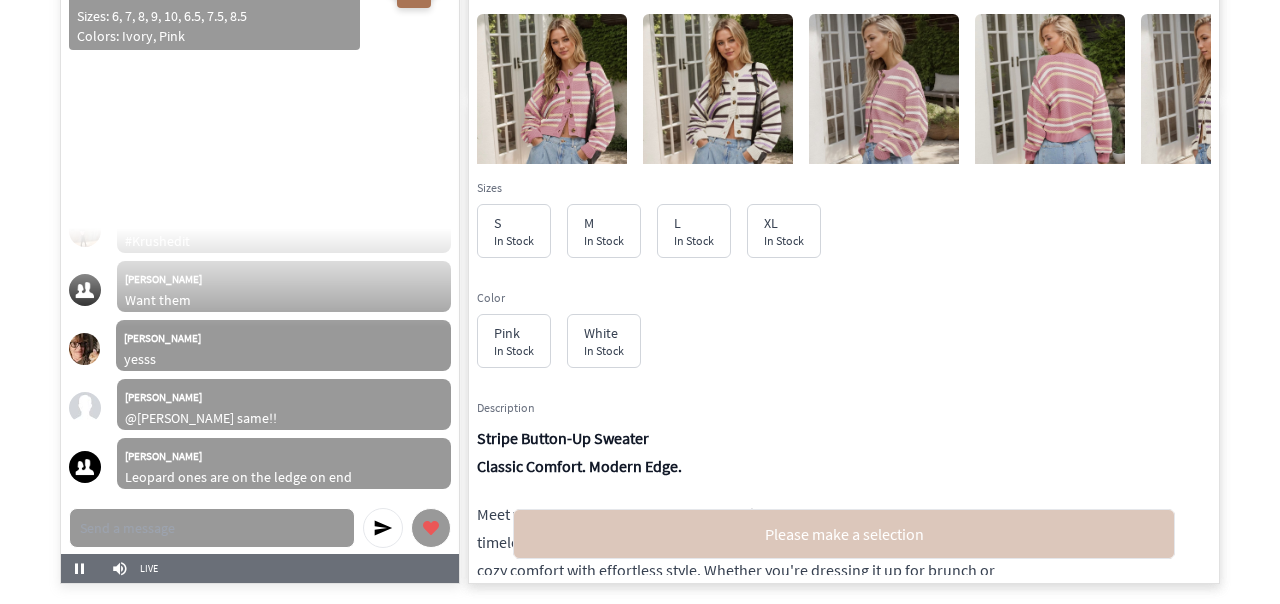 click at bounding box center [552, 110] 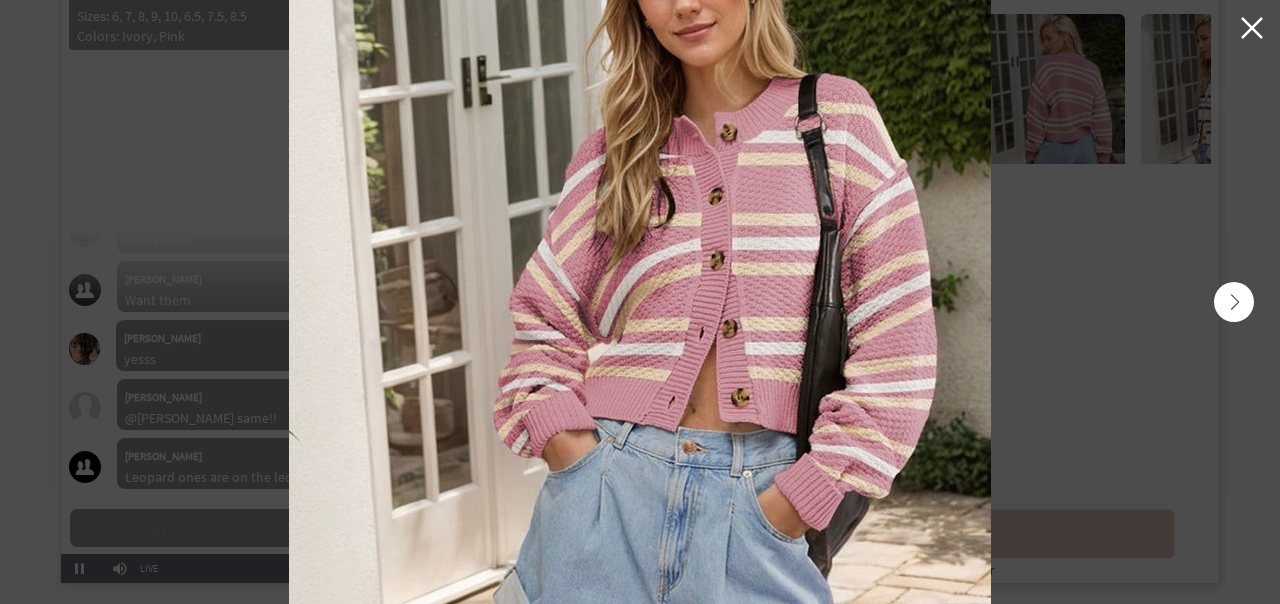 click 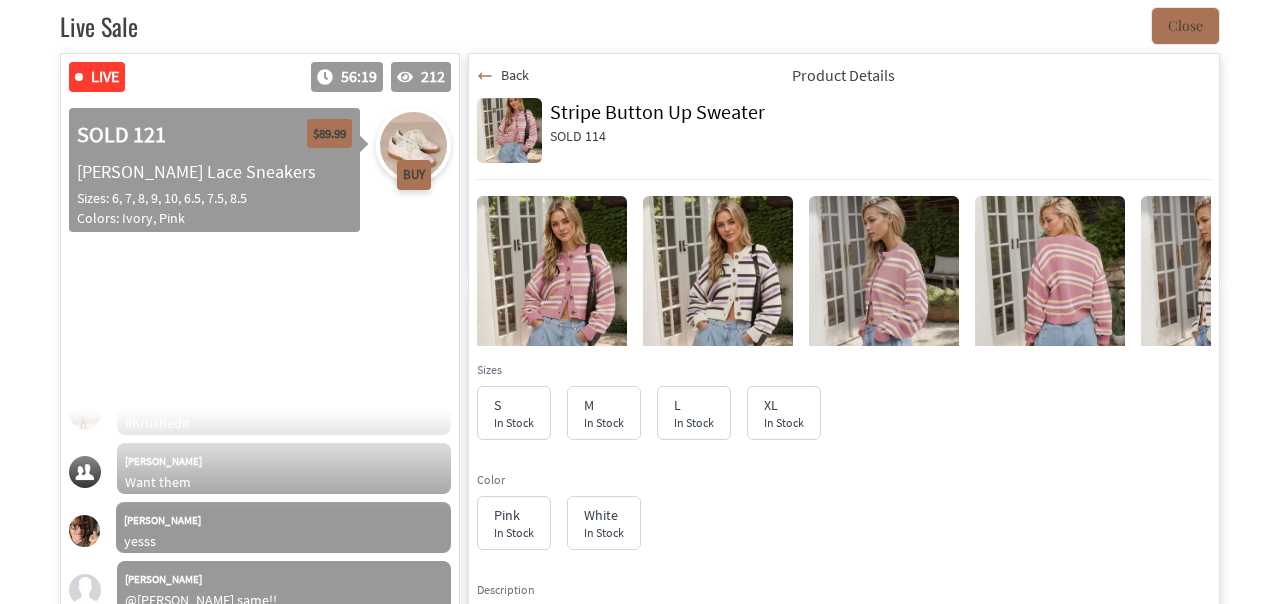 scroll, scrollTop: 377, scrollLeft: 1, axis: both 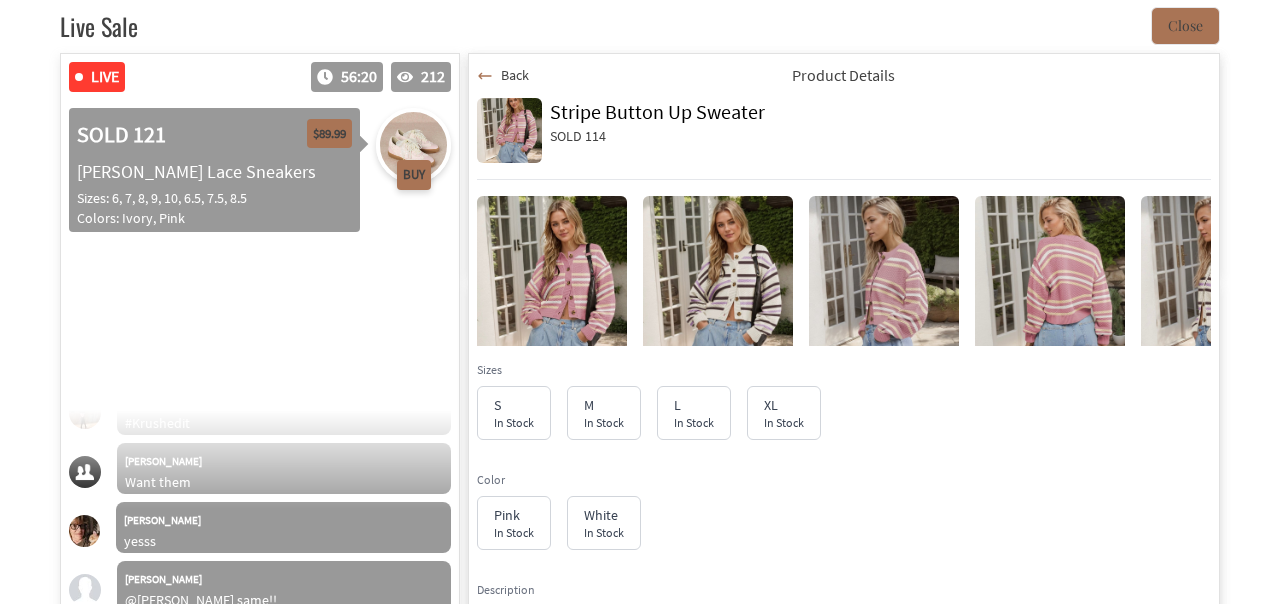 click on "Back" at bounding box center (515, 75) 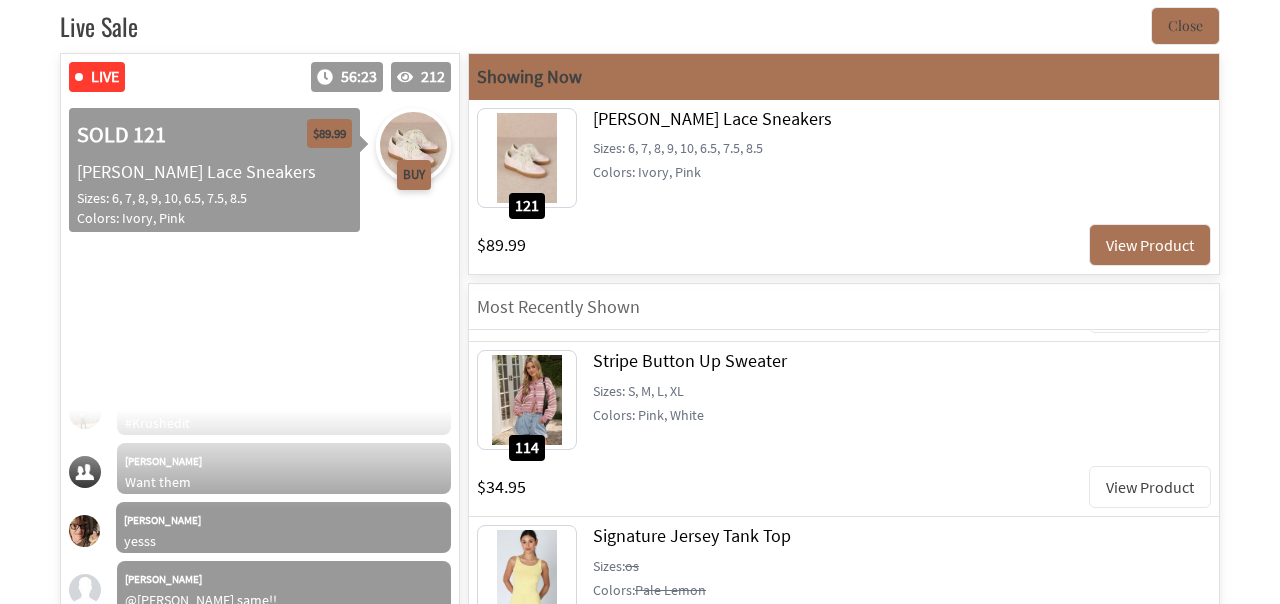 scroll, scrollTop: 552, scrollLeft: 0, axis: vertical 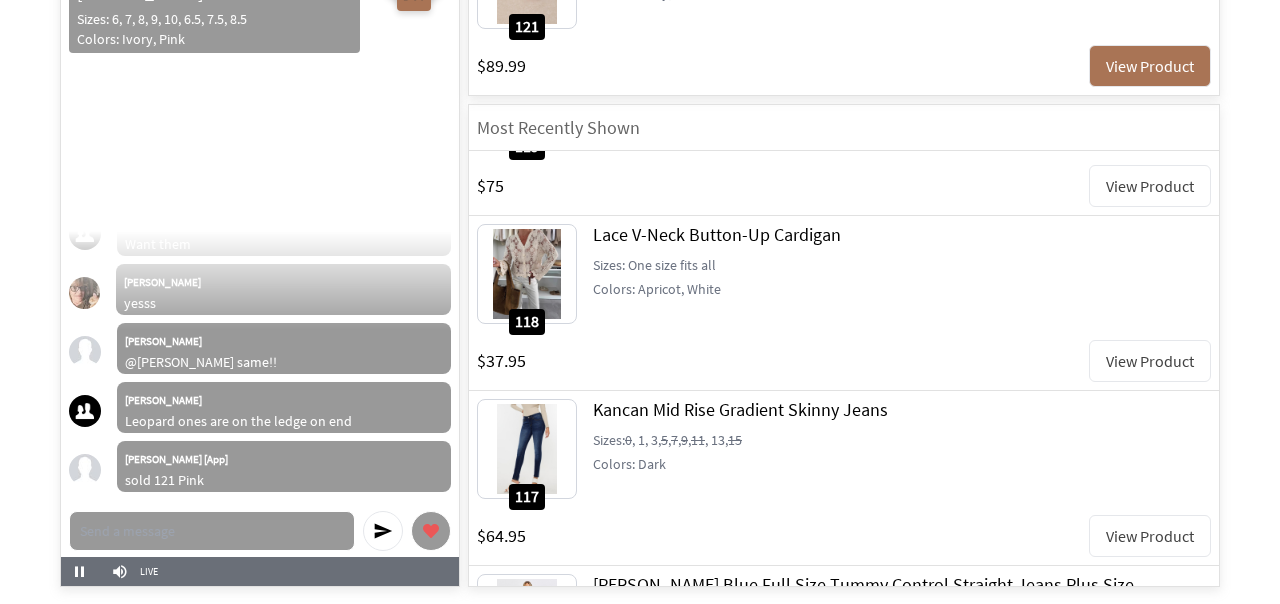 click on "View Product" at bounding box center [1150, 361] 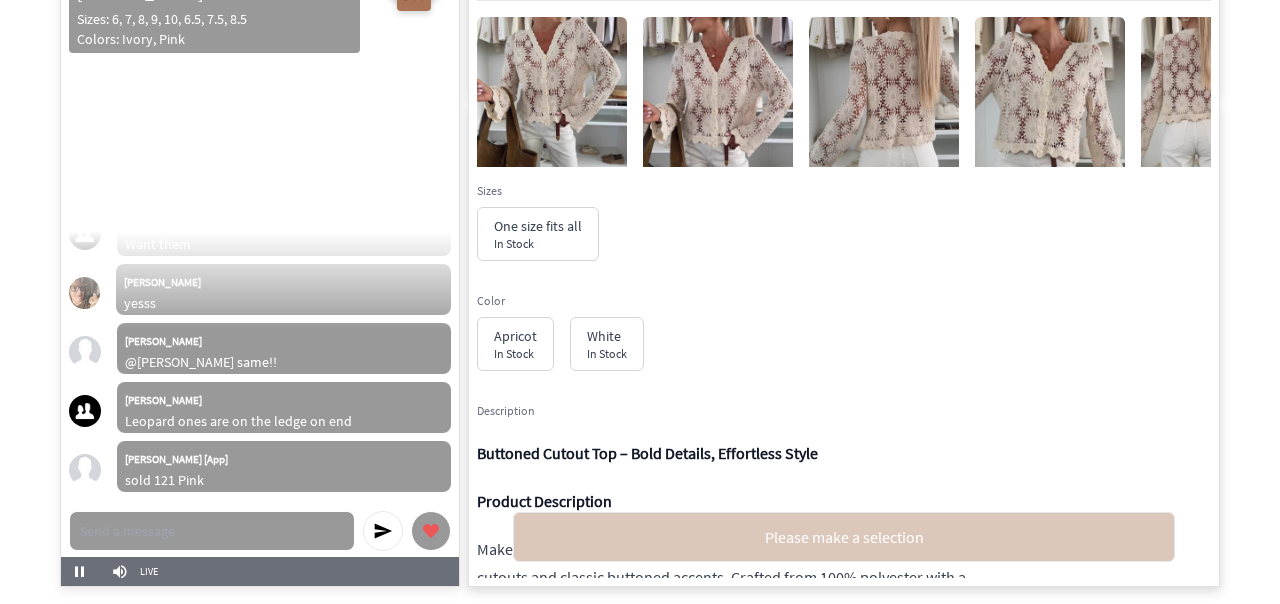 scroll, scrollTop: 3474, scrollLeft: 0, axis: vertical 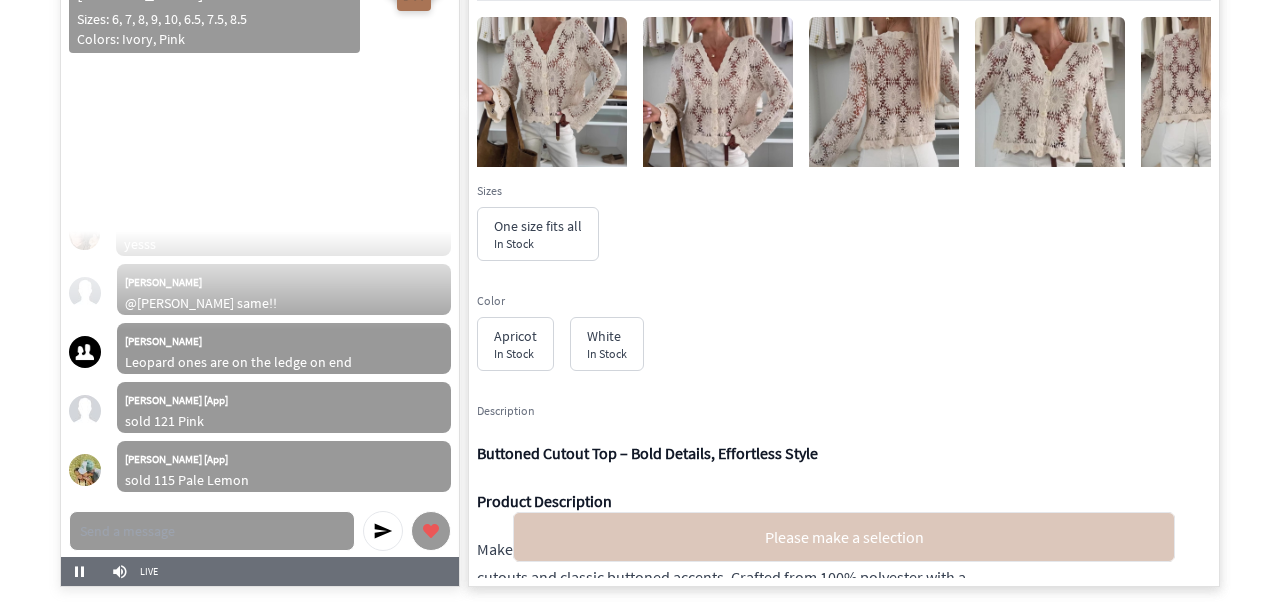 click at bounding box center [552, 117] 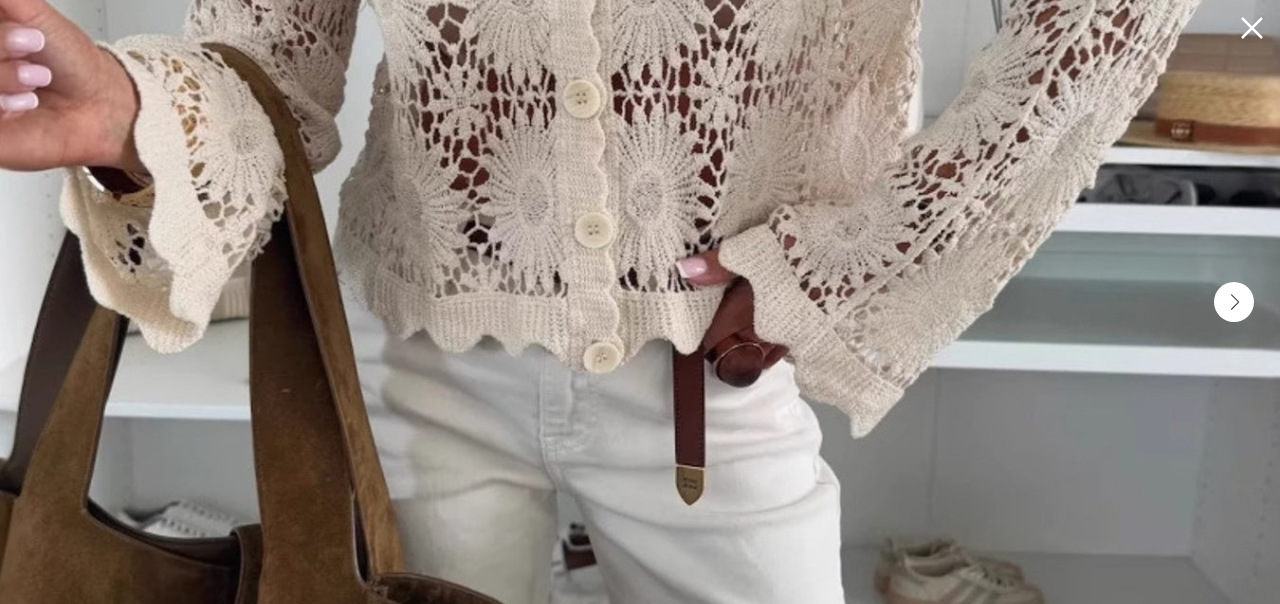 scroll, scrollTop: 3533, scrollLeft: 0, axis: vertical 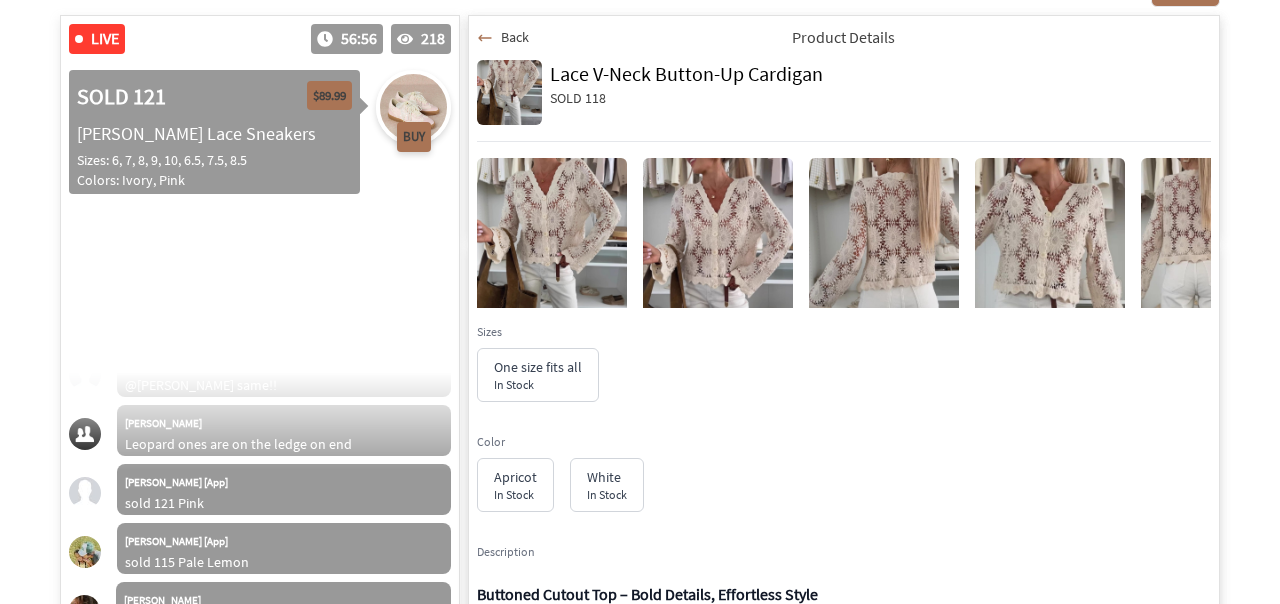 click on "Back" at bounding box center (515, 37) 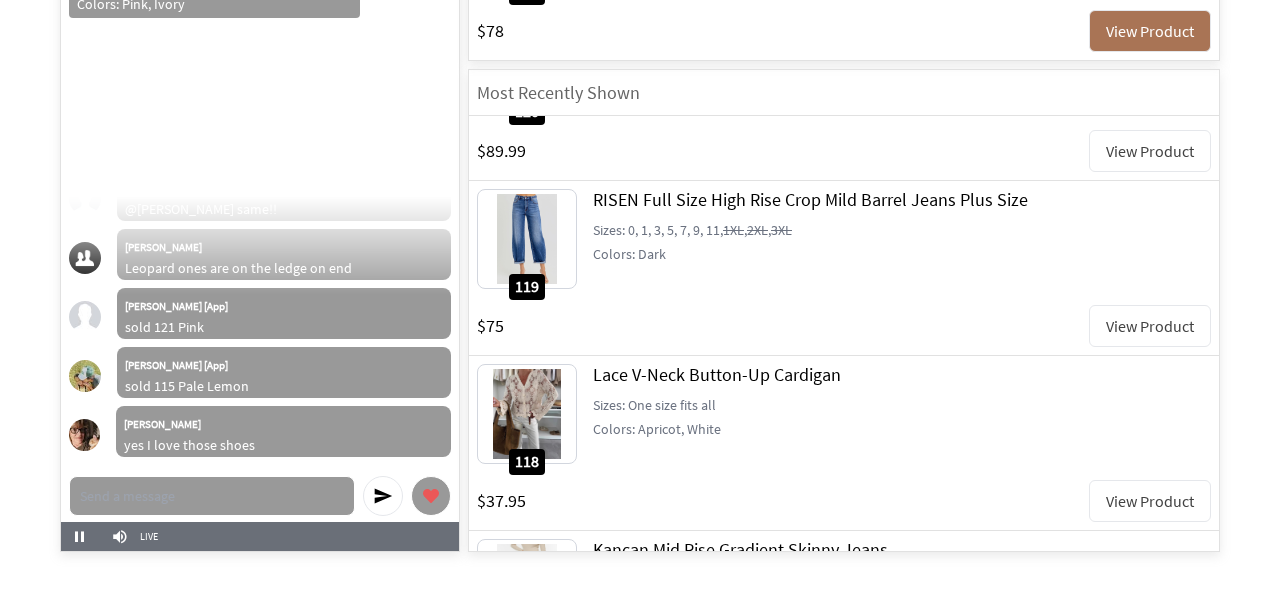 scroll, scrollTop: 591, scrollLeft: 0, axis: vertical 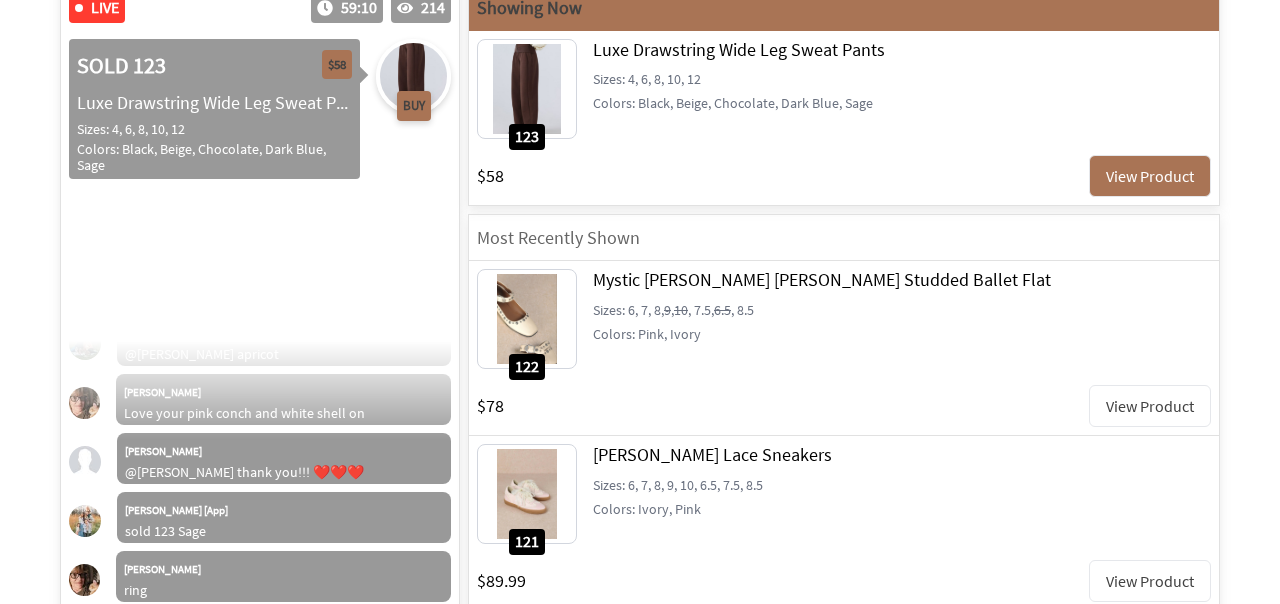 click on "View Product" at bounding box center [1150, 176] 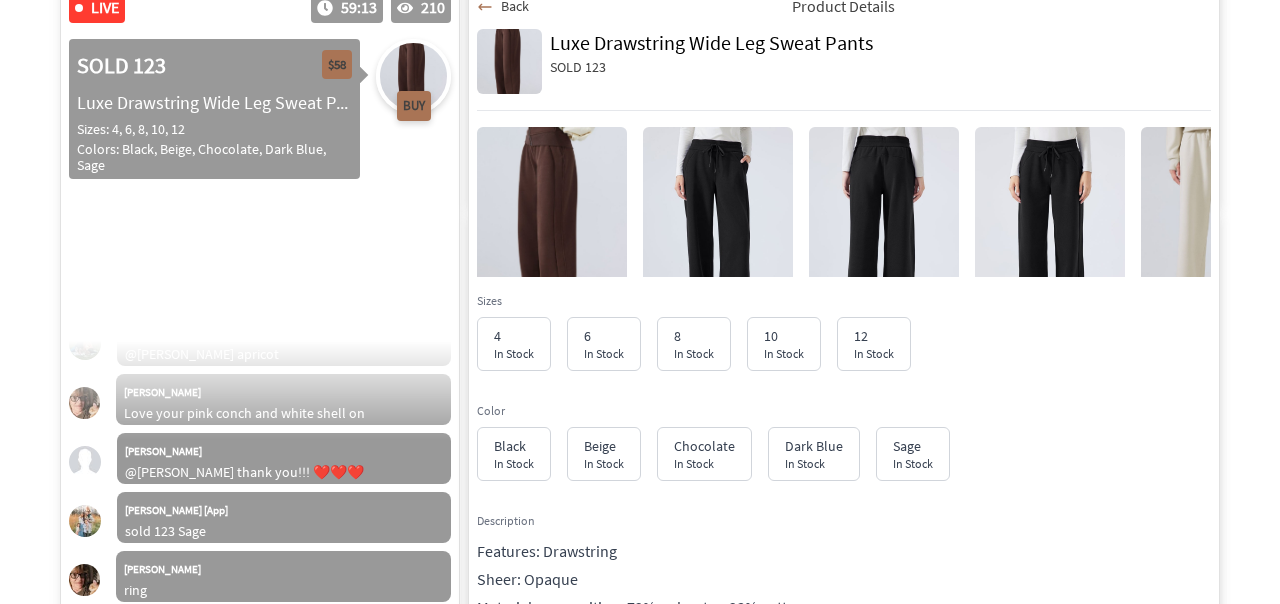 click at bounding box center [552, 227] 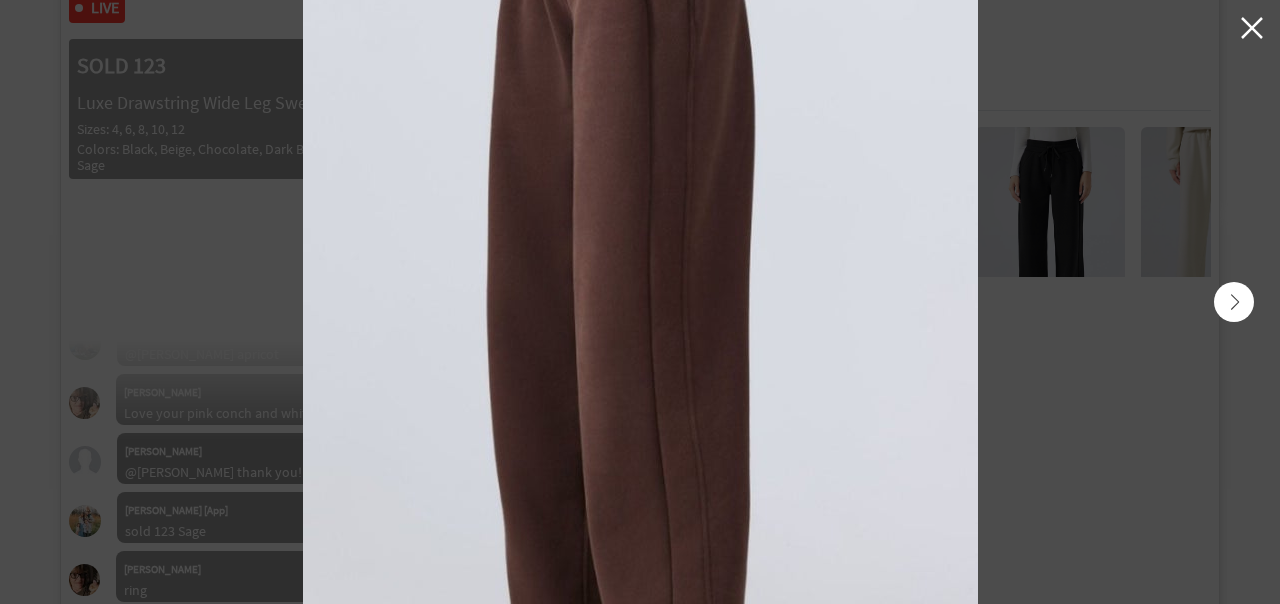 click at bounding box center [1234, 302] 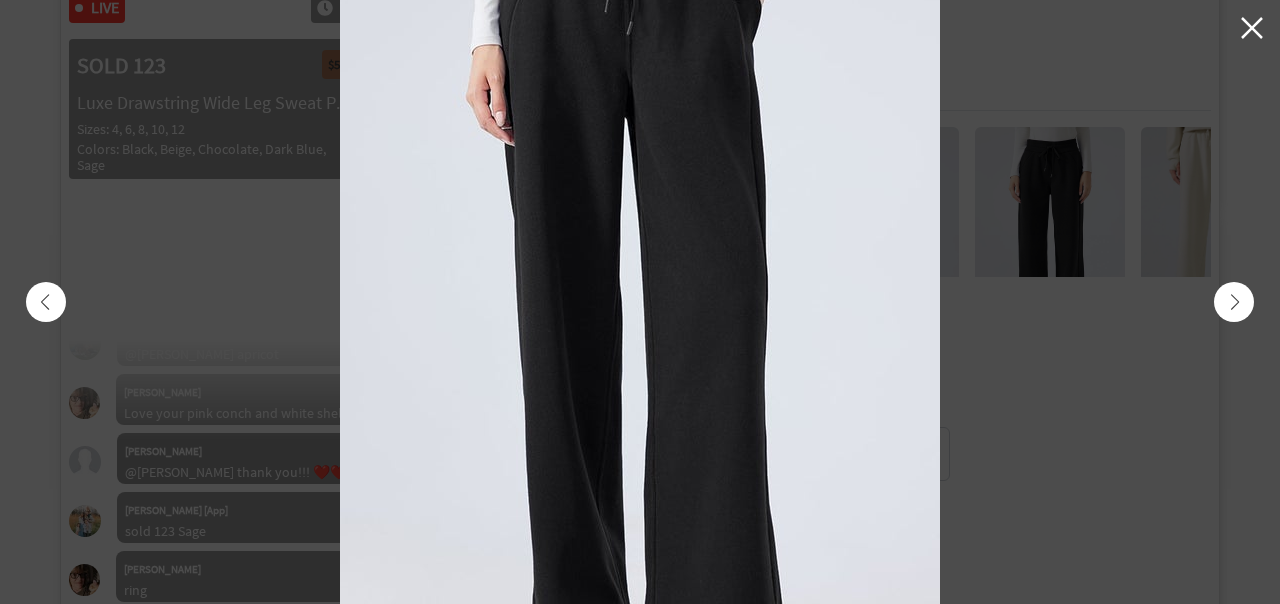 click at bounding box center (1234, 302) 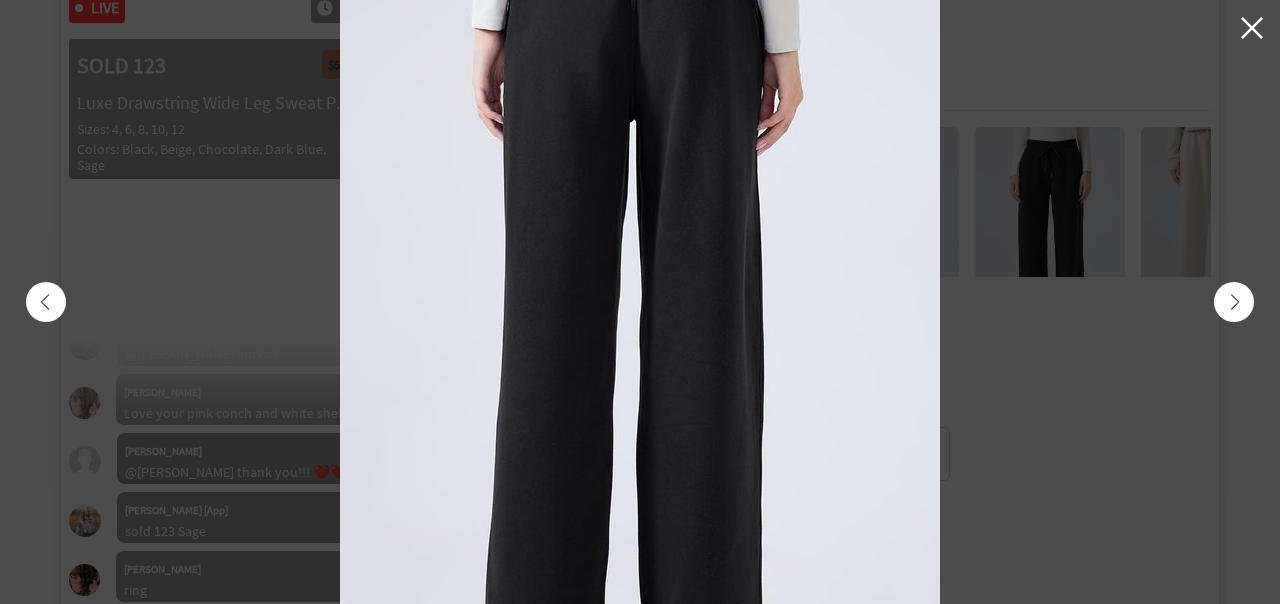 click at bounding box center (1234, 302) 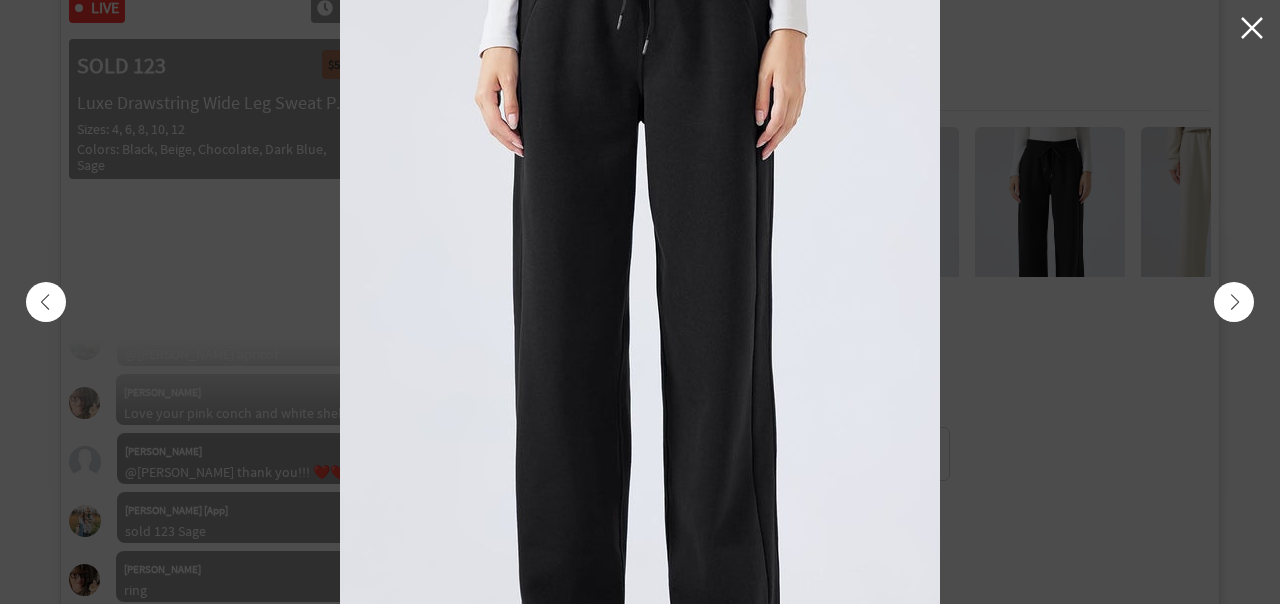 click at bounding box center [1234, 302] 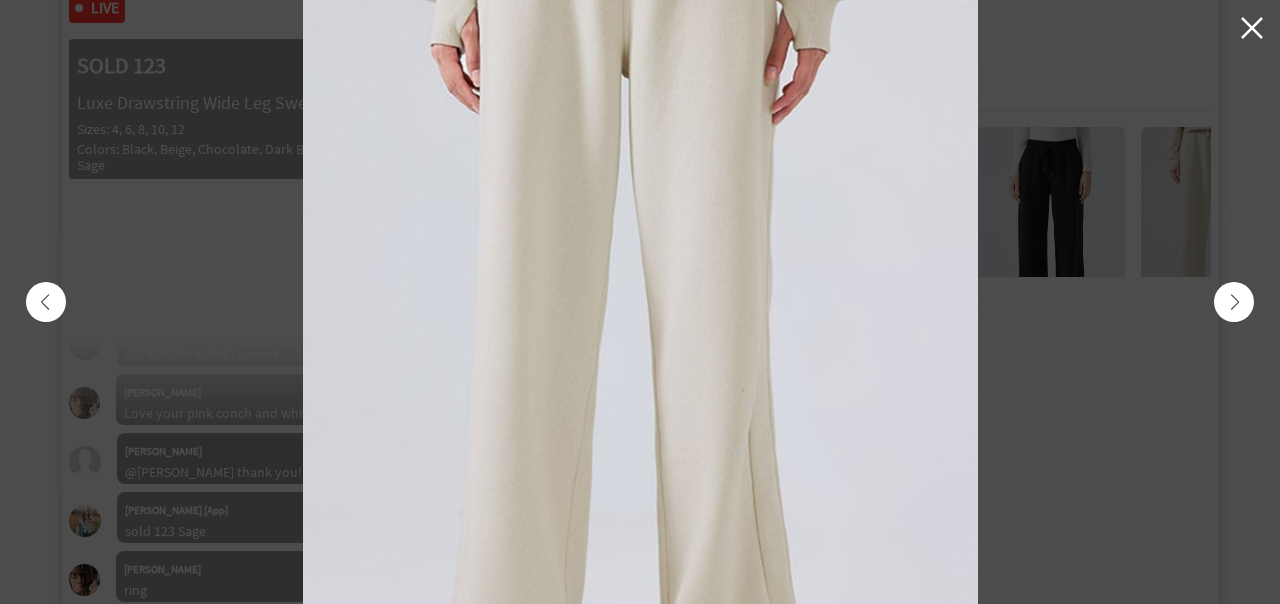 click at bounding box center (1234, 302) 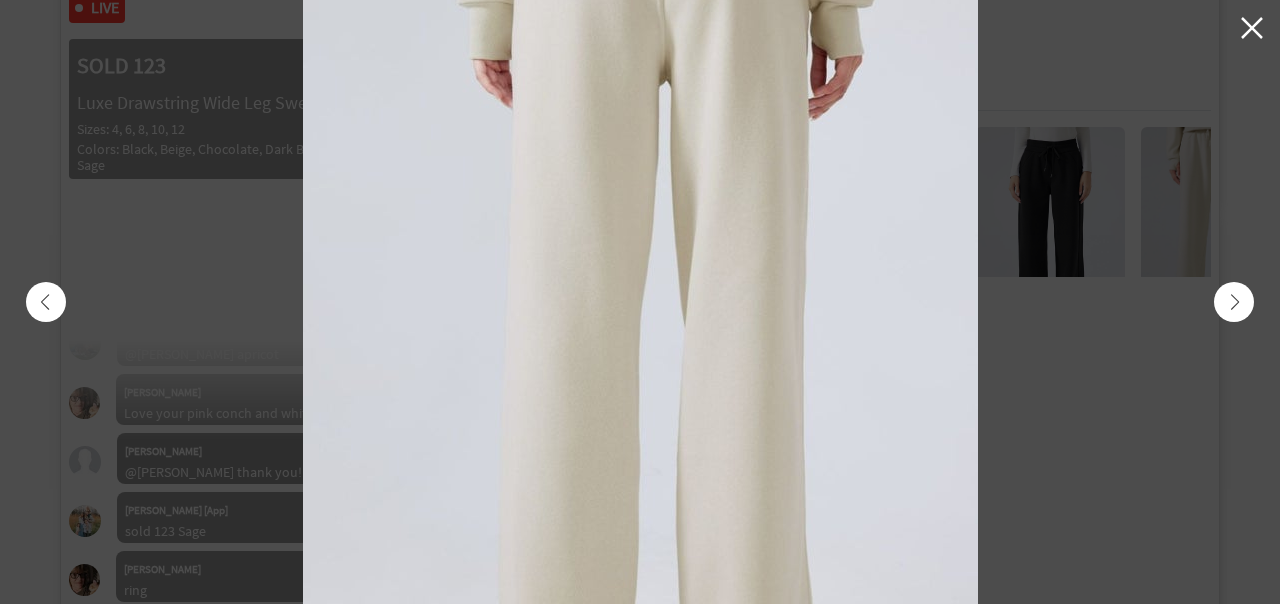 scroll, scrollTop: 5131, scrollLeft: 0, axis: vertical 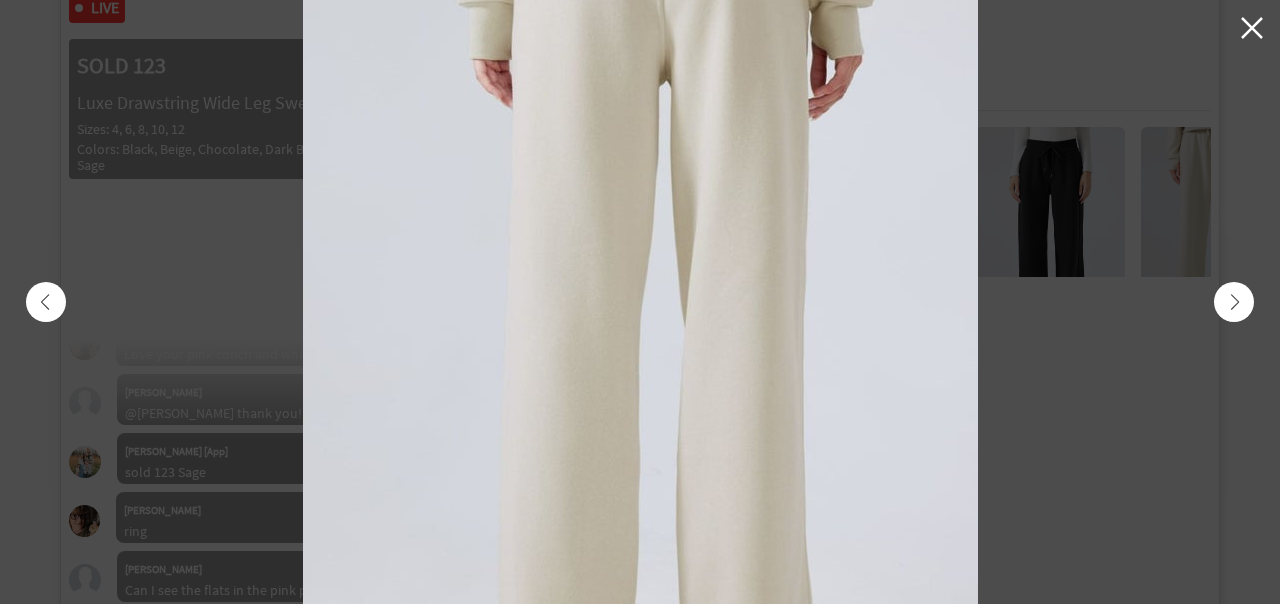 click at bounding box center [1234, 302] 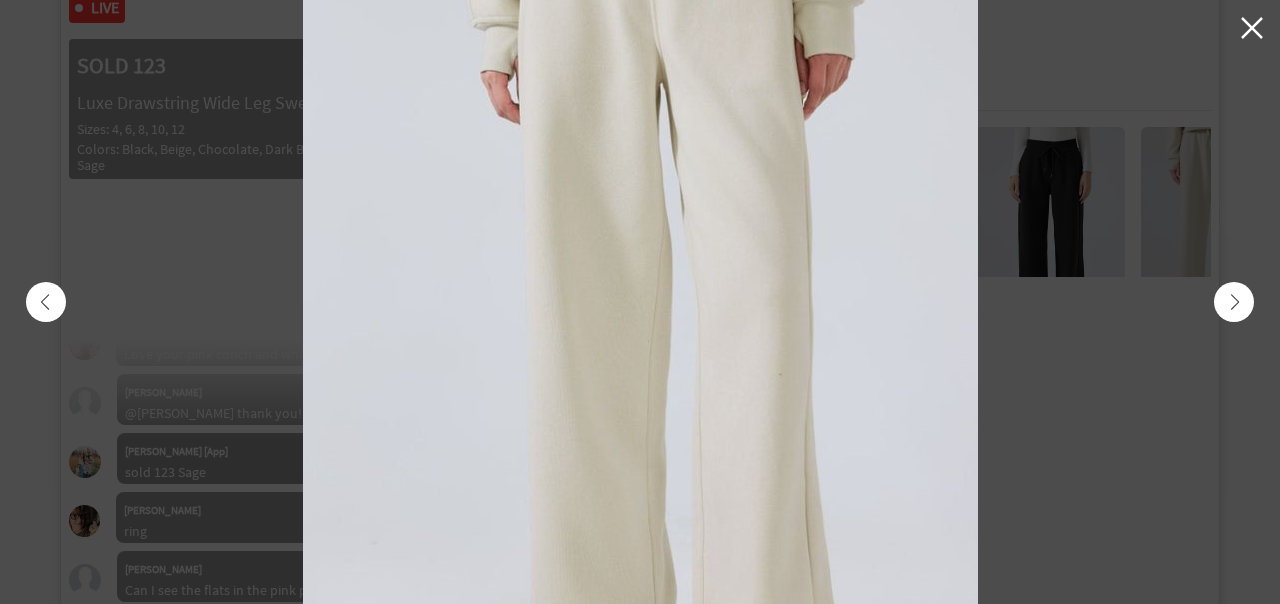 click at bounding box center (1234, 302) 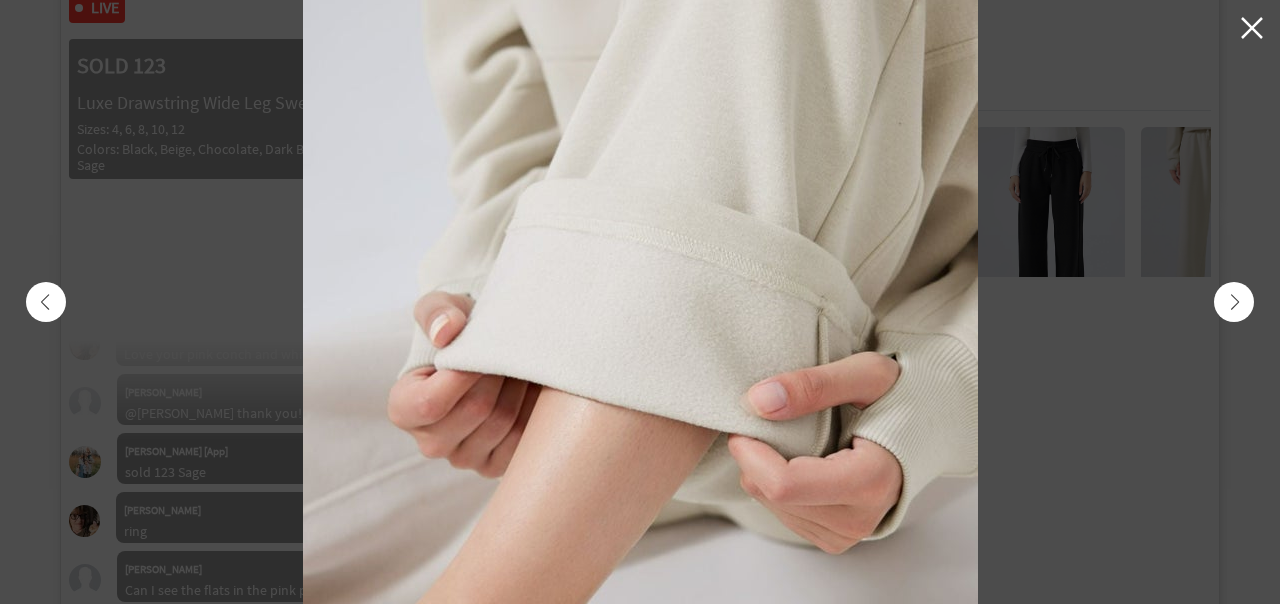 scroll, scrollTop: 5190, scrollLeft: 0, axis: vertical 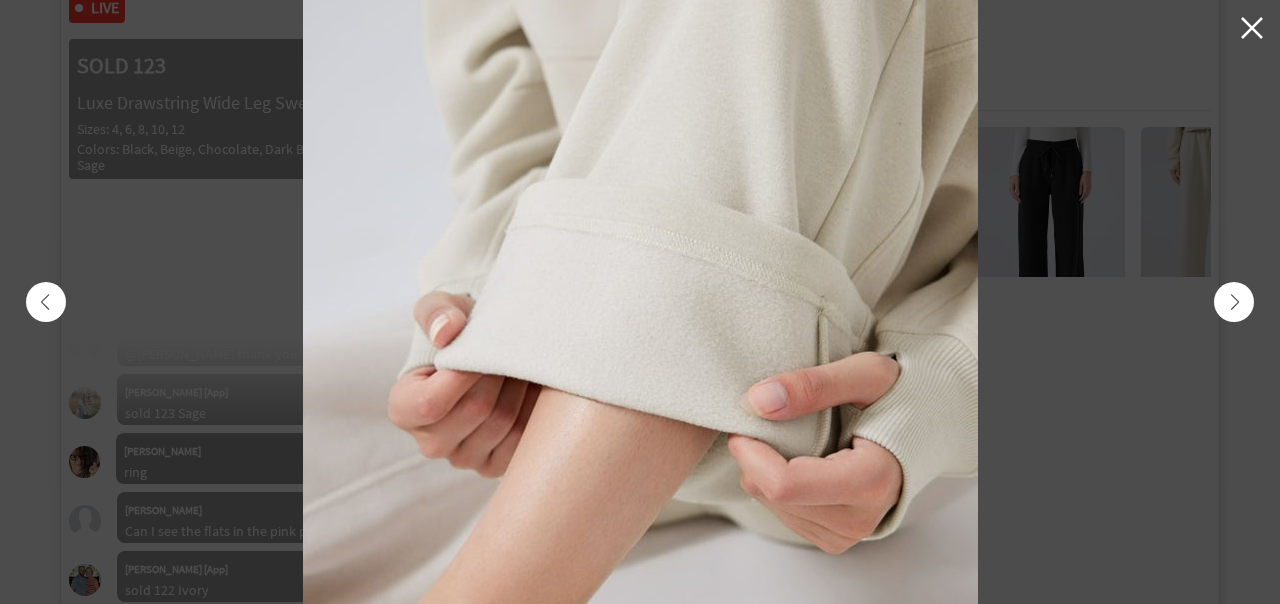 click 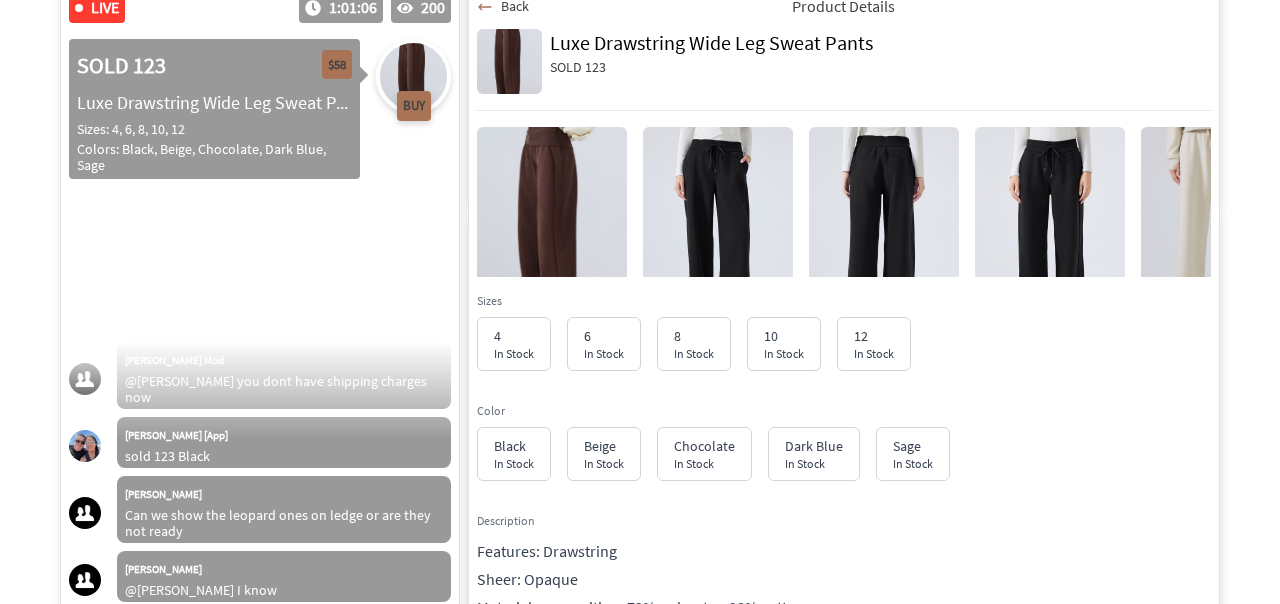scroll, scrollTop: 5694, scrollLeft: 0, axis: vertical 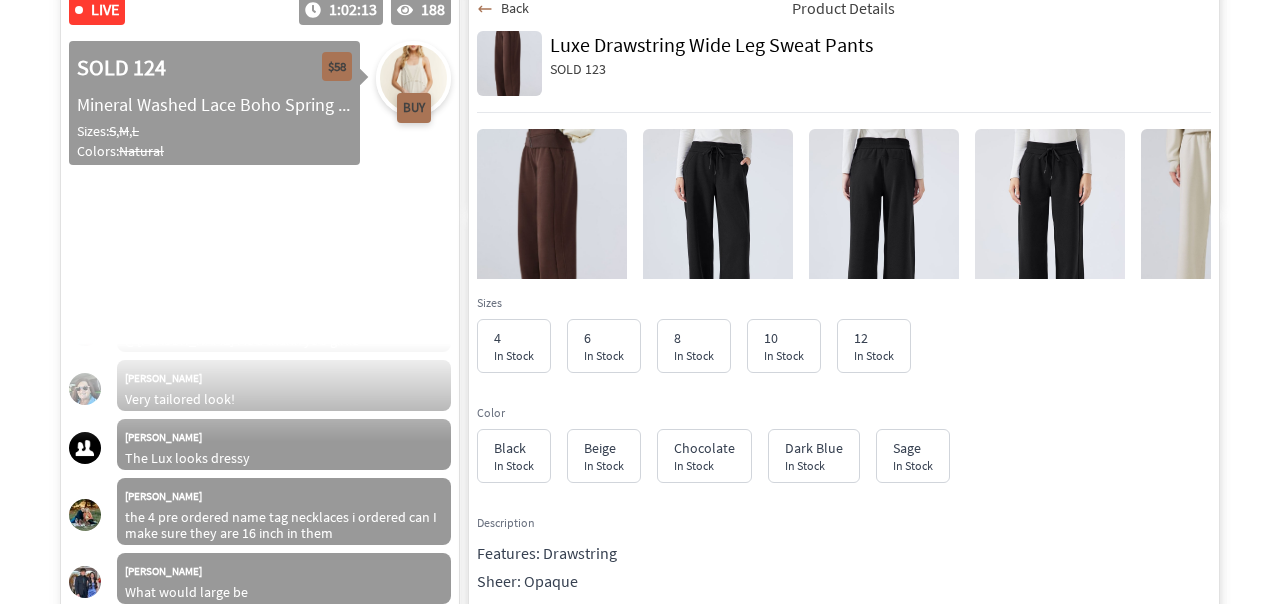 click on "Back" at bounding box center (515, 8) 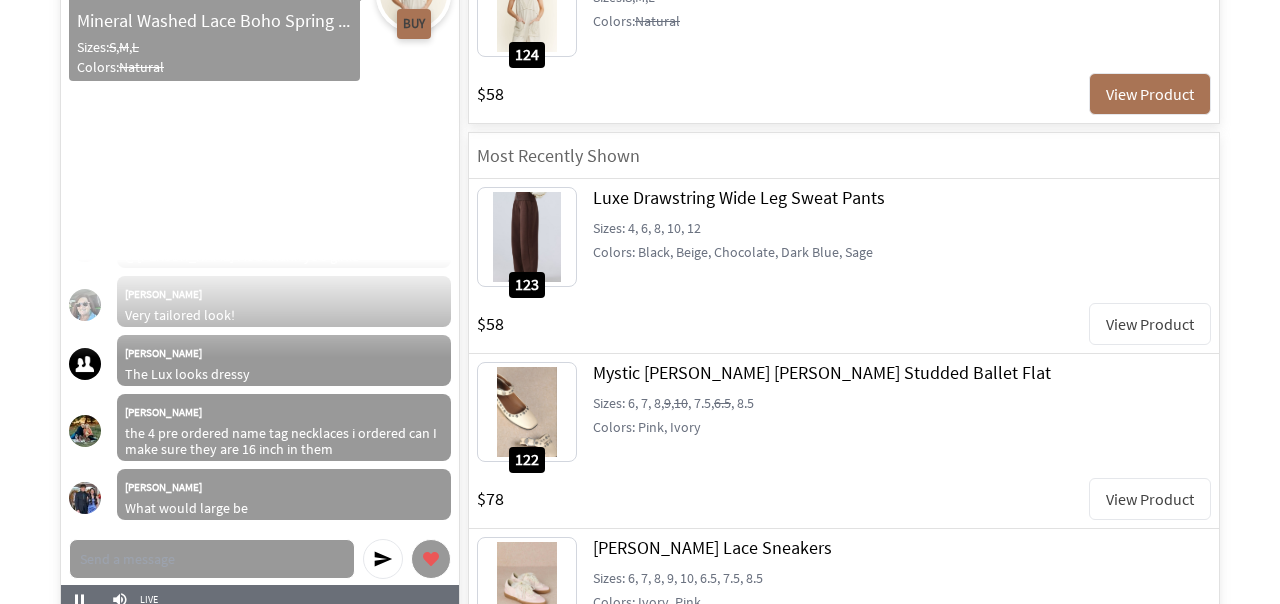 scroll, scrollTop: 509, scrollLeft: 0, axis: vertical 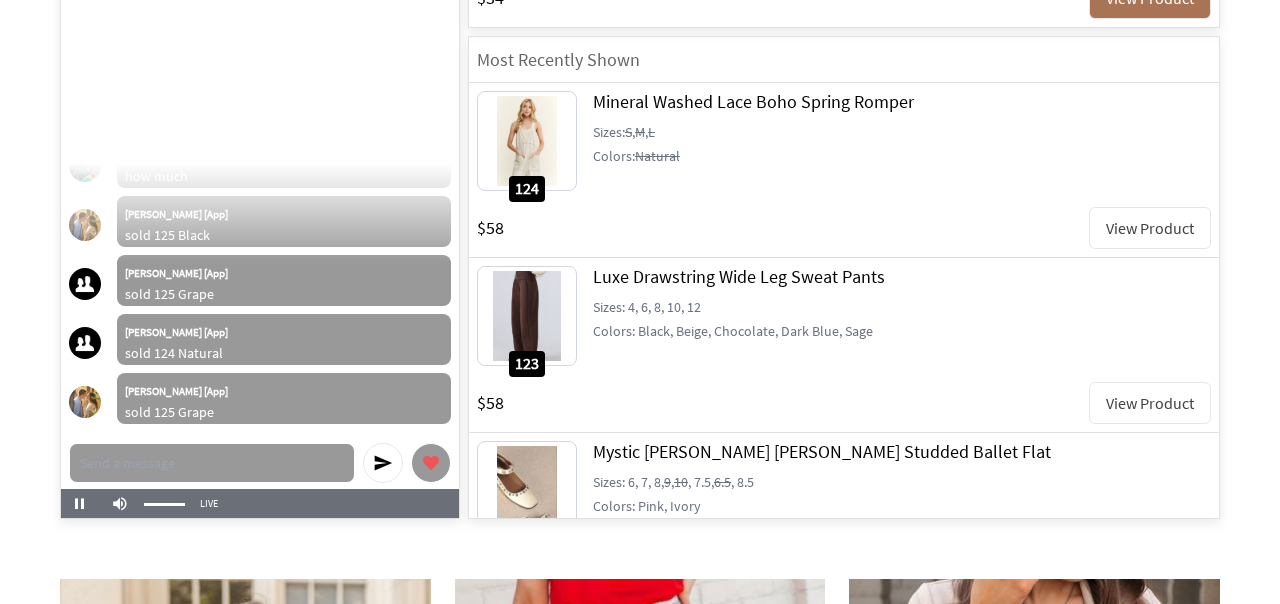 click at bounding box center (120, 504) 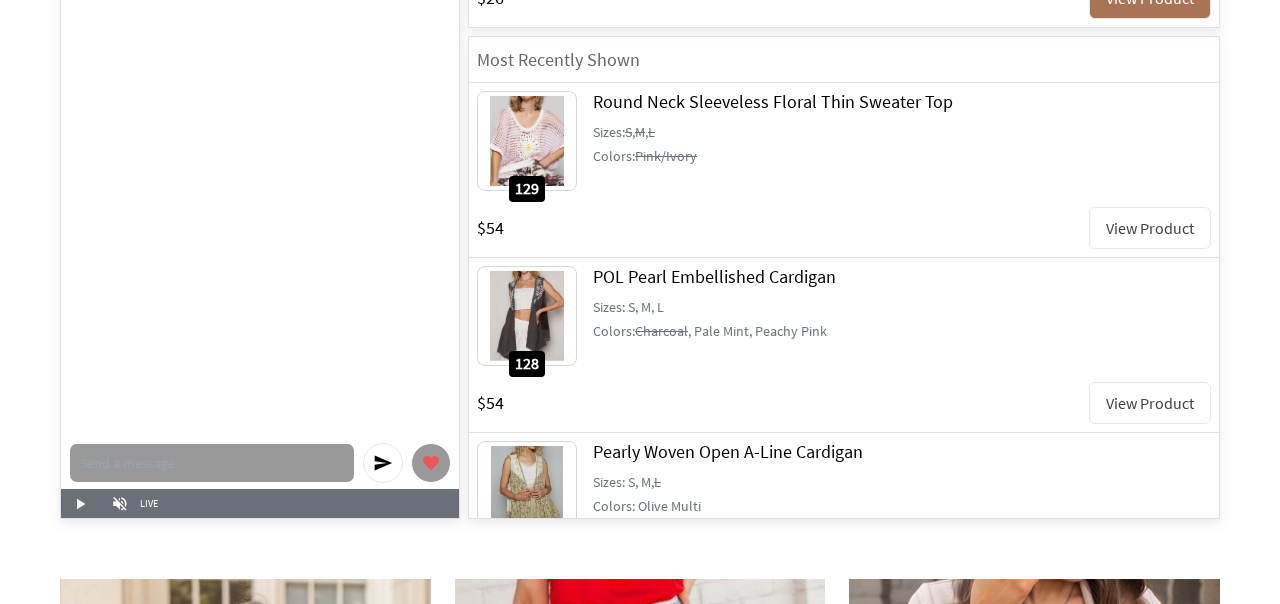 scroll, scrollTop: 14446, scrollLeft: 0, axis: vertical 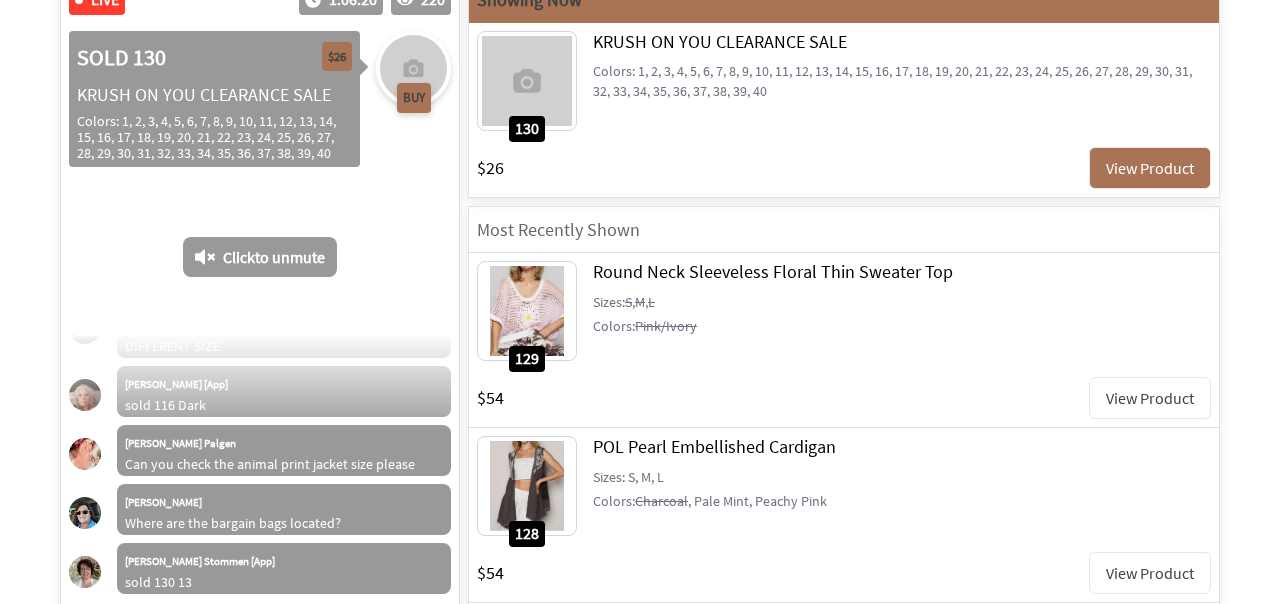 click on "Click  to unmute" at bounding box center [274, 257] 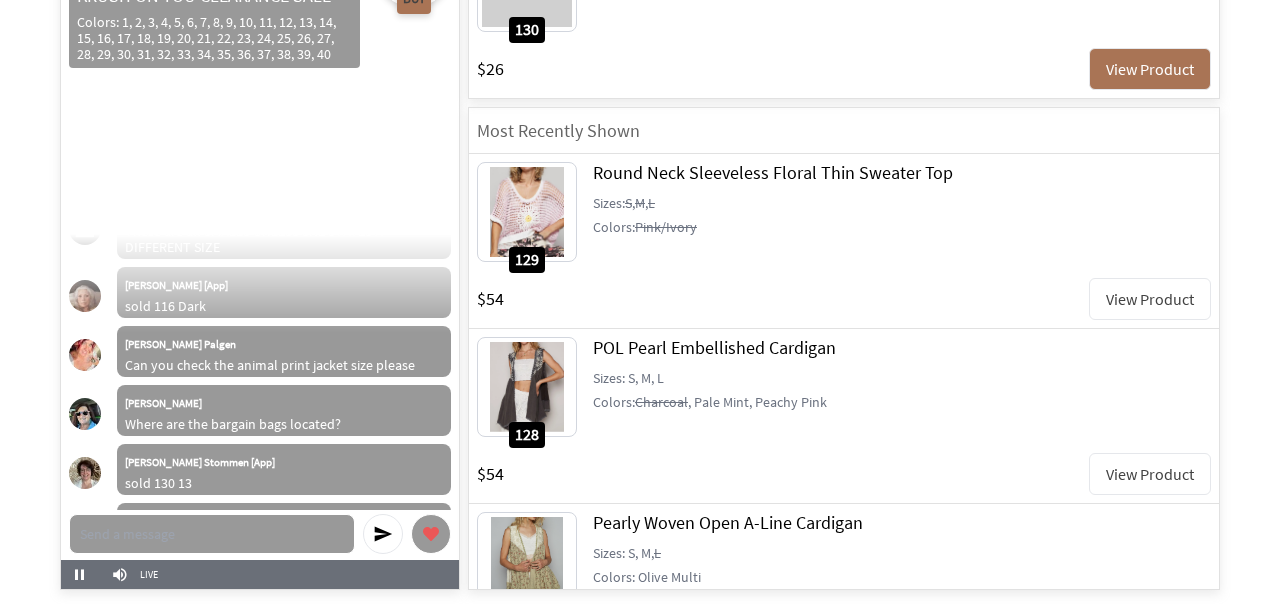 scroll, scrollTop: 547, scrollLeft: 0, axis: vertical 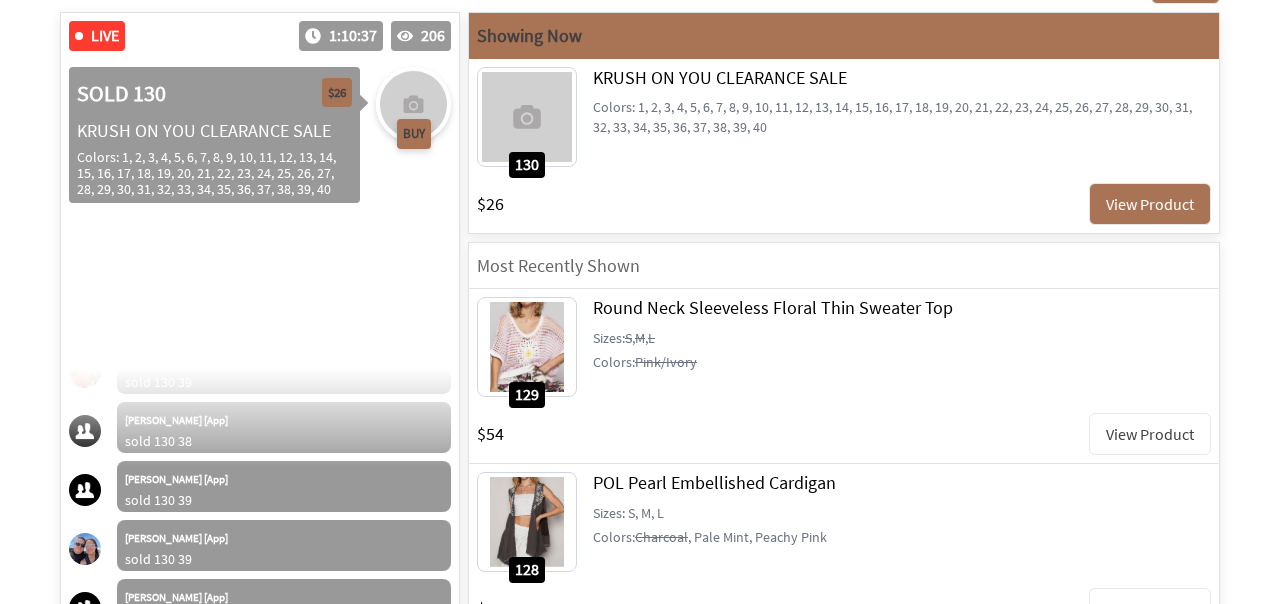 click on "View Product" at bounding box center (1150, 434) 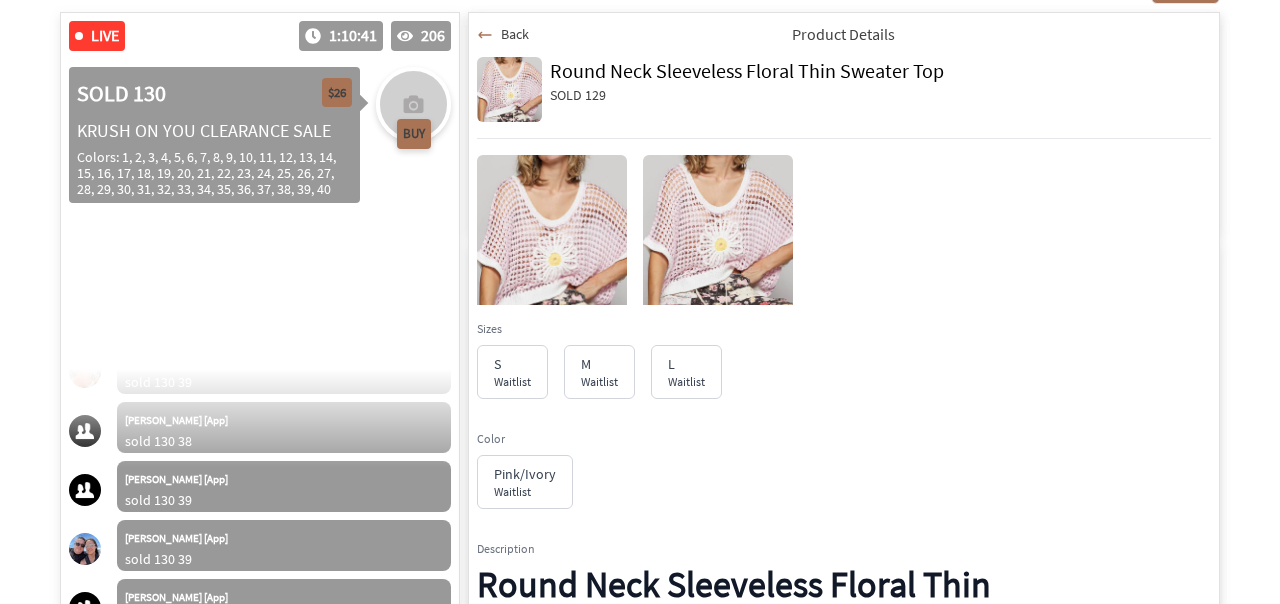 scroll, scrollTop: 18672, scrollLeft: 0, axis: vertical 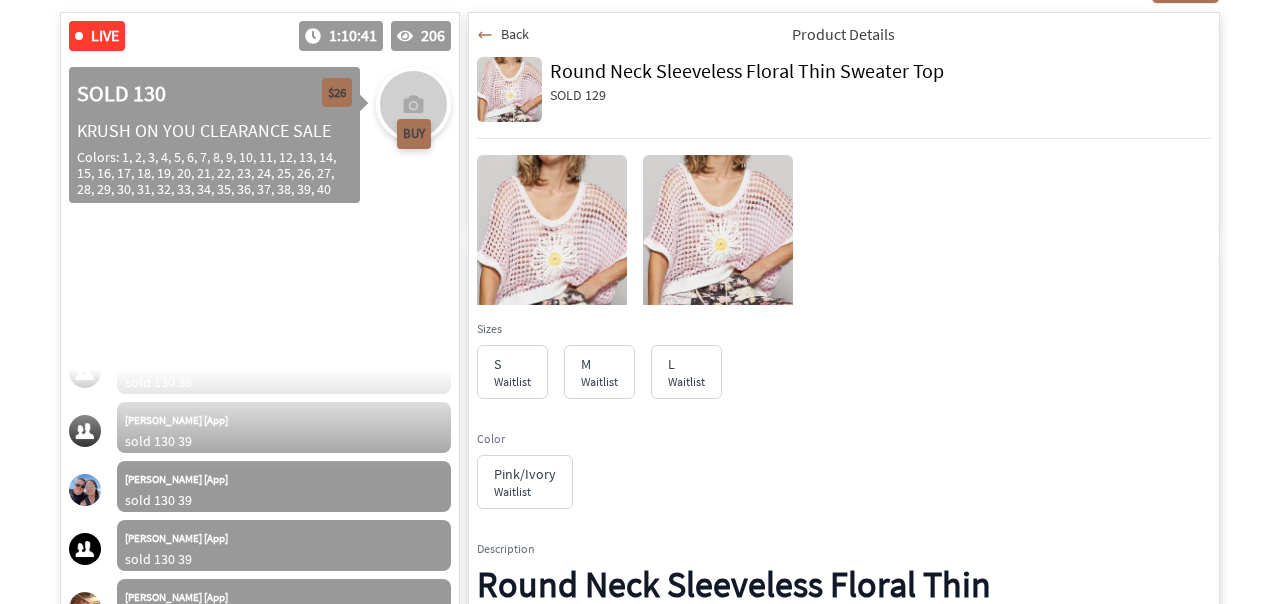 click at bounding box center [552, 246] 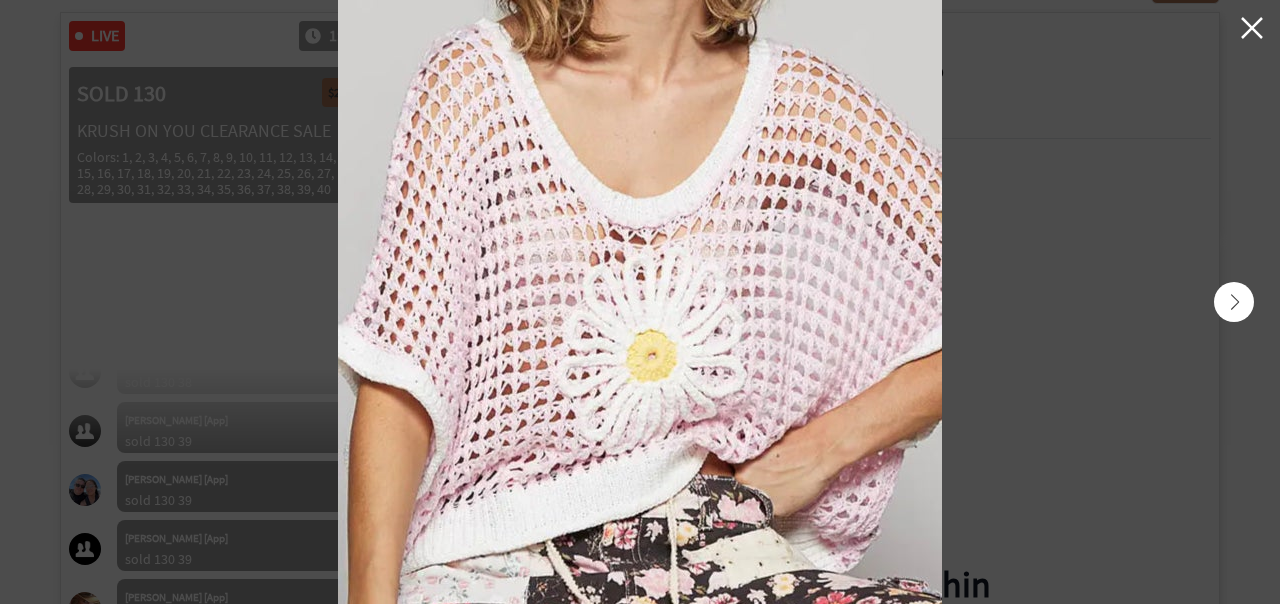 click 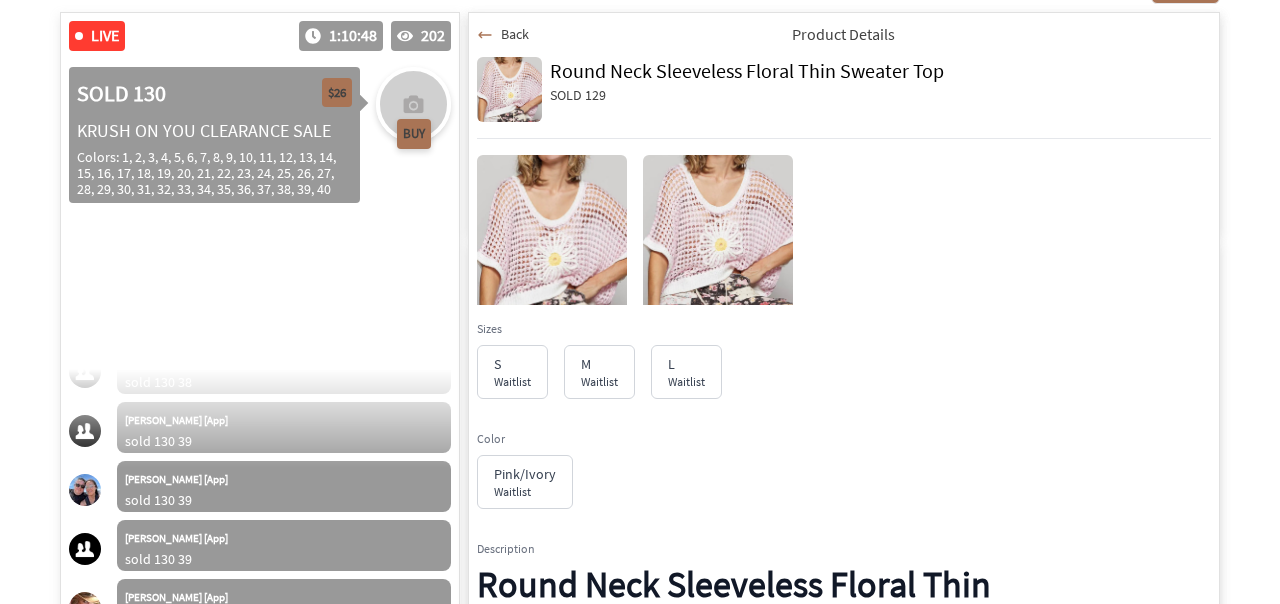 scroll, scrollTop: 18731, scrollLeft: 0, axis: vertical 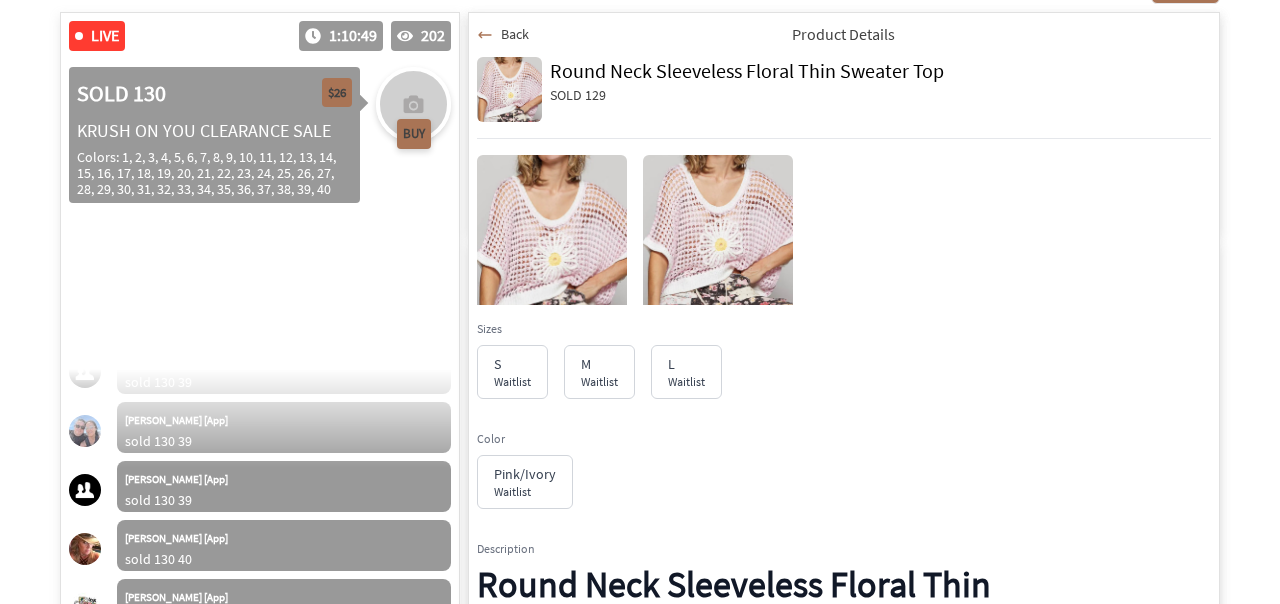 click on "Back" at bounding box center [515, 34] 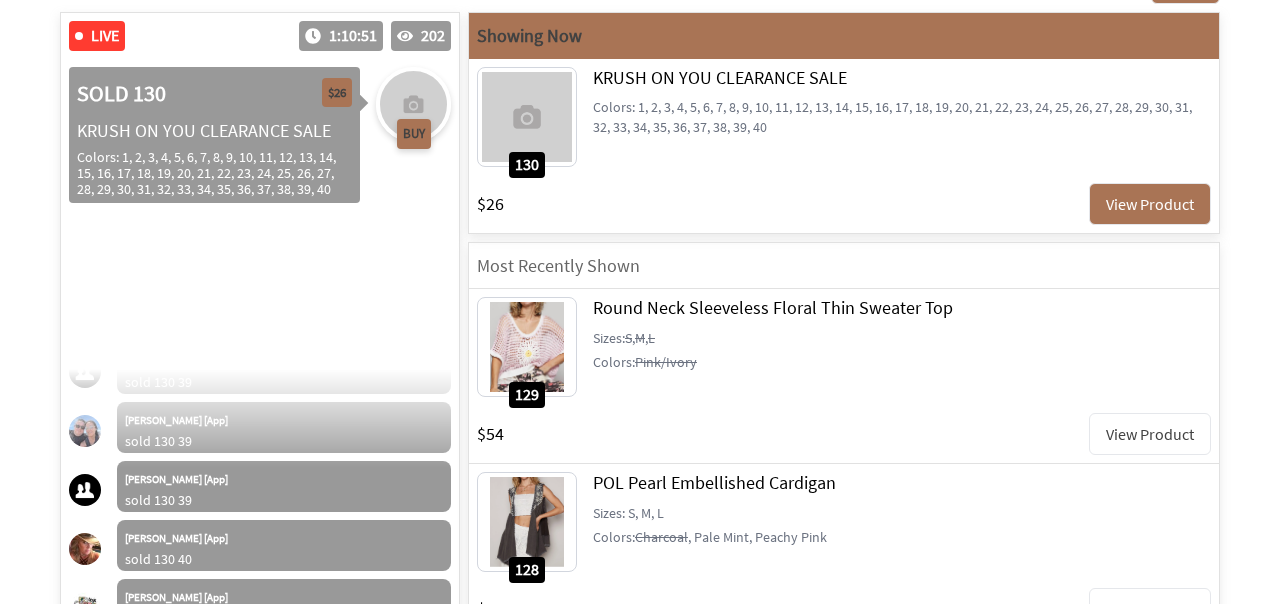 scroll, scrollTop: 18865, scrollLeft: 0, axis: vertical 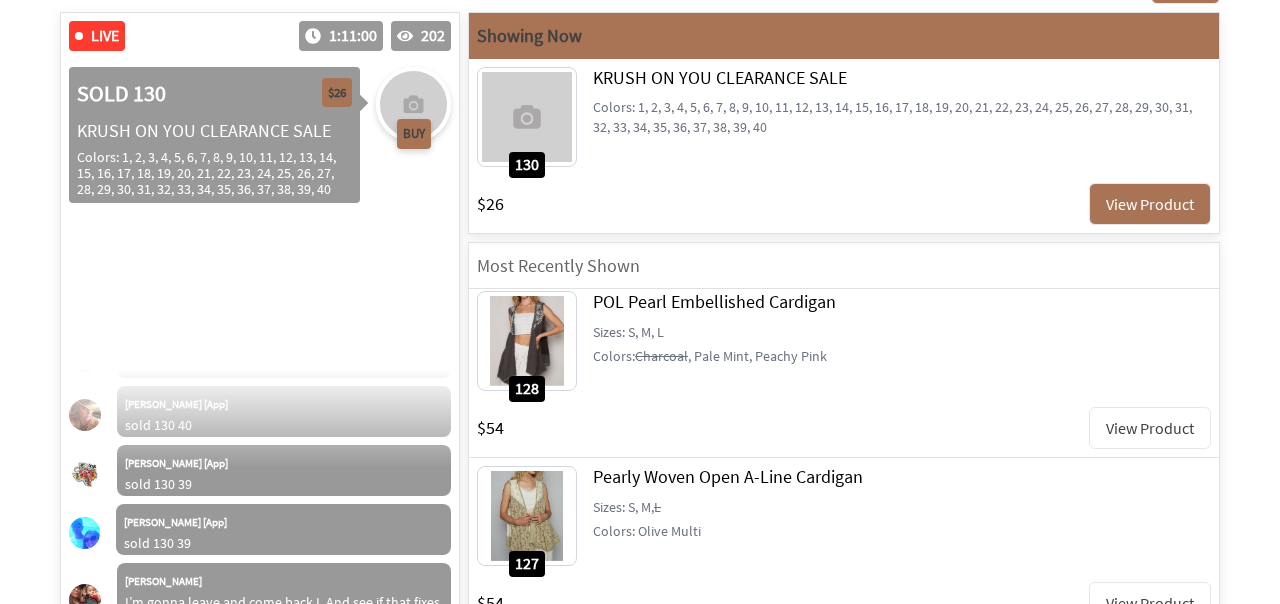 click on "View Product" at bounding box center (1150, 428) 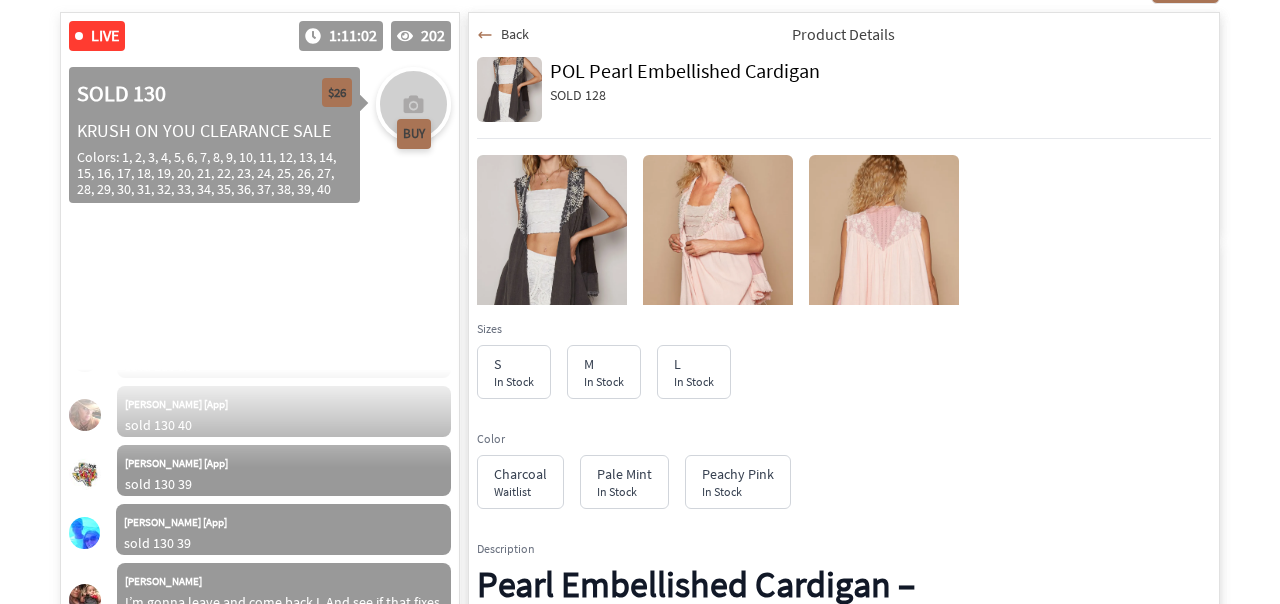 click at bounding box center (552, 246) 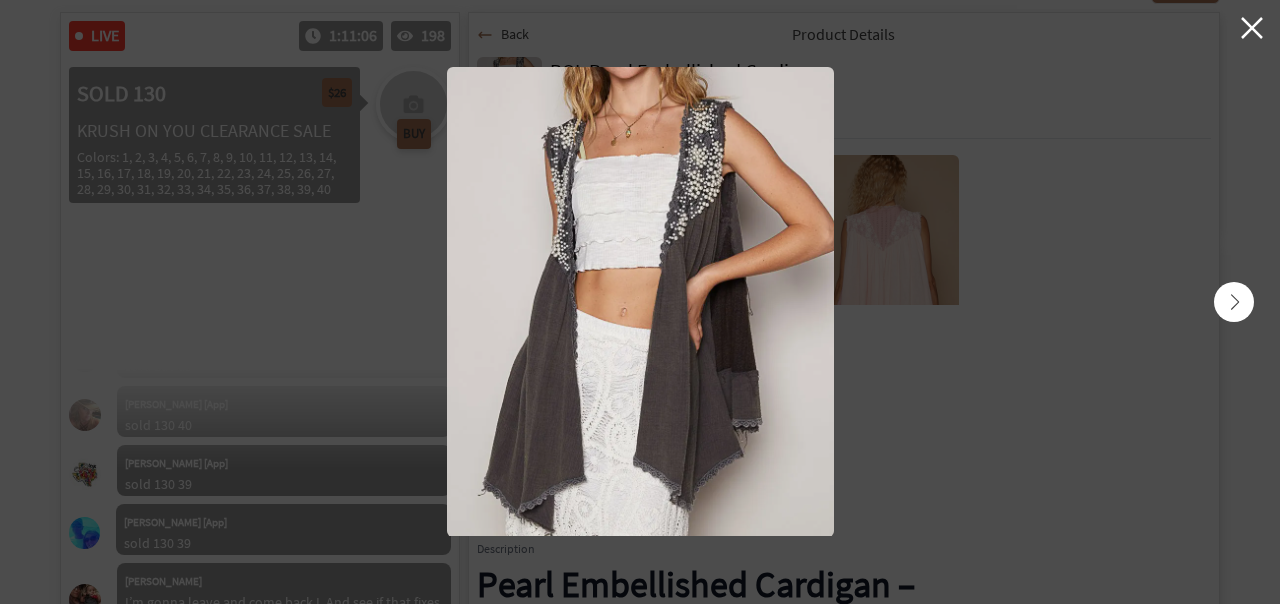 click 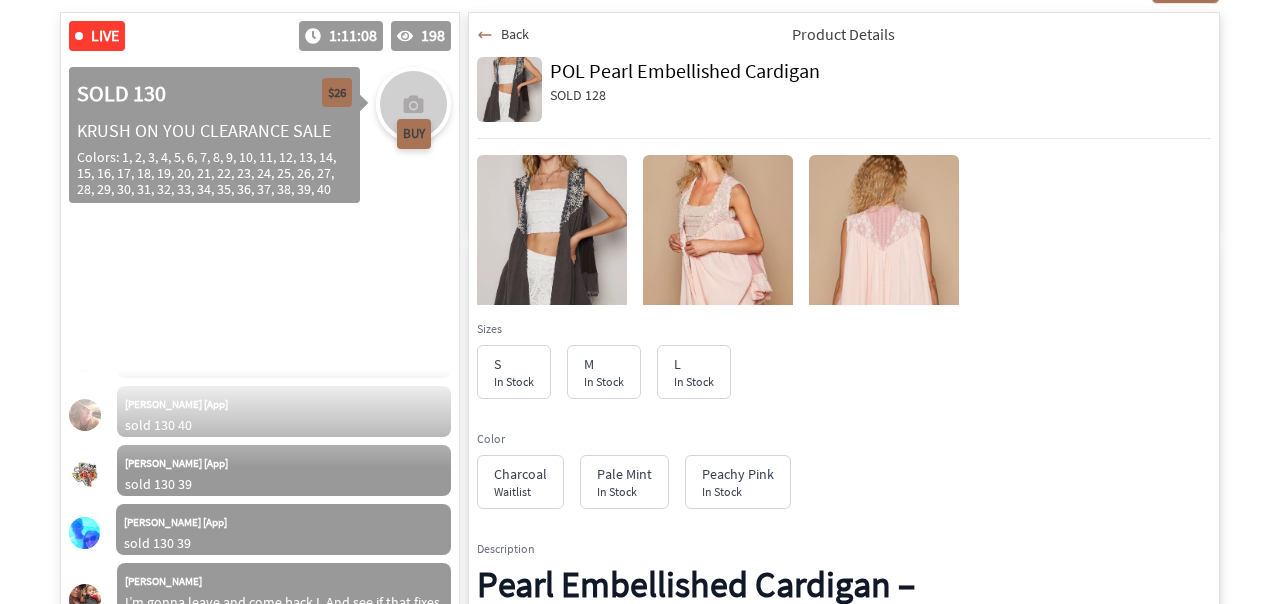 click on "Back" at bounding box center [515, 34] 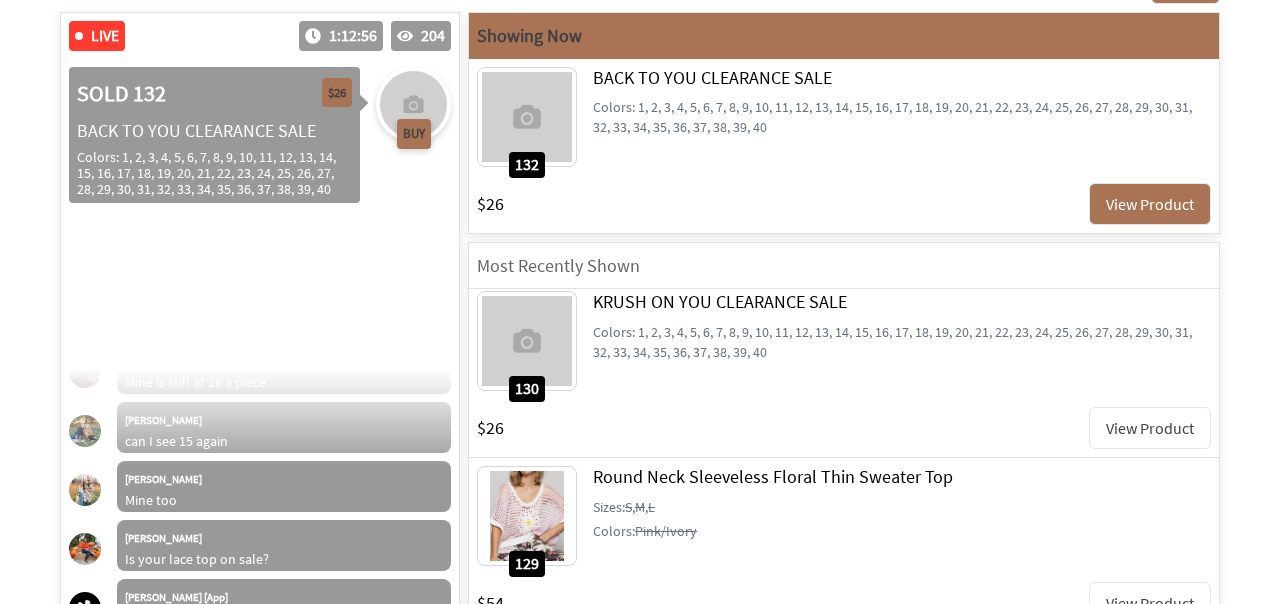 scroll, scrollTop: 20517, scrollLeft: 0, axis: vertical 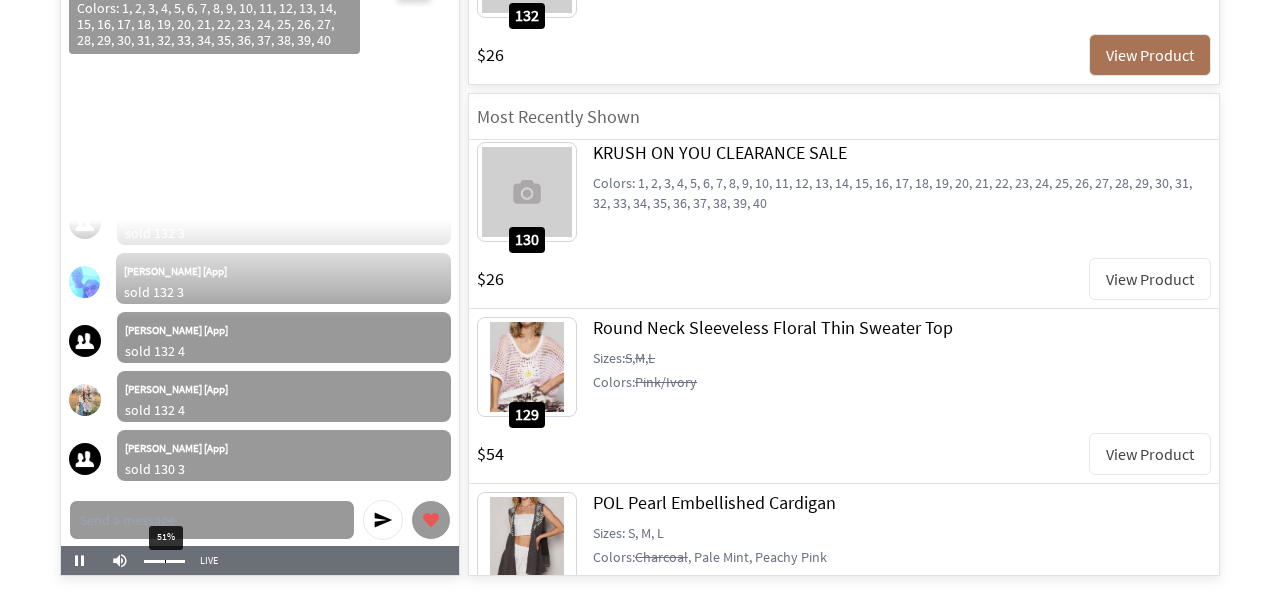 click on "51%" at bounding box center (164, 561) 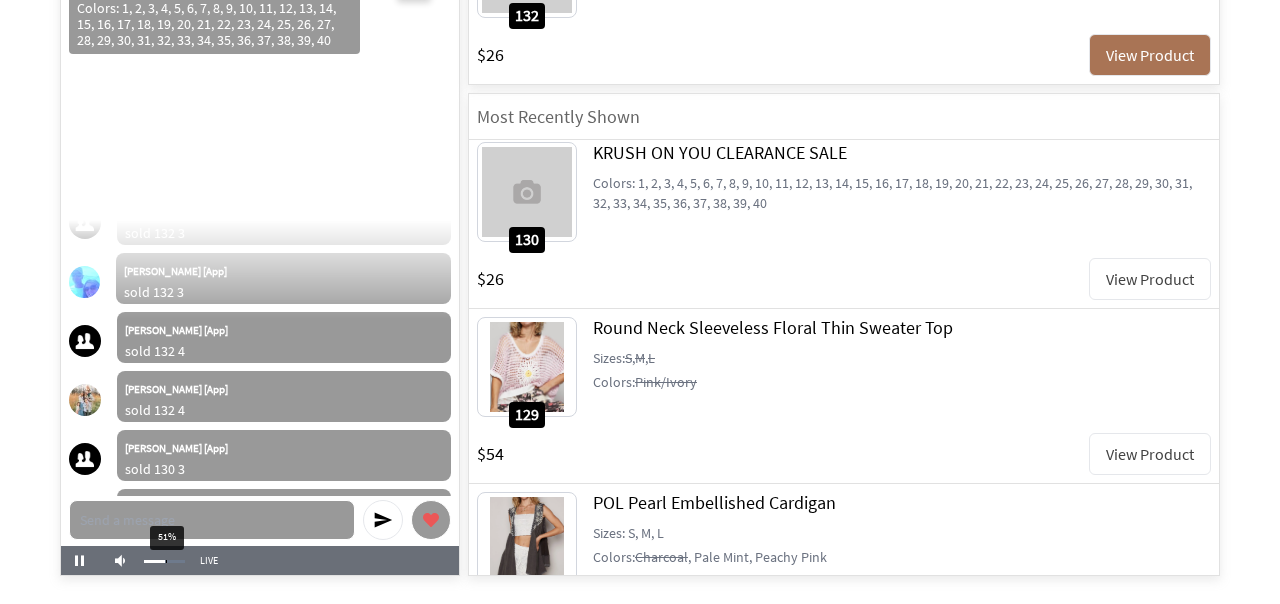scroll, scrollTop: 20576, scrollLeft: 0, axis: vertical 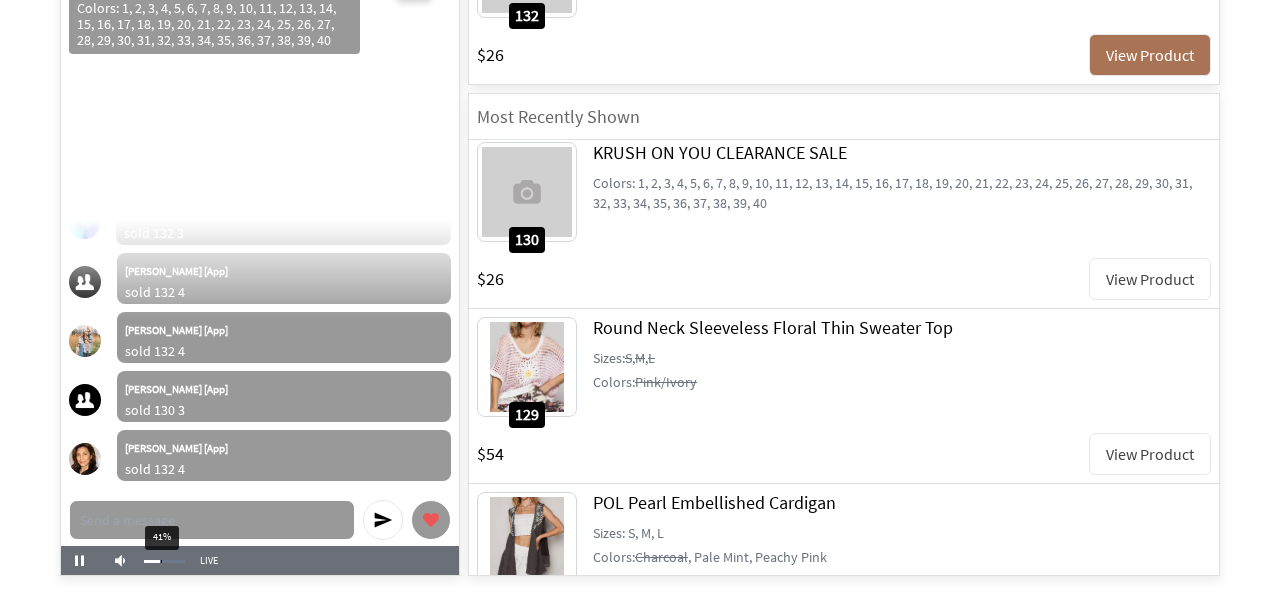 click at bounding box center (152, 561) 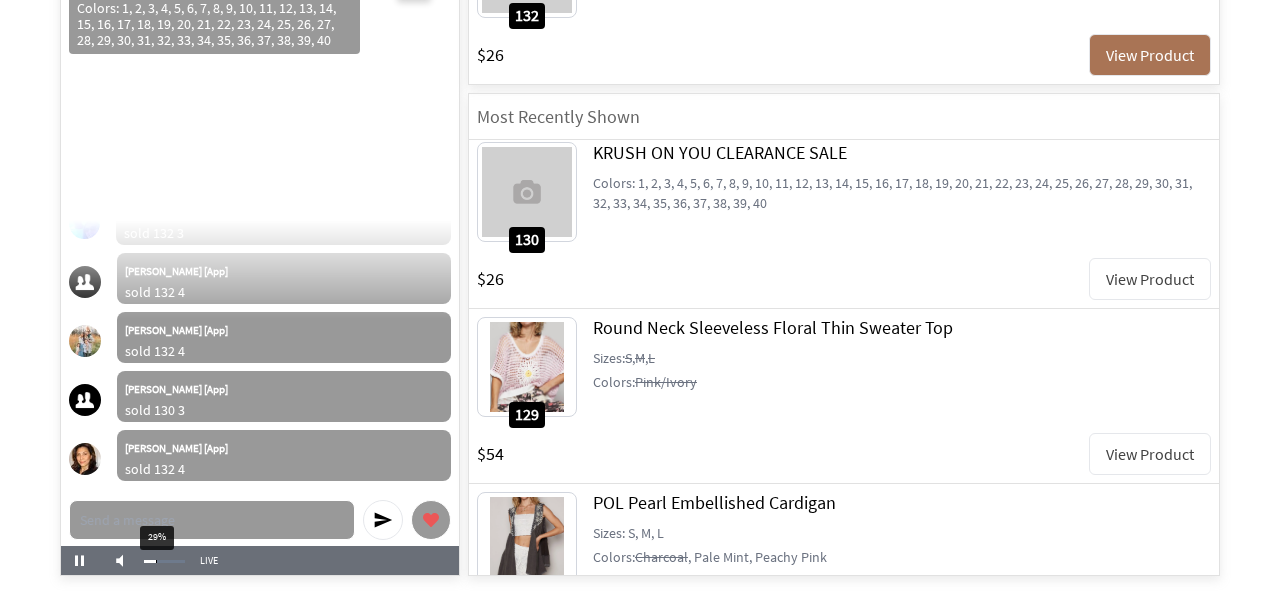 click at bounding box center (150, 561) 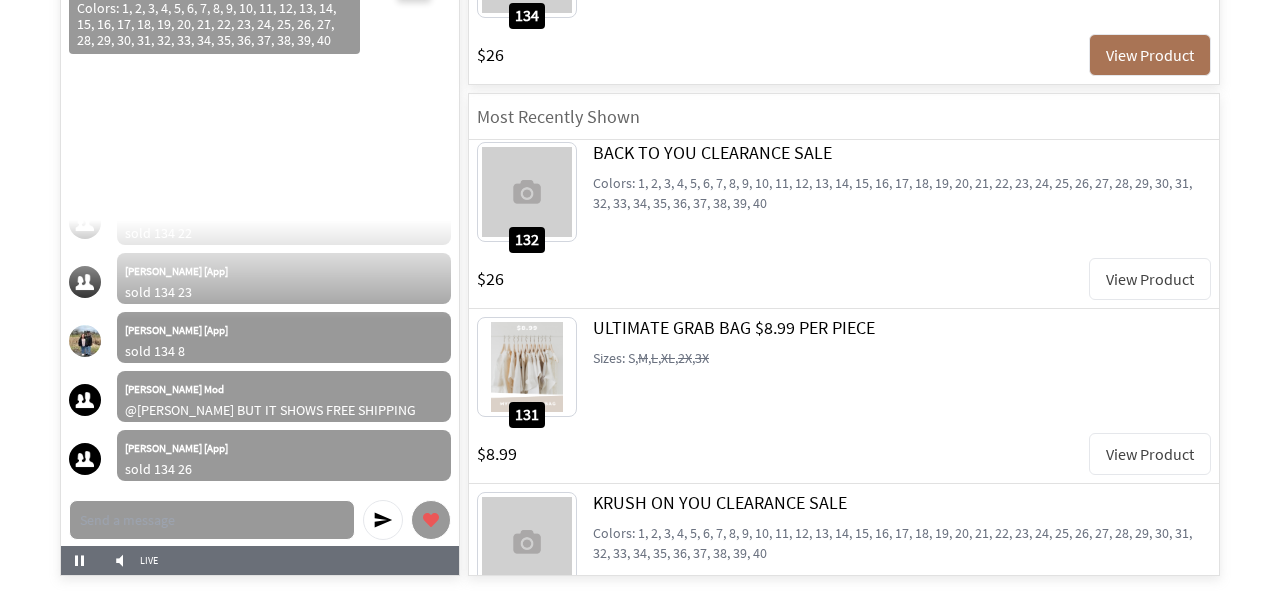 scroll, scrollTop: 31635, scrollLeft: 0, axis: vertical 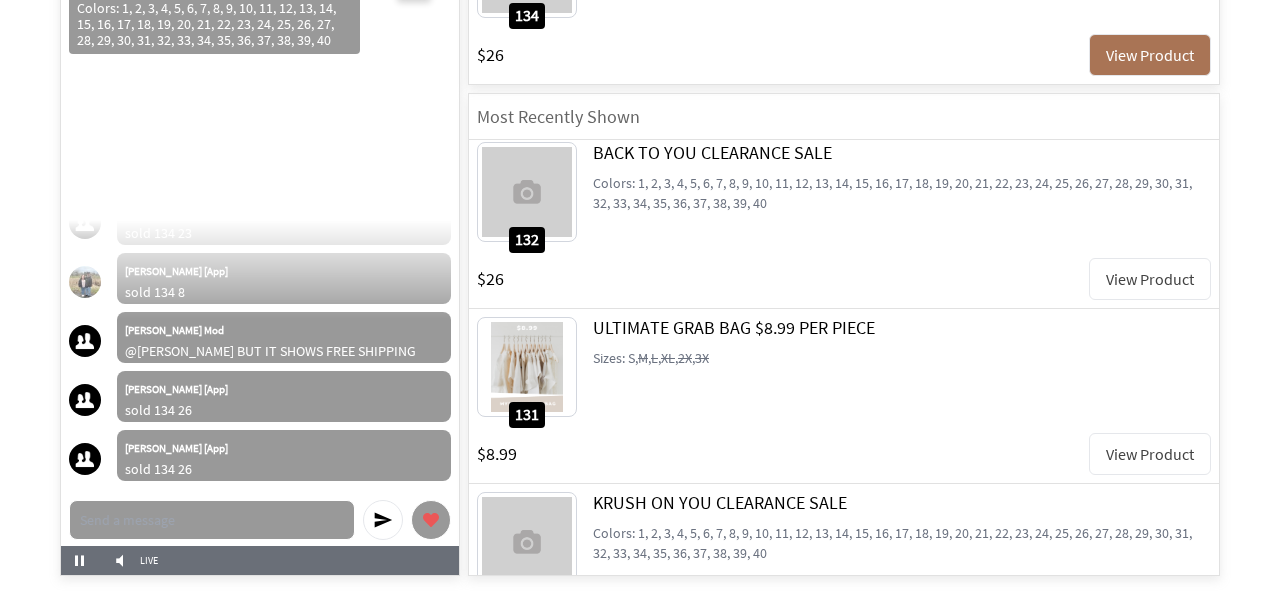click on "View Product" at bounding box center (1150, 454) 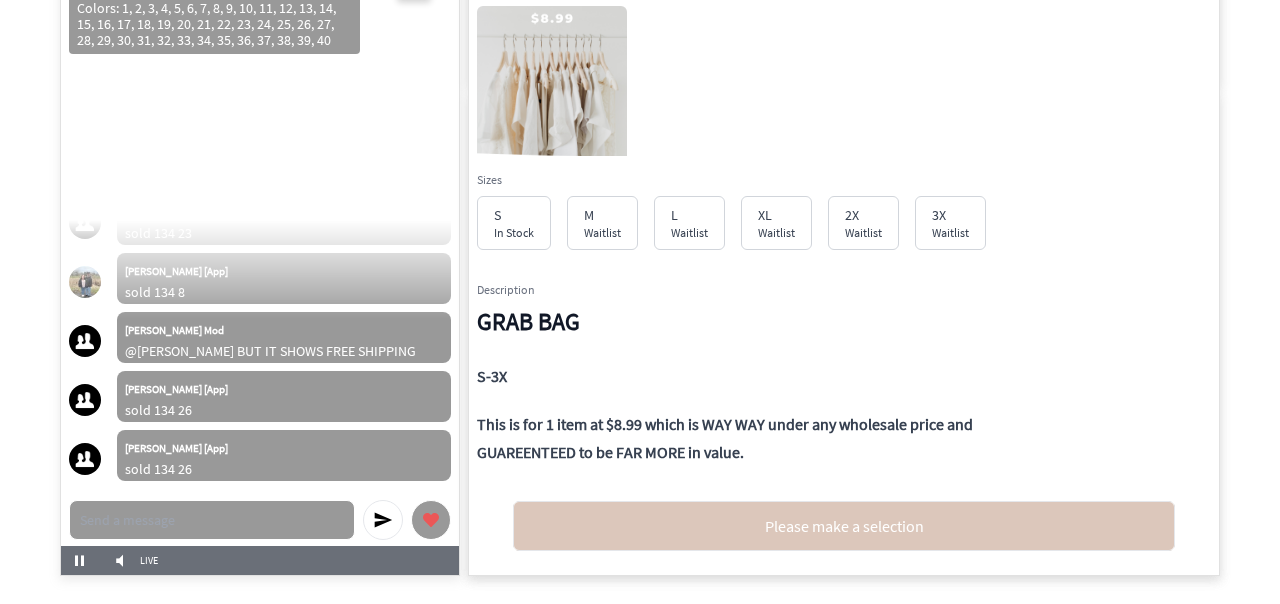 click at bounding box center (552, 100) 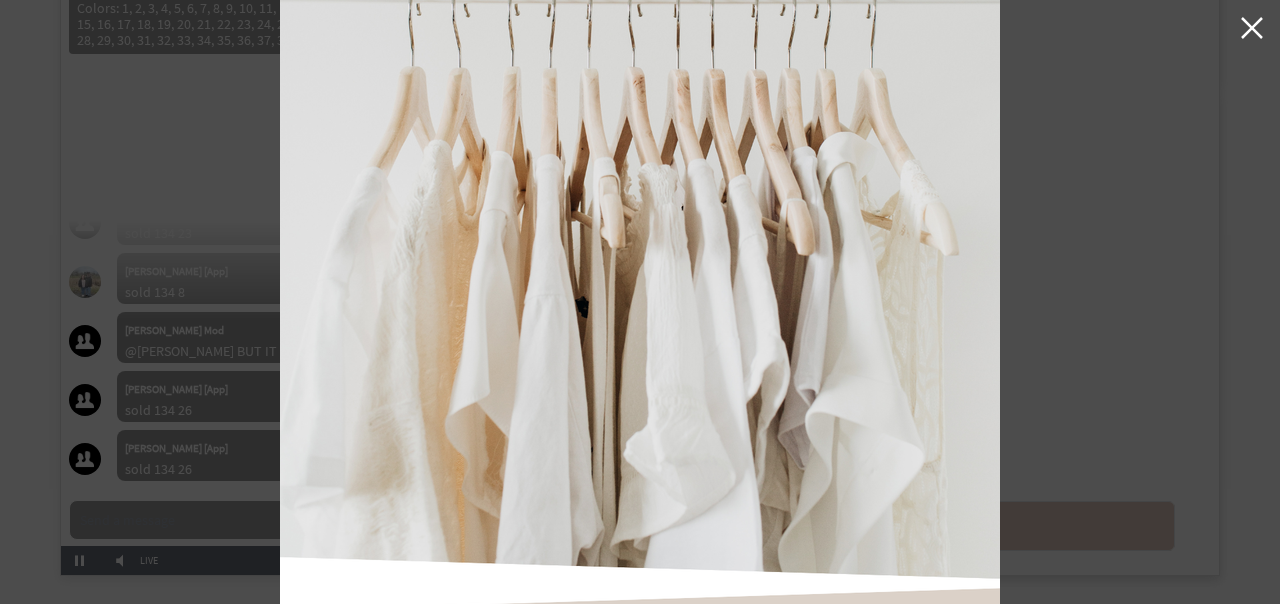 click 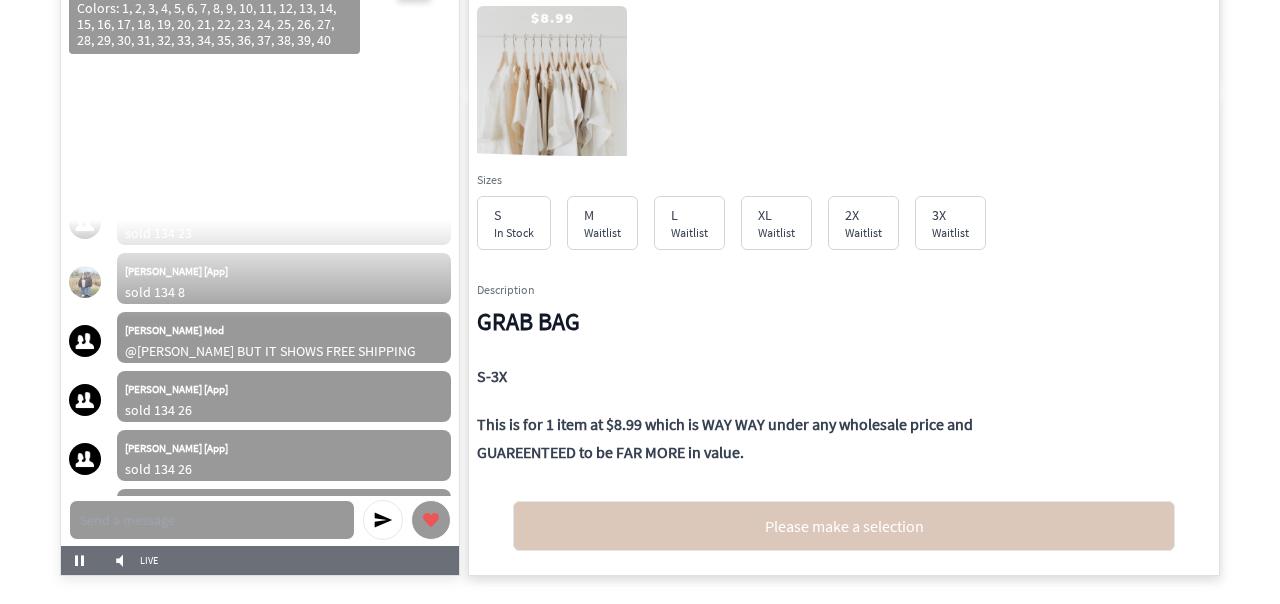 scroll, scrollTop: 31694, scrollLeft: 0, axis: vertical 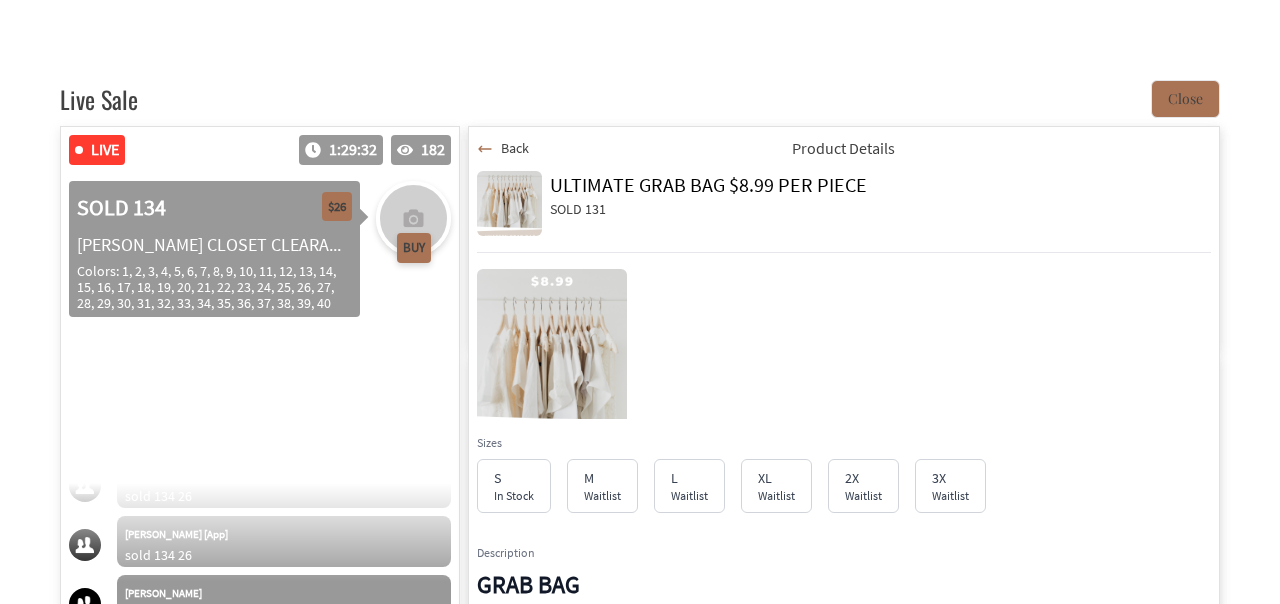 click on "Back" at bounding box center [515, 148] 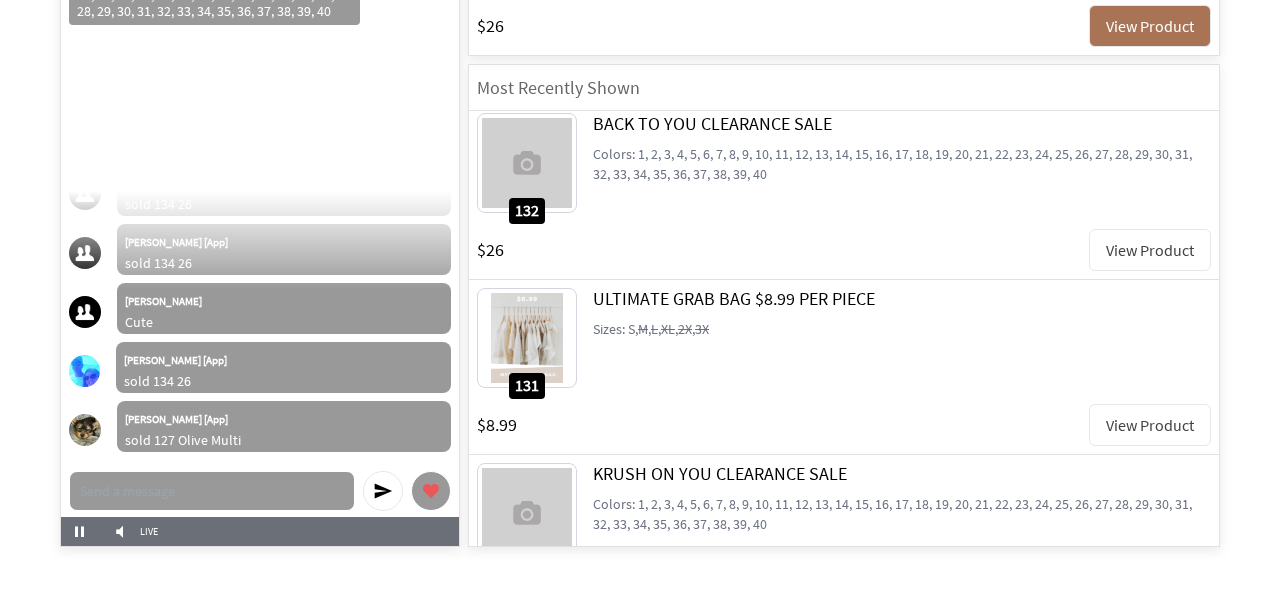 scroll, scrollTop: 596, scrollLeft: 0, axis: vertical 